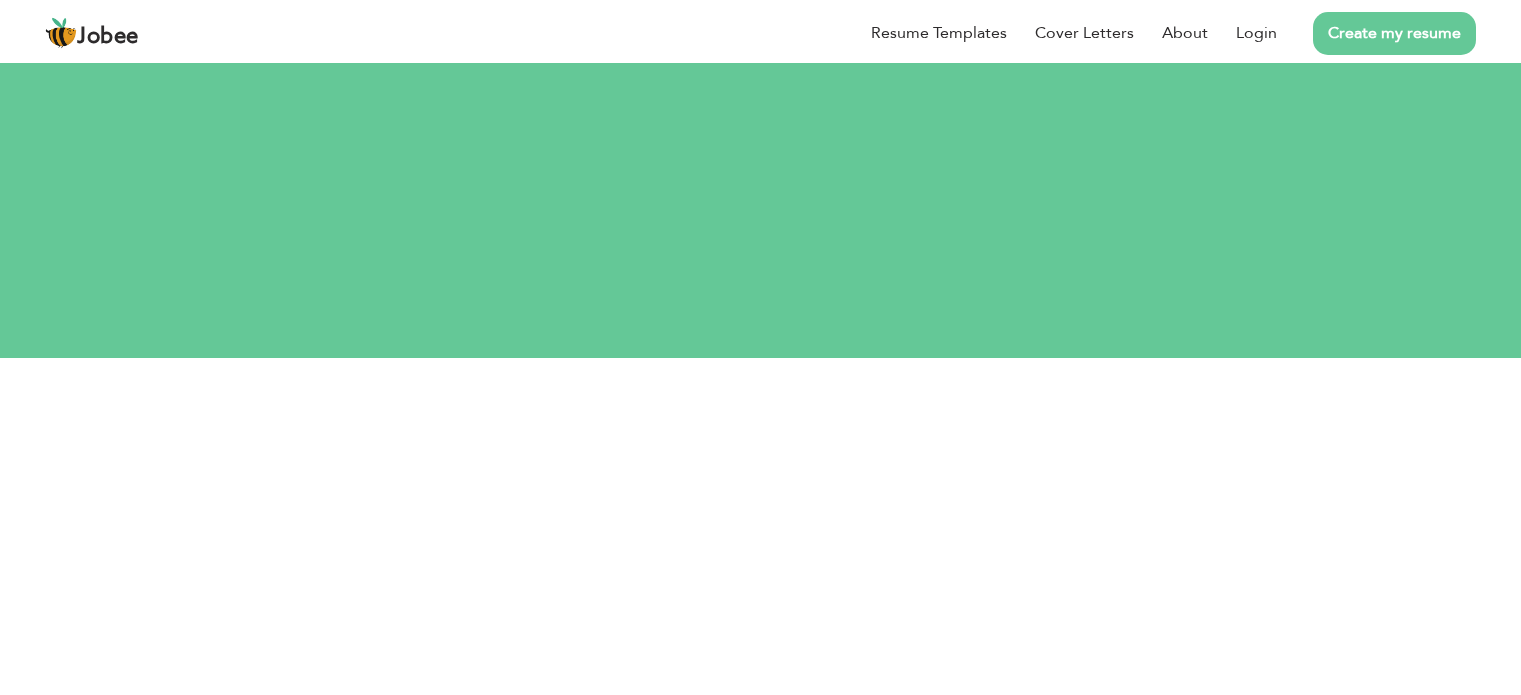 scroll, scrollTop: 0, scrollLeft: 0, axis: both 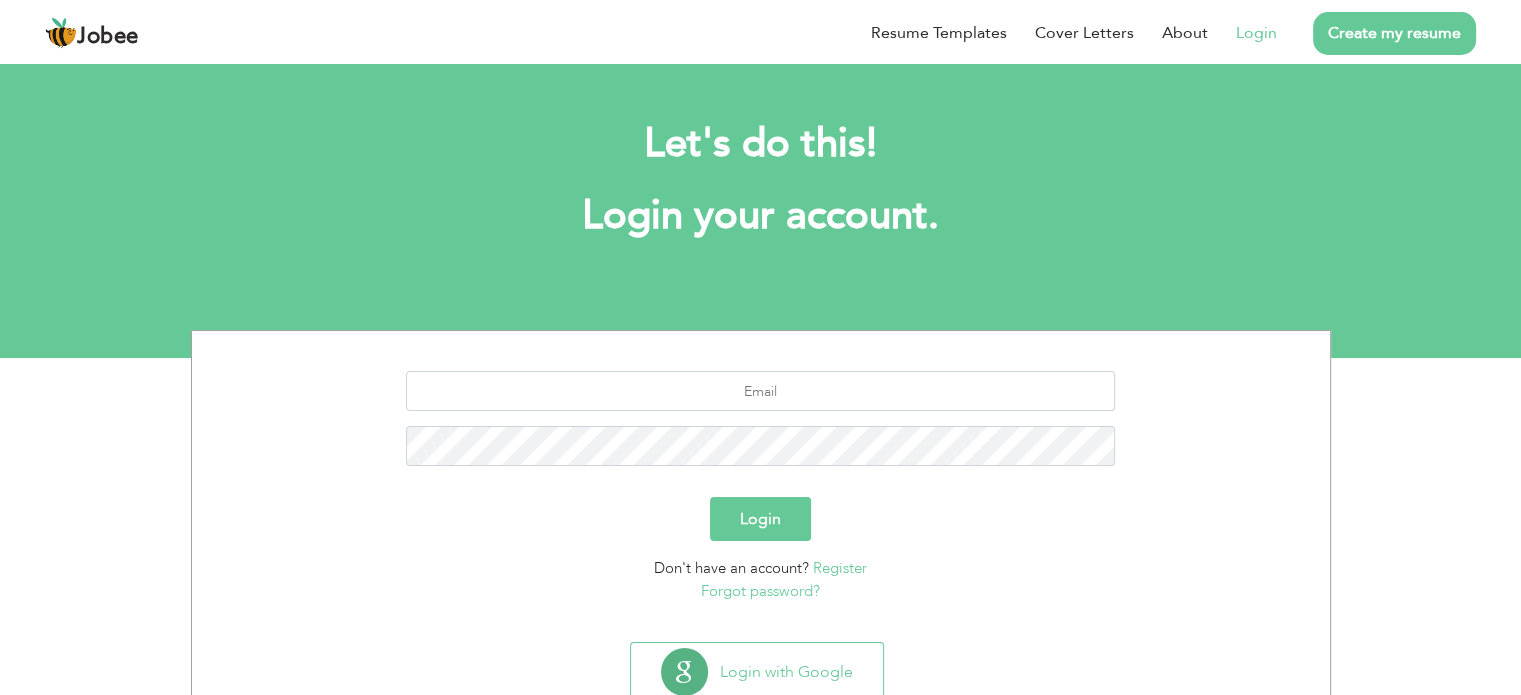 click on "Login" at bounding box center (1242, 33) 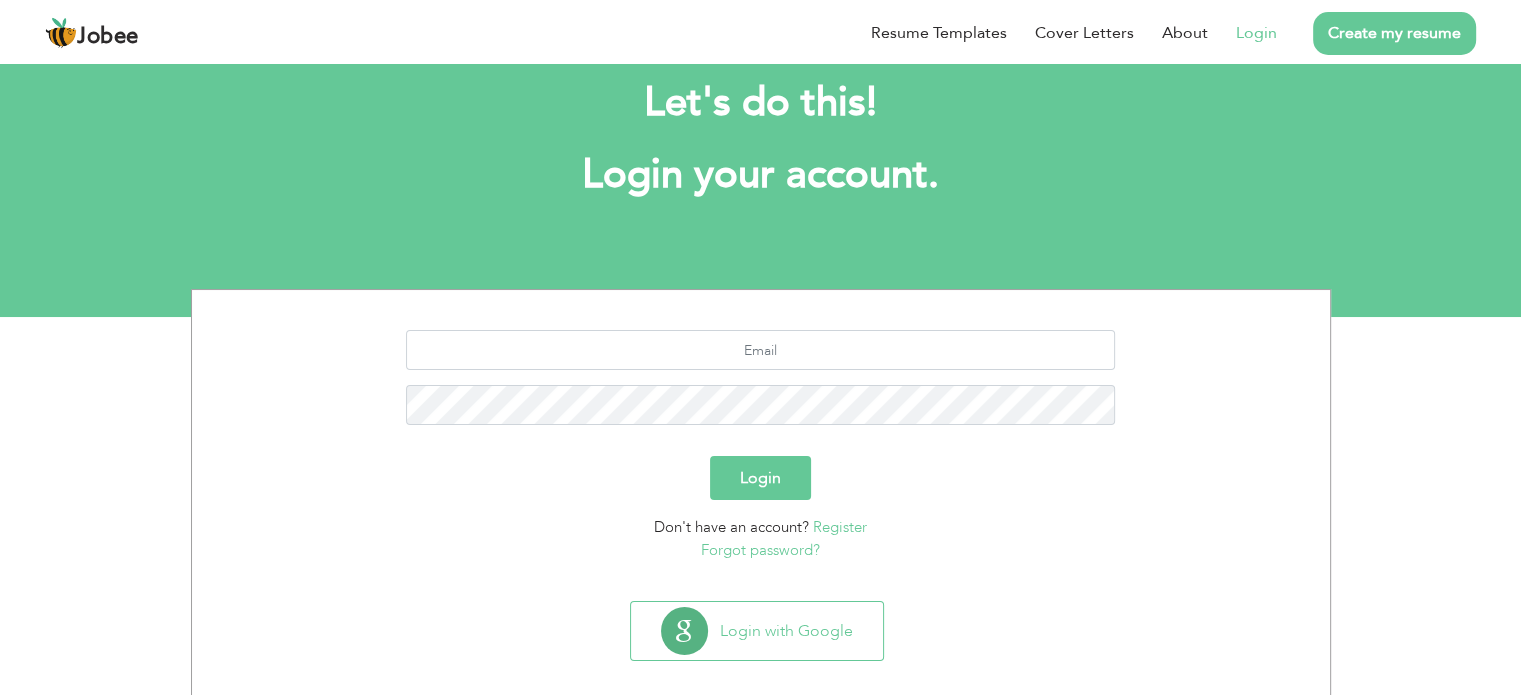 scroll, scrollTop: 63, scrollLeft: 0, axis: vertical 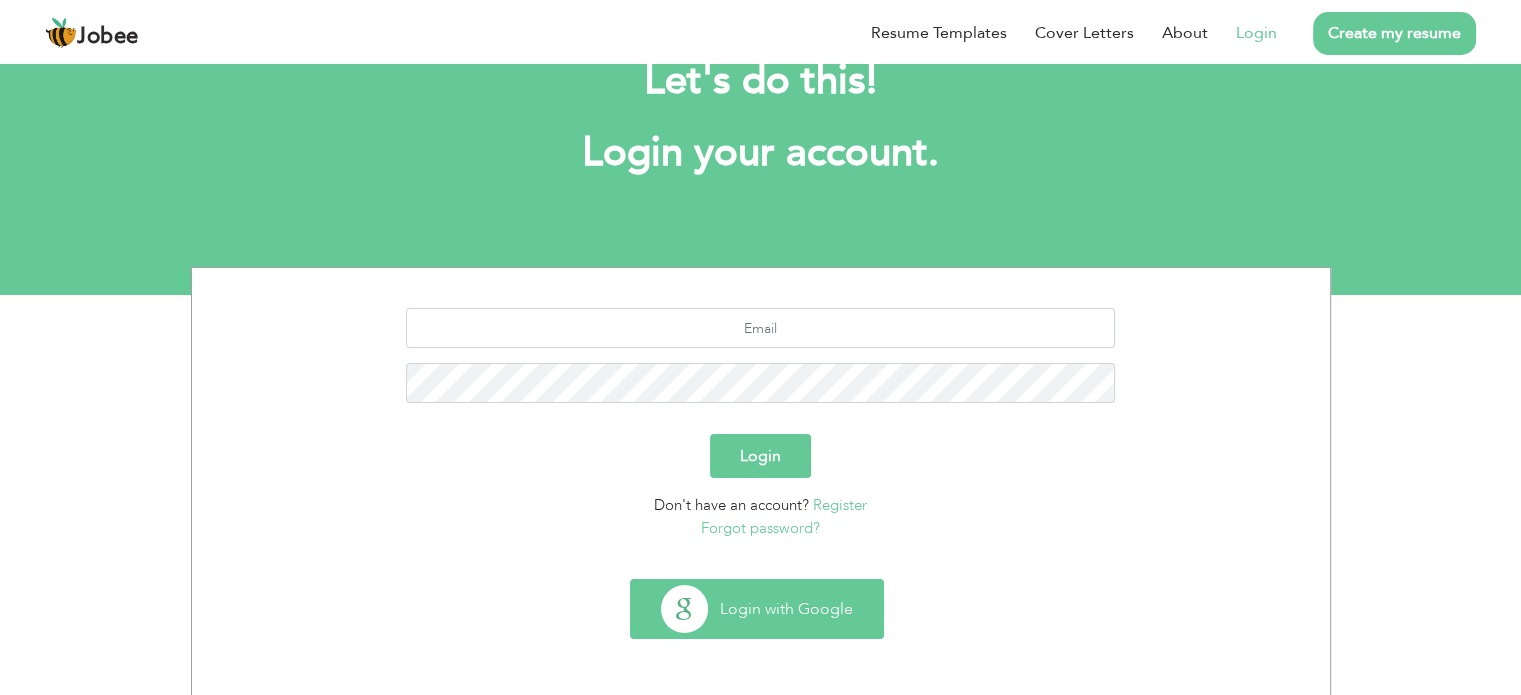 click on "Login with Google" at bounding box center [757, 609] 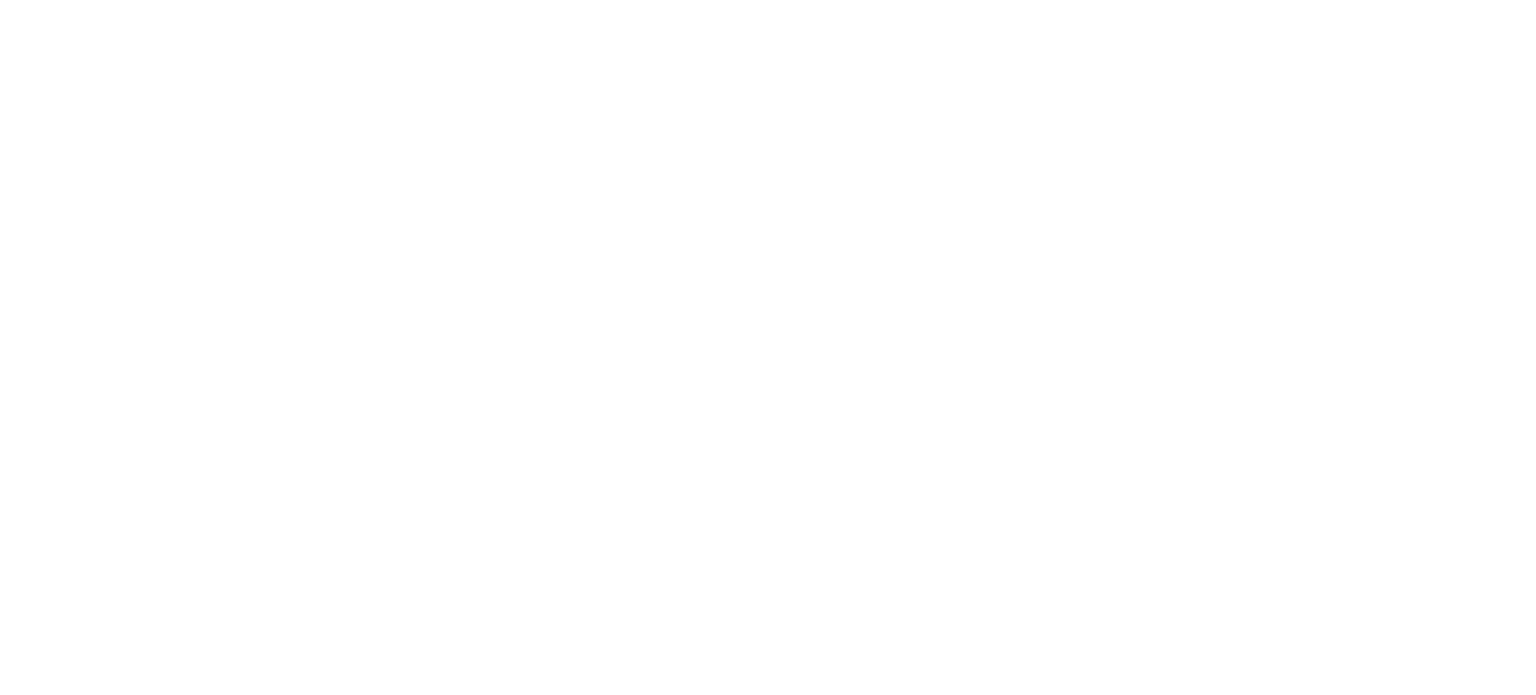 scroll, scrollTop: 0, scrollLeft: 0, axis: both 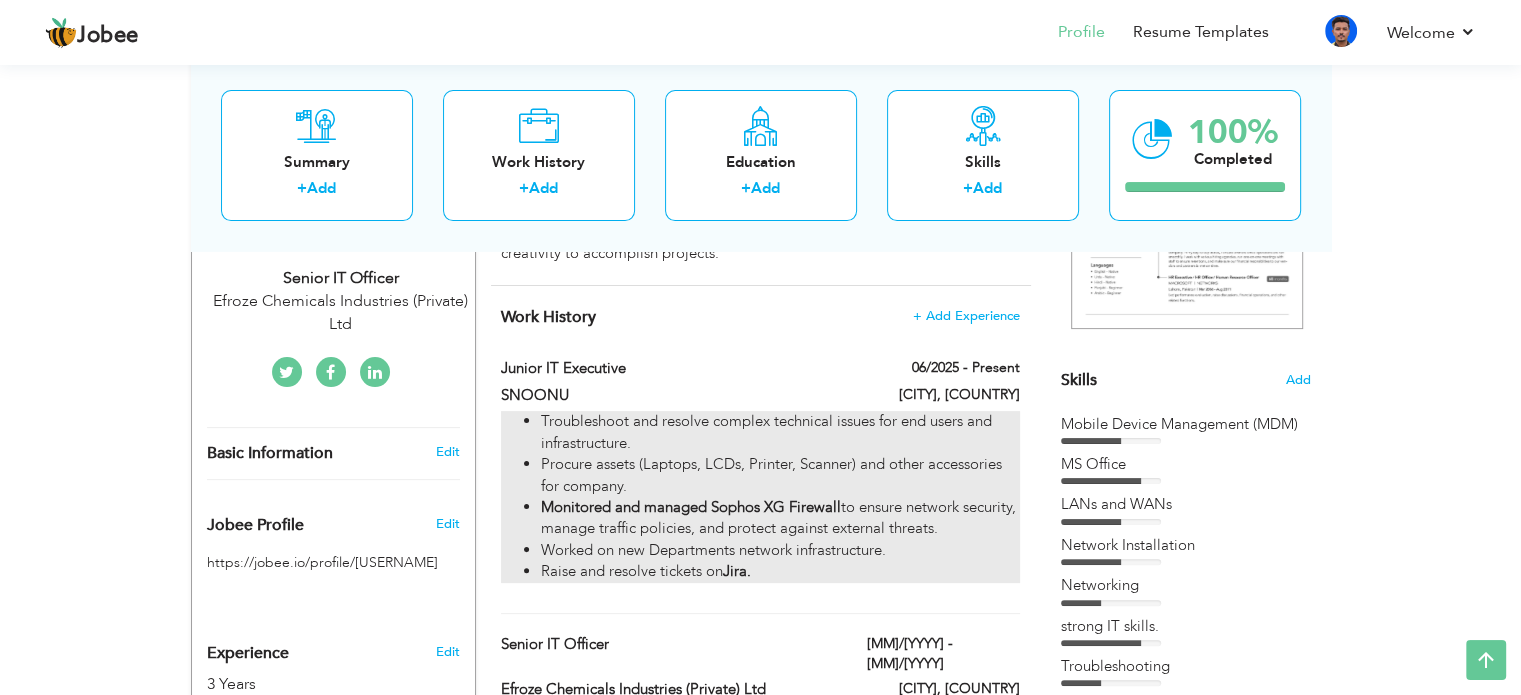 click on "Monitored and managed Sophos XG Firewall" at bounding box center (691, 507) 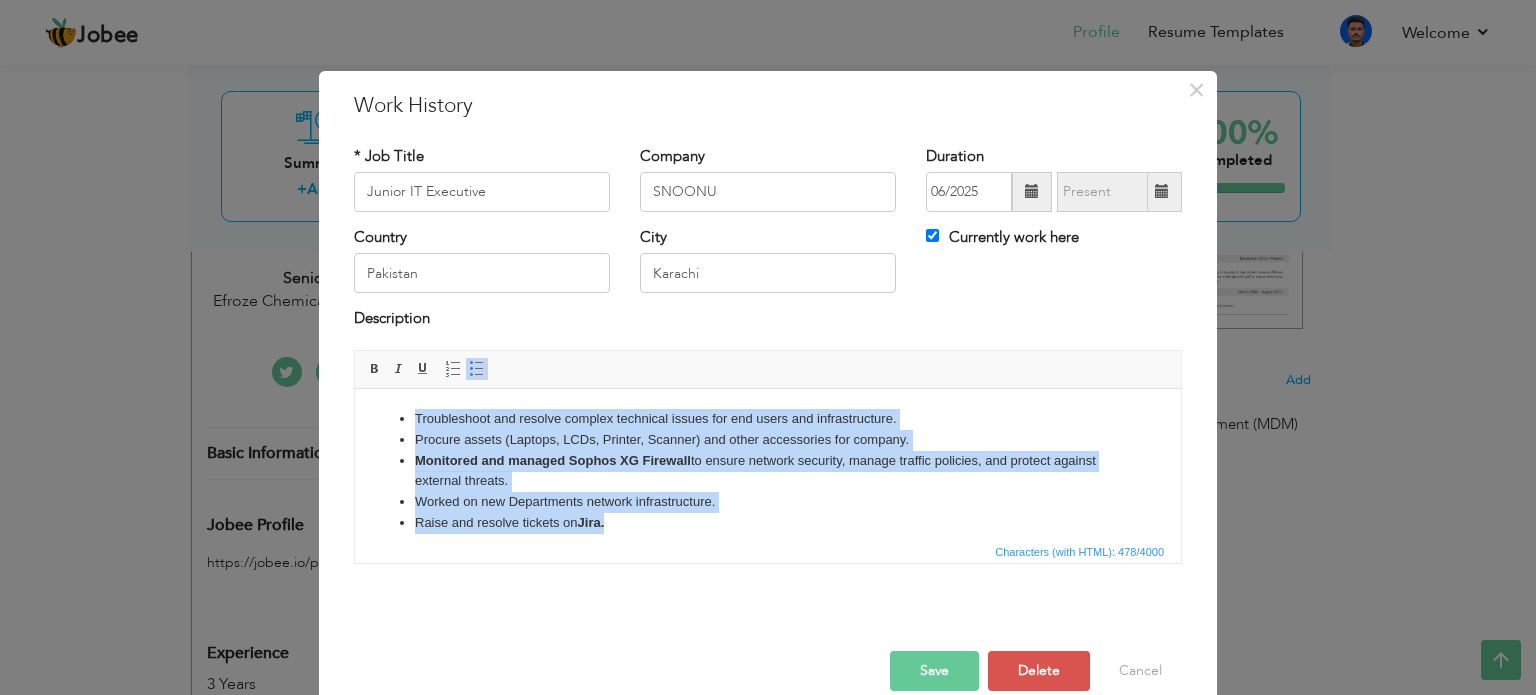drag, startPoint x: 624, startPoint y: 520, endPoint x: 375, endPoint y: 398, distance: 277.28143 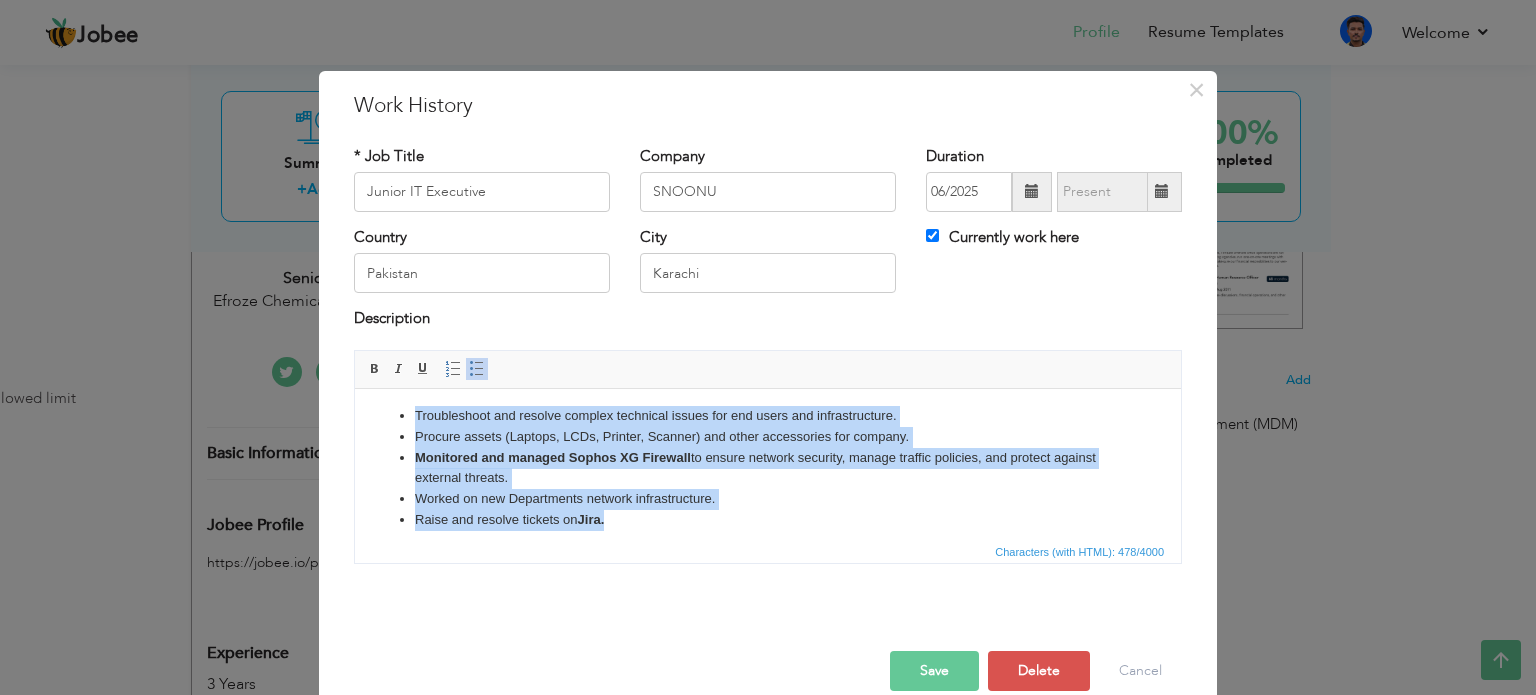 scroll, scrollTop: 0, scrollLeft: 0, axis: both 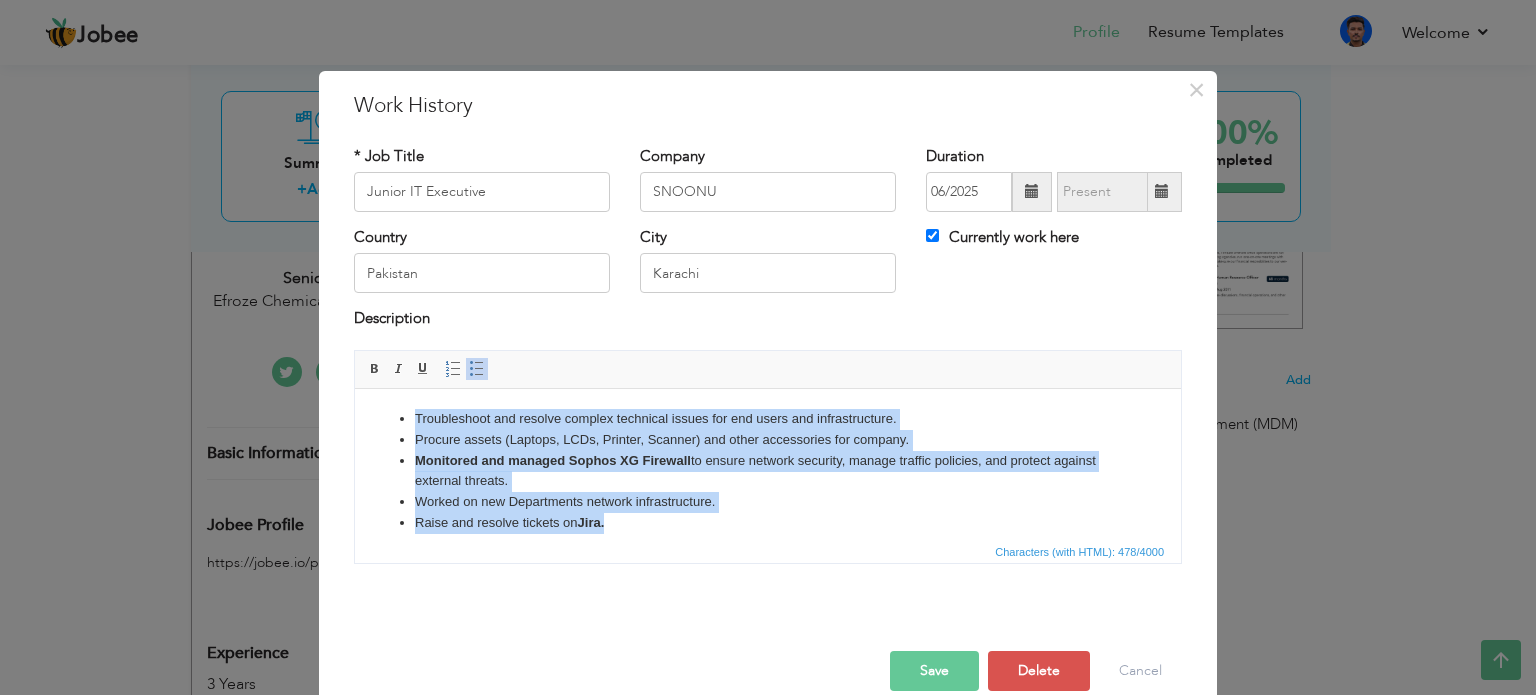 click on "Worked on new Departments network infrastructure." at bounding box center [768, 501] 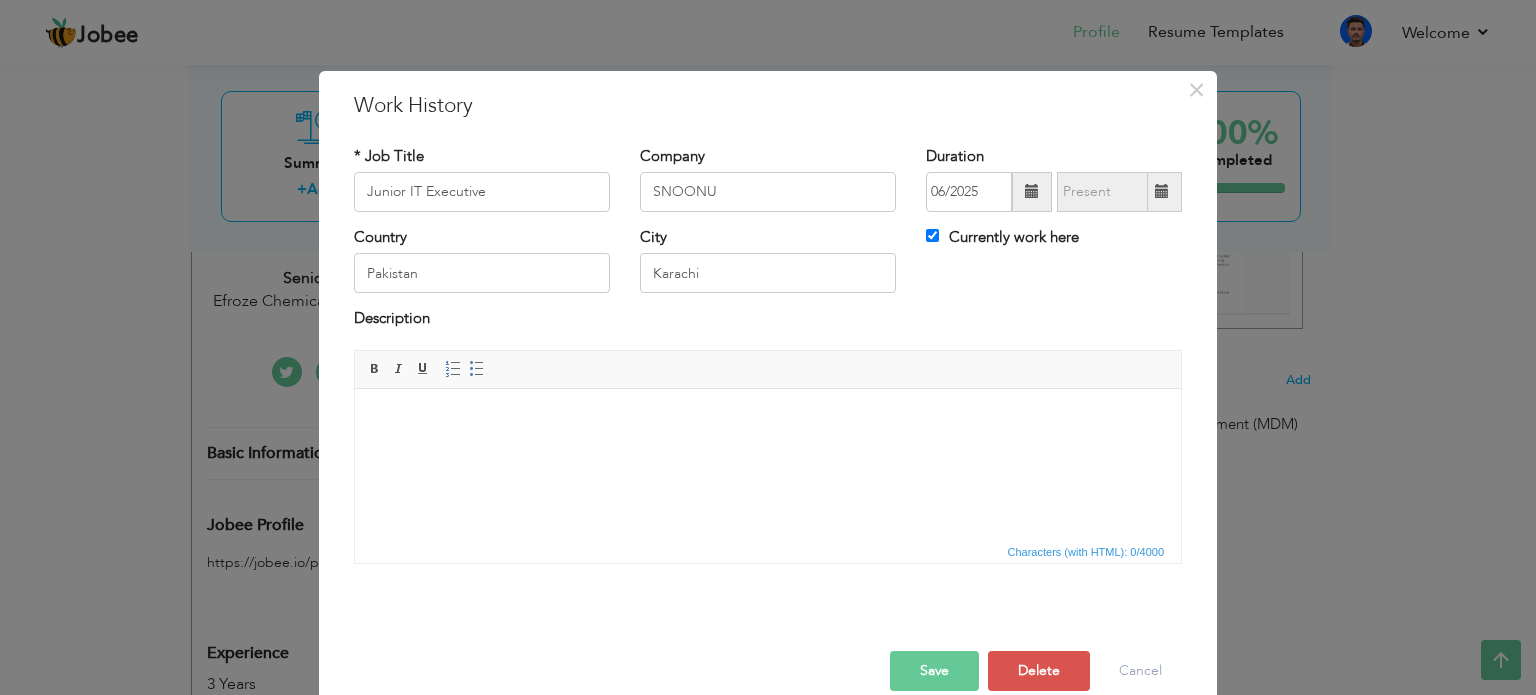 click on "​​​​​​​" at bounding box center (768, 418) 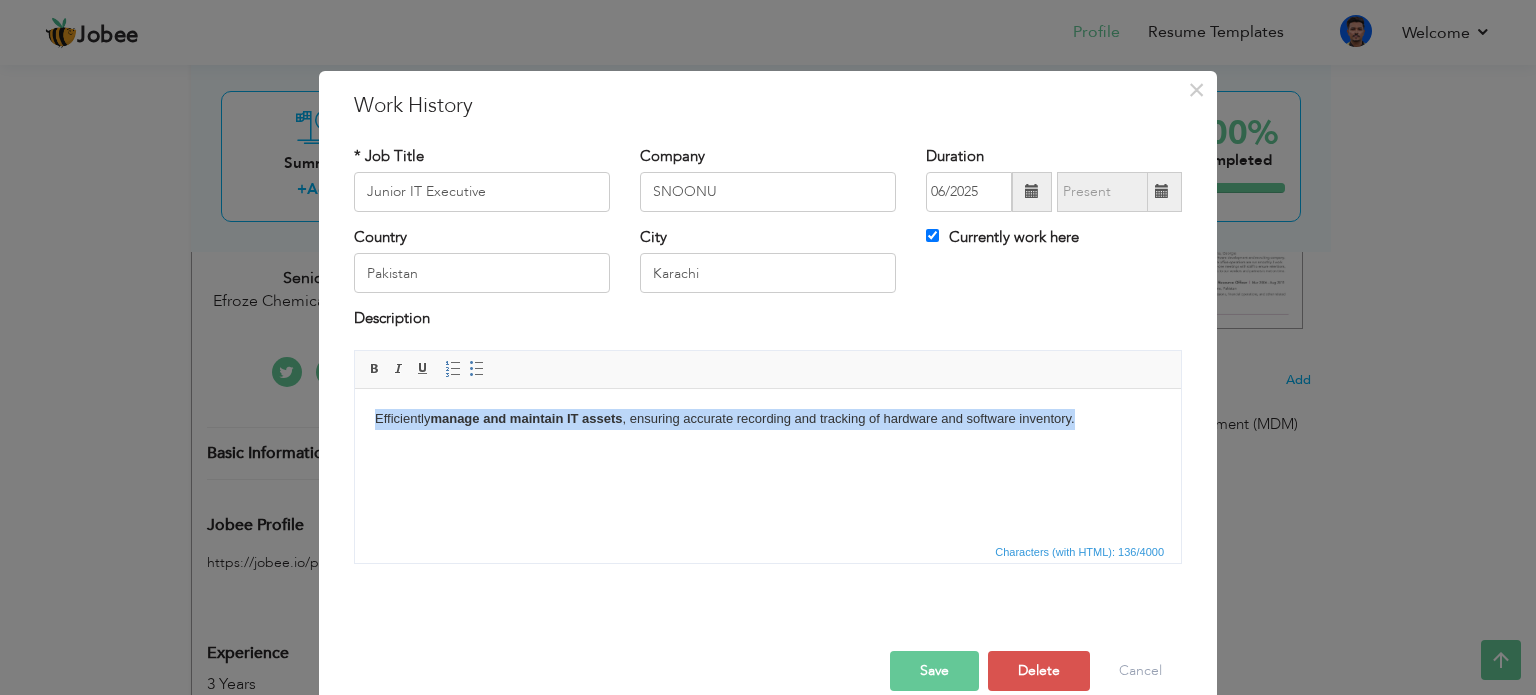 drag, startPoint x: 1105, startPoint y: 436, endPoint x: 336, endPoint y: 412, distance: 769.37445 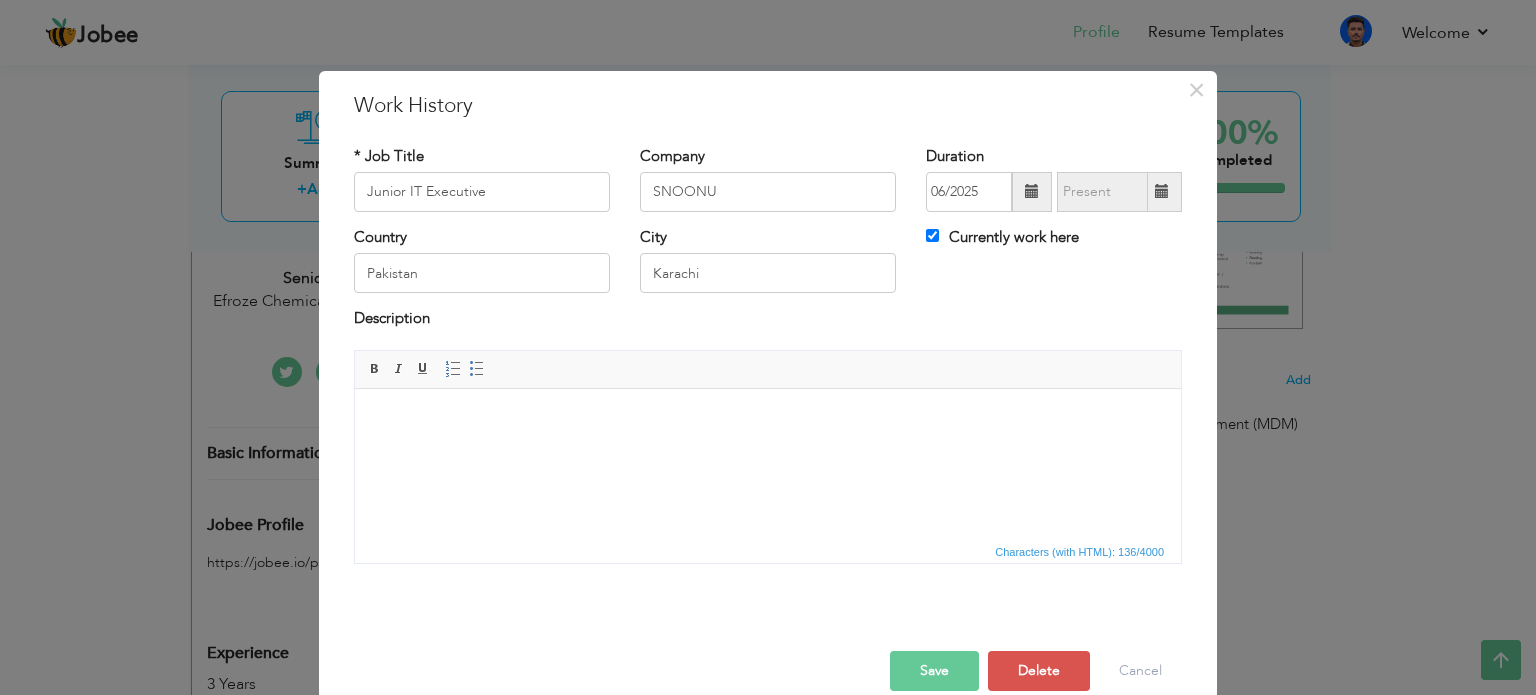 click at bounding box center (768, 418) 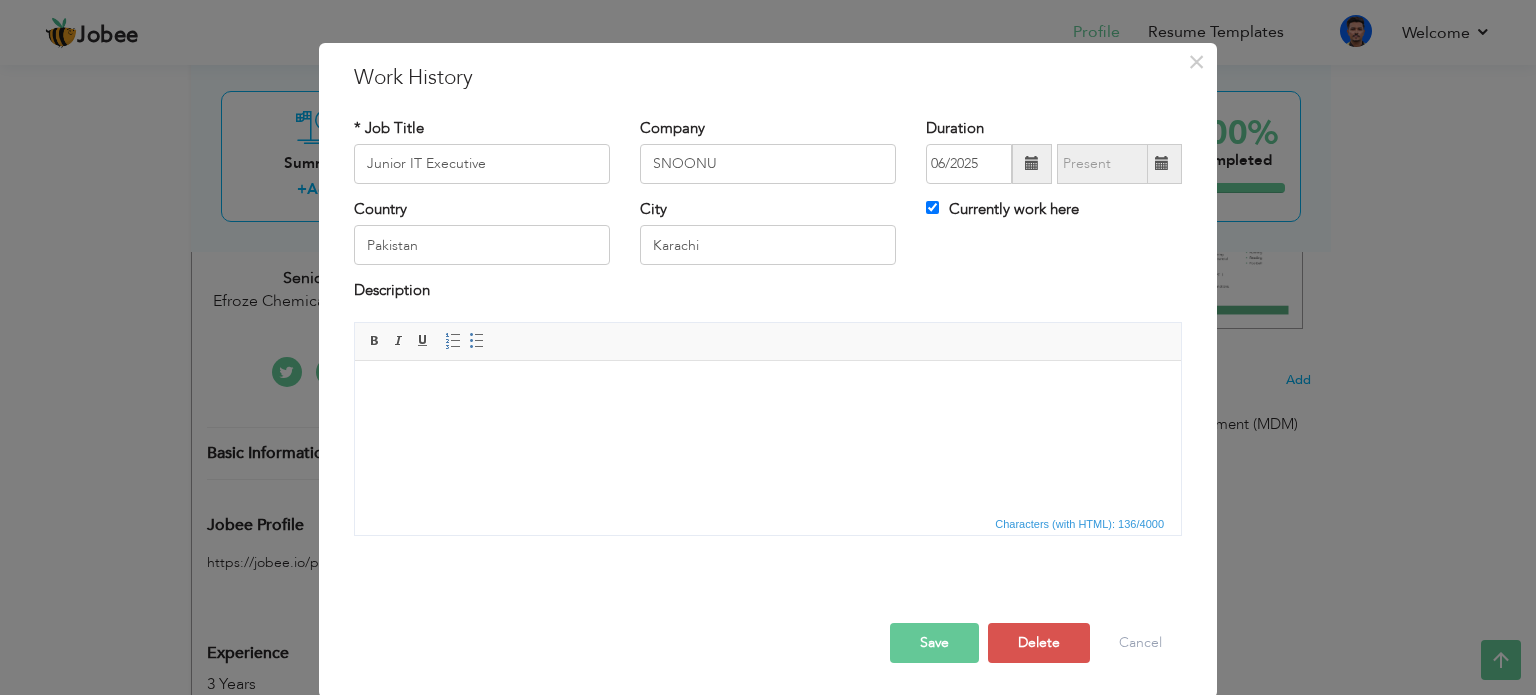 scroll, scrollTop: 29, scrollLeft: 0, axis: vertical 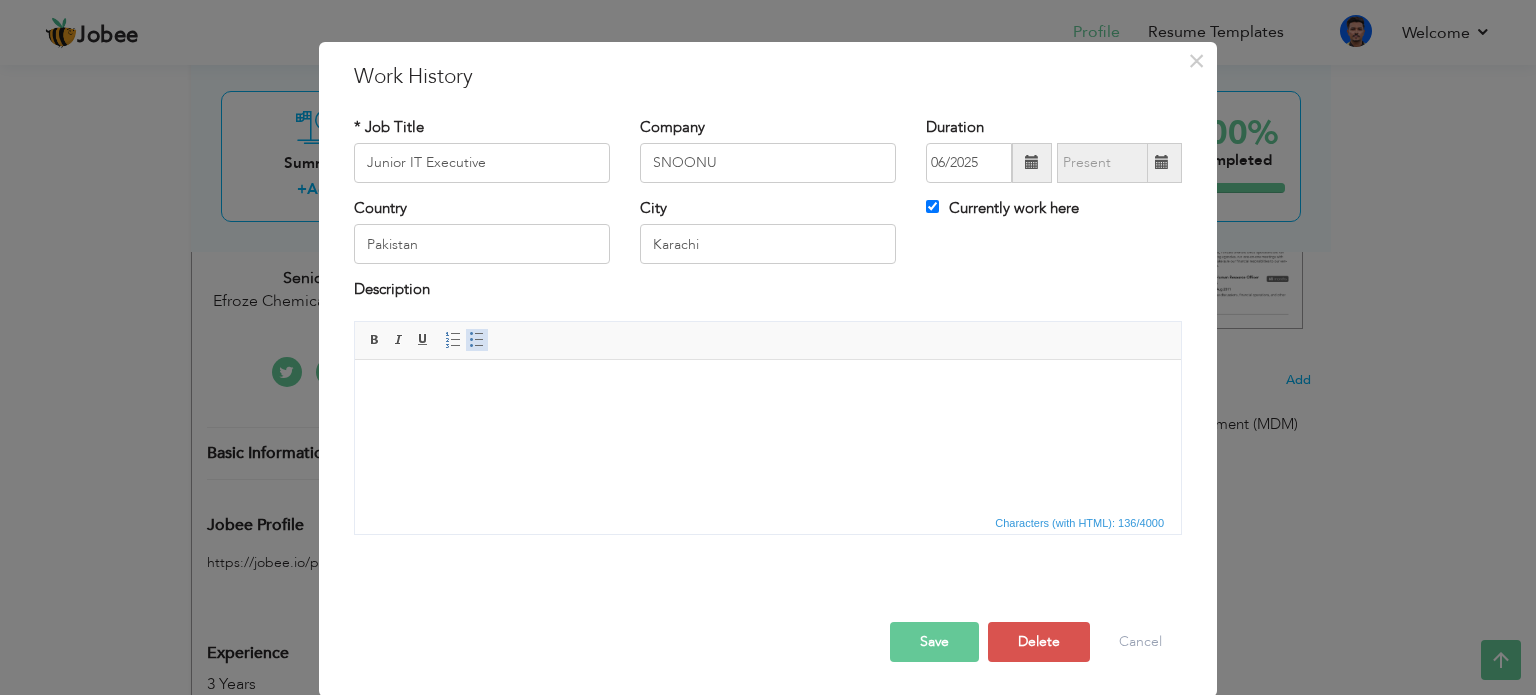 click at bounding box center (477, 340) 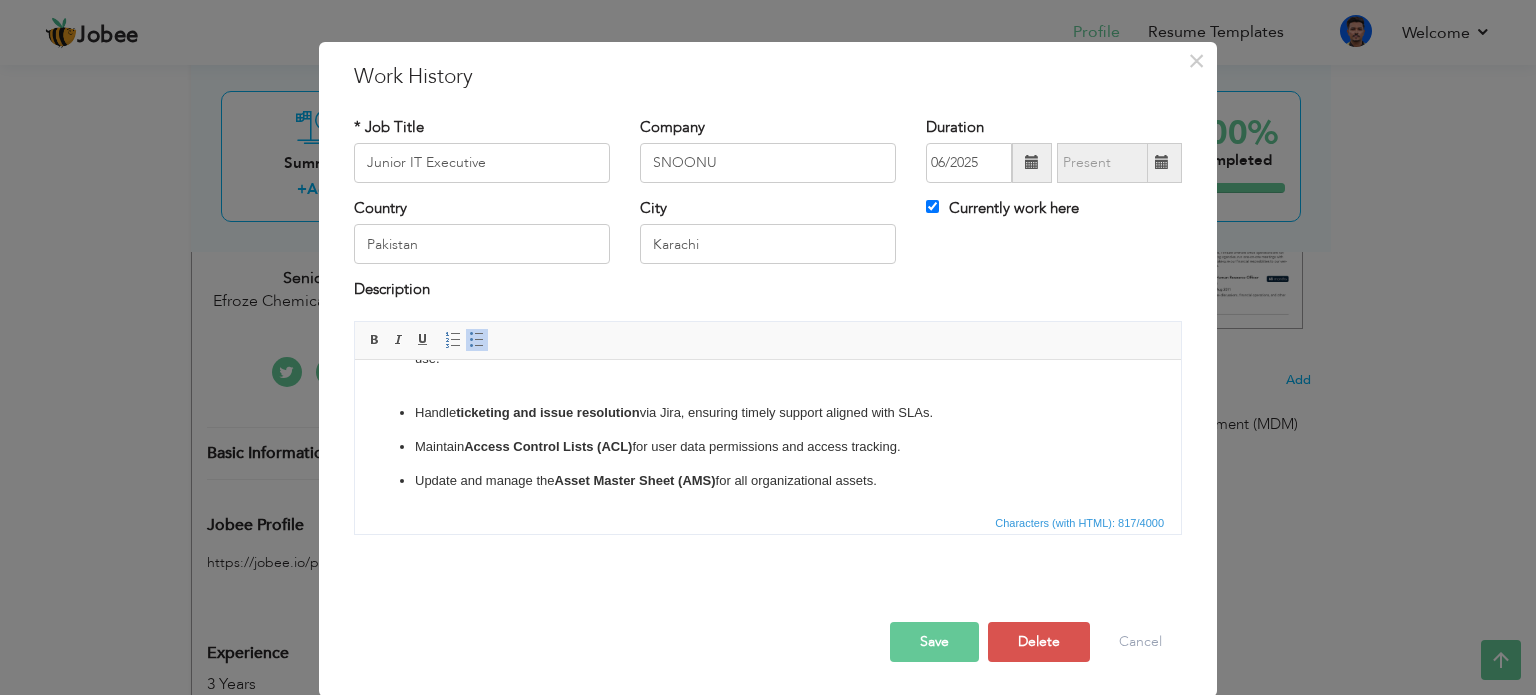 scroll, scrollTop: 141, scrollLeft: 0, axis: vertical 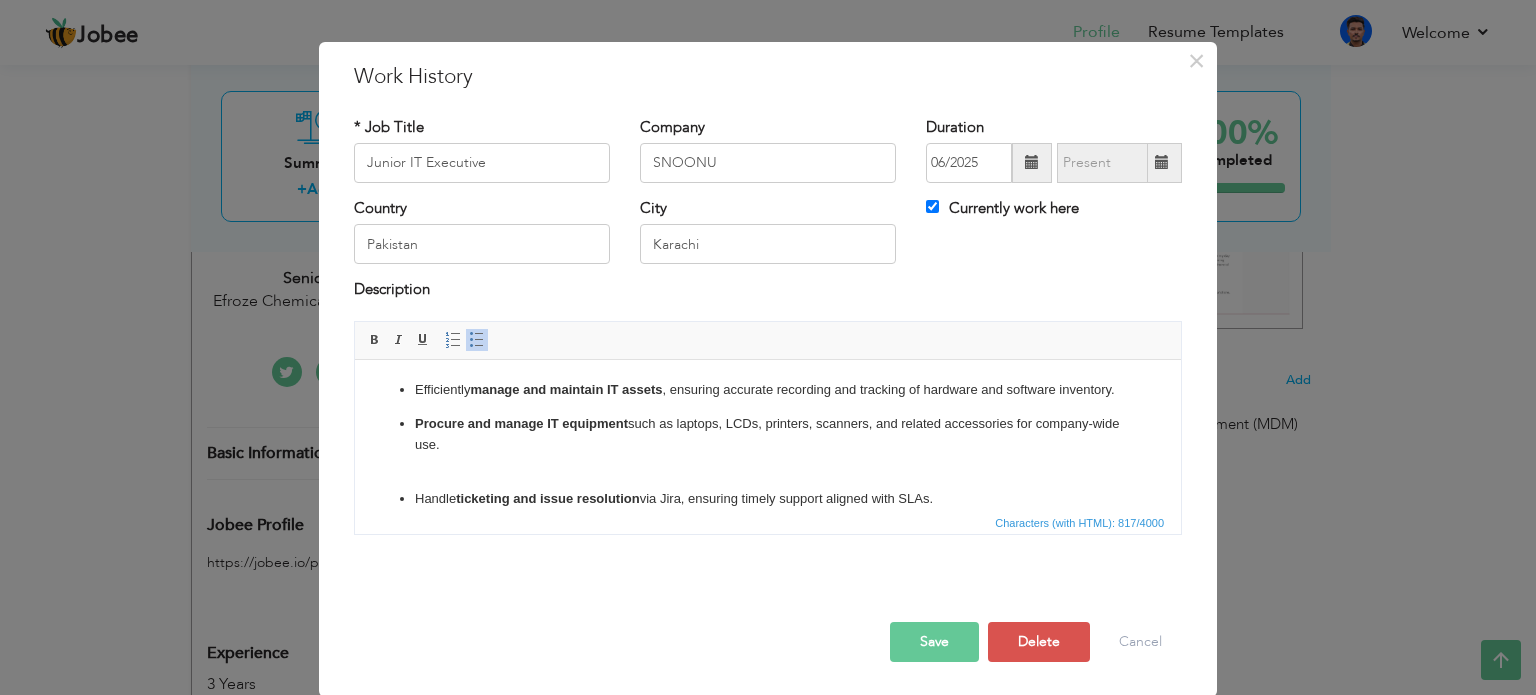drag, startPoint x: 851, startPoint y: 454, endPoint x: 352, endPoint y: 313, distance: 518.5383 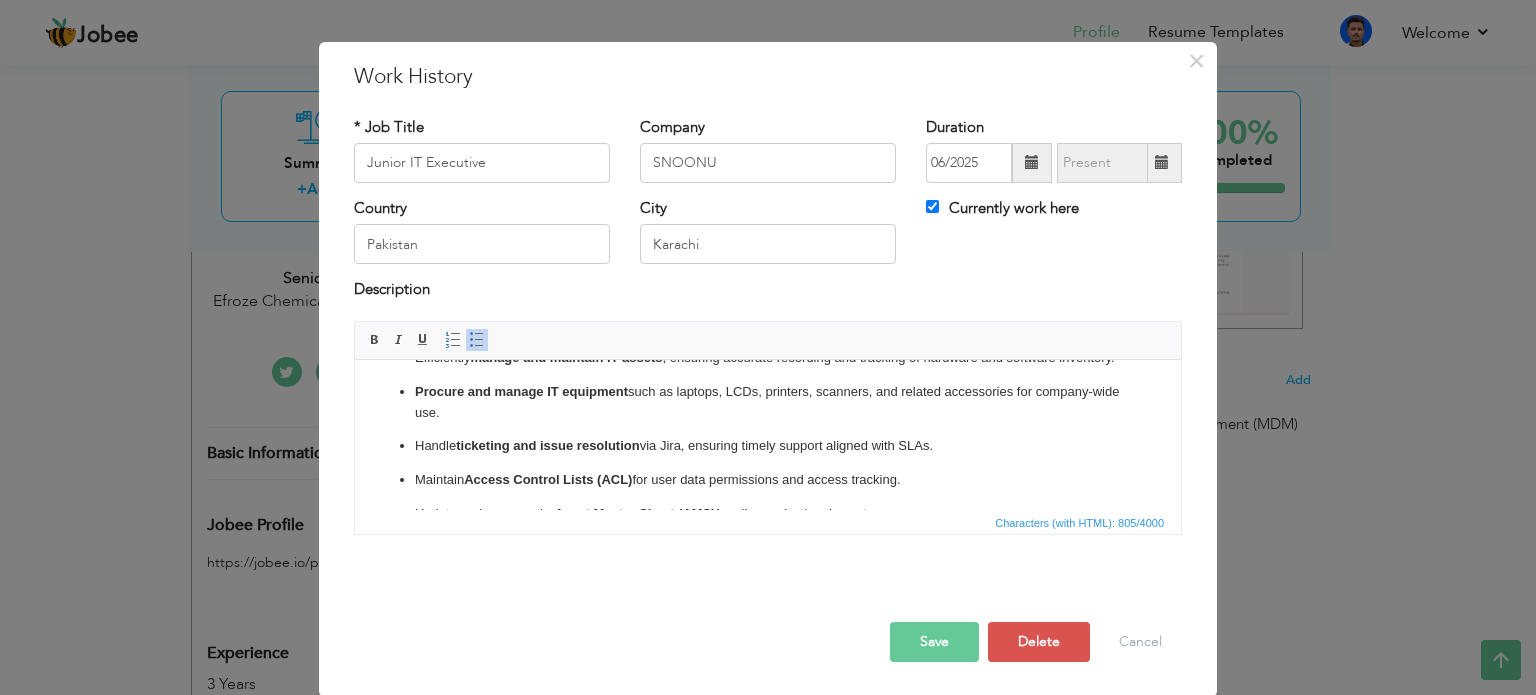 scroll, scrollTop: 0, scrollLeft: 0, axis: both 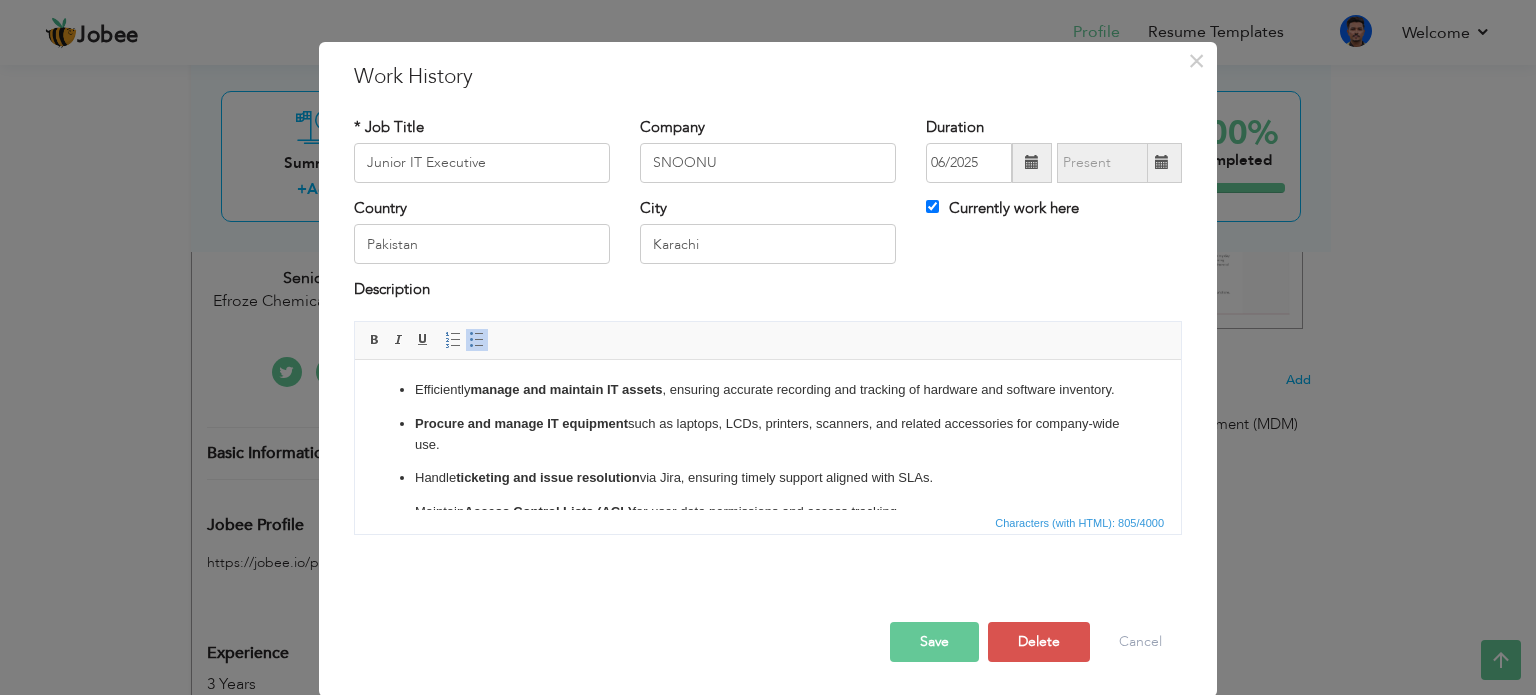 click on "Efficiently  manage and maintain IT assets , ensuring accurate recording and tracking of hardware and software inventory." at bounding box center (768, 389) 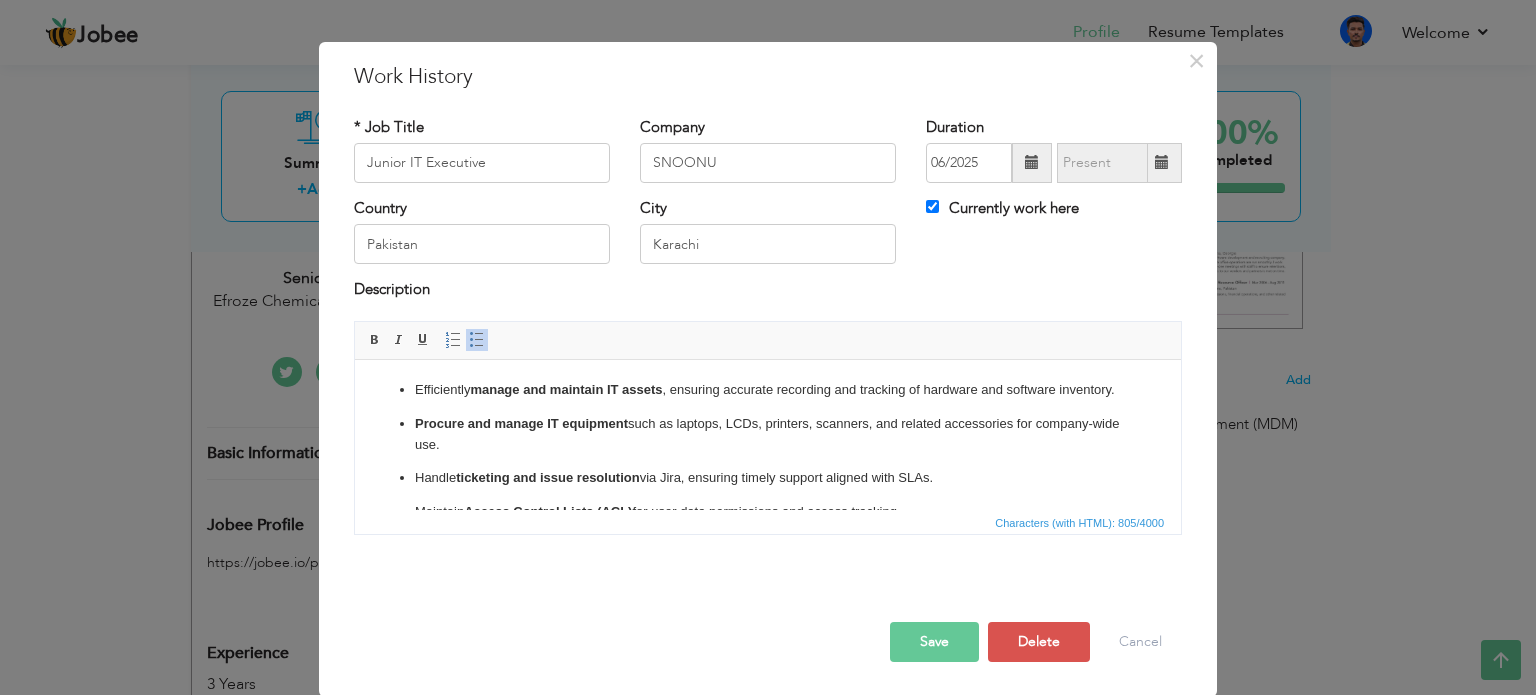 click on "Efficiently  manage and maintain IT assets , ensuring accurate recording and tracking of hardware and software inventory. Procure and manage IT equipment  such as laptops, LCDs, printers, scanners, and related accessories for company-wide use. Handle  ticketing and issue resolution  via Jira, ensuring timely support aligned with SLAs. Maintain  Access Control Lists (ACL)  for user data permissions and access tracking. Update and manage the  Asset Master Sheet (AMS)  for all organizational assets. Conduct  monthly audits  of applications, licenses, and IT assets to ensure compliance and optimize utilization." 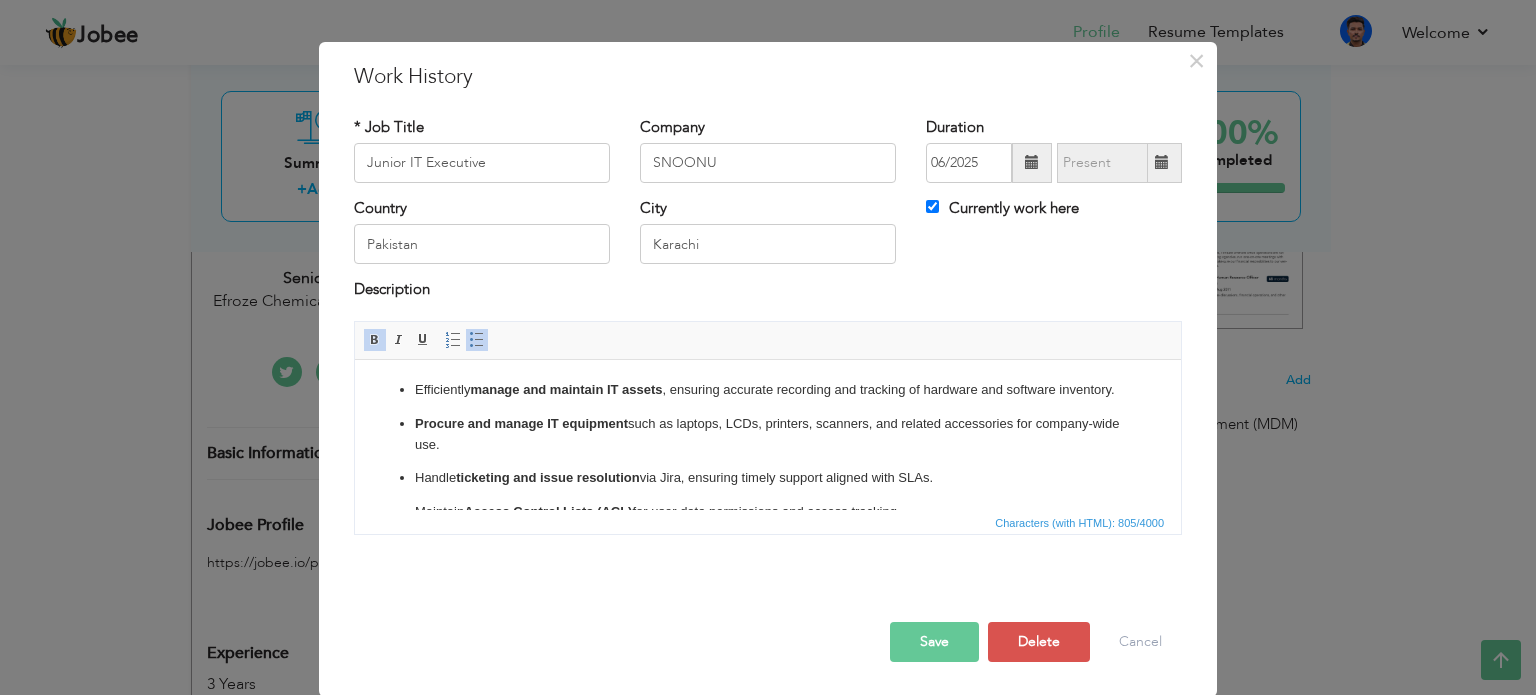 click on "Efficiently  manage and maintain IT assets , ensuring accurate recording and tracking of hardware and software inventory. Procure and manage IT equipment  such as laptops, LCDs, printers, scanners, and related accessories for company-wide use. Handle  ticketing and issue resolution  via Jira, ensuring timely support aligned with SLAs. Maintain  Access Control Lists (ACL)  for user data permissions and access tracking. Update and manage the  Asset Master Sheet (AMS)  for all organizational assets. Conduct  monthly audits  of applications, licenses, and IT assets to ensure compliance and optimize utilization." 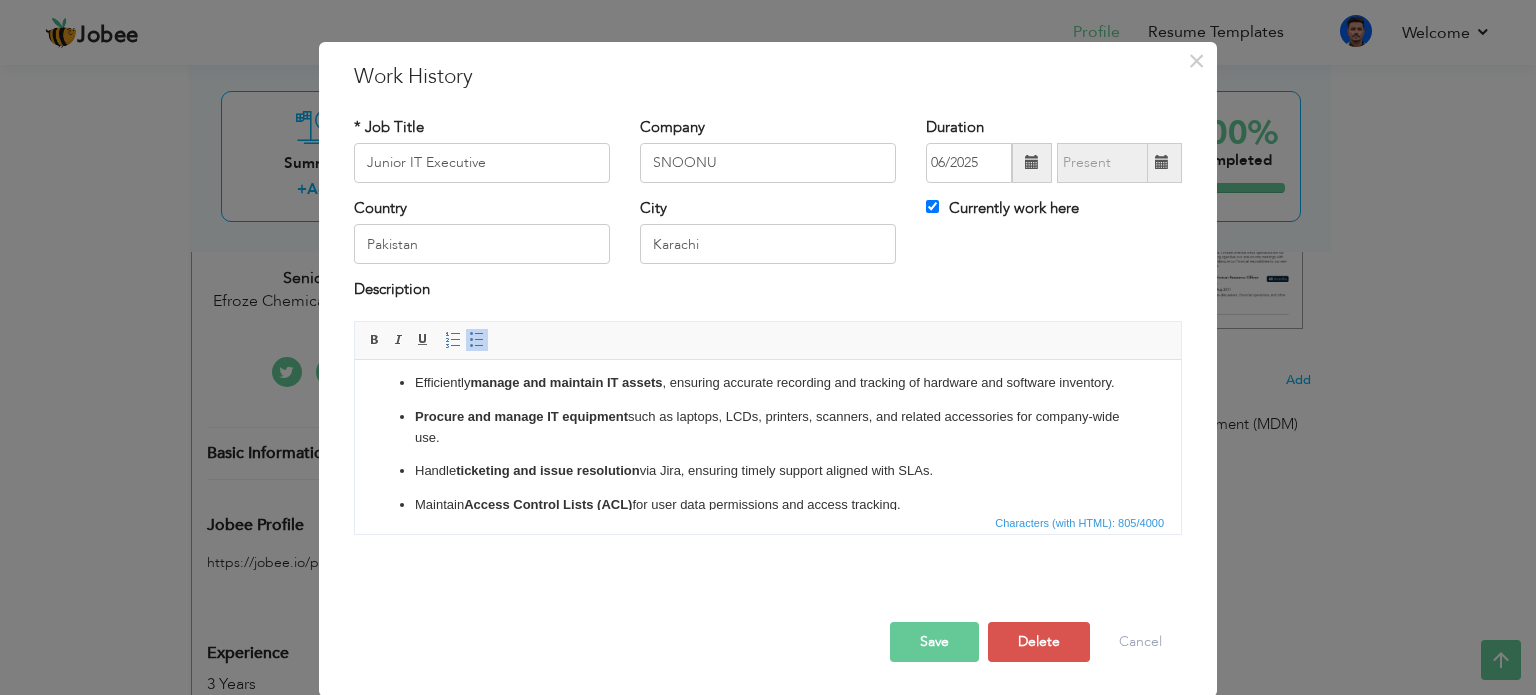scroll, scrollTop: 0, scrollLeft: 0, axis: both 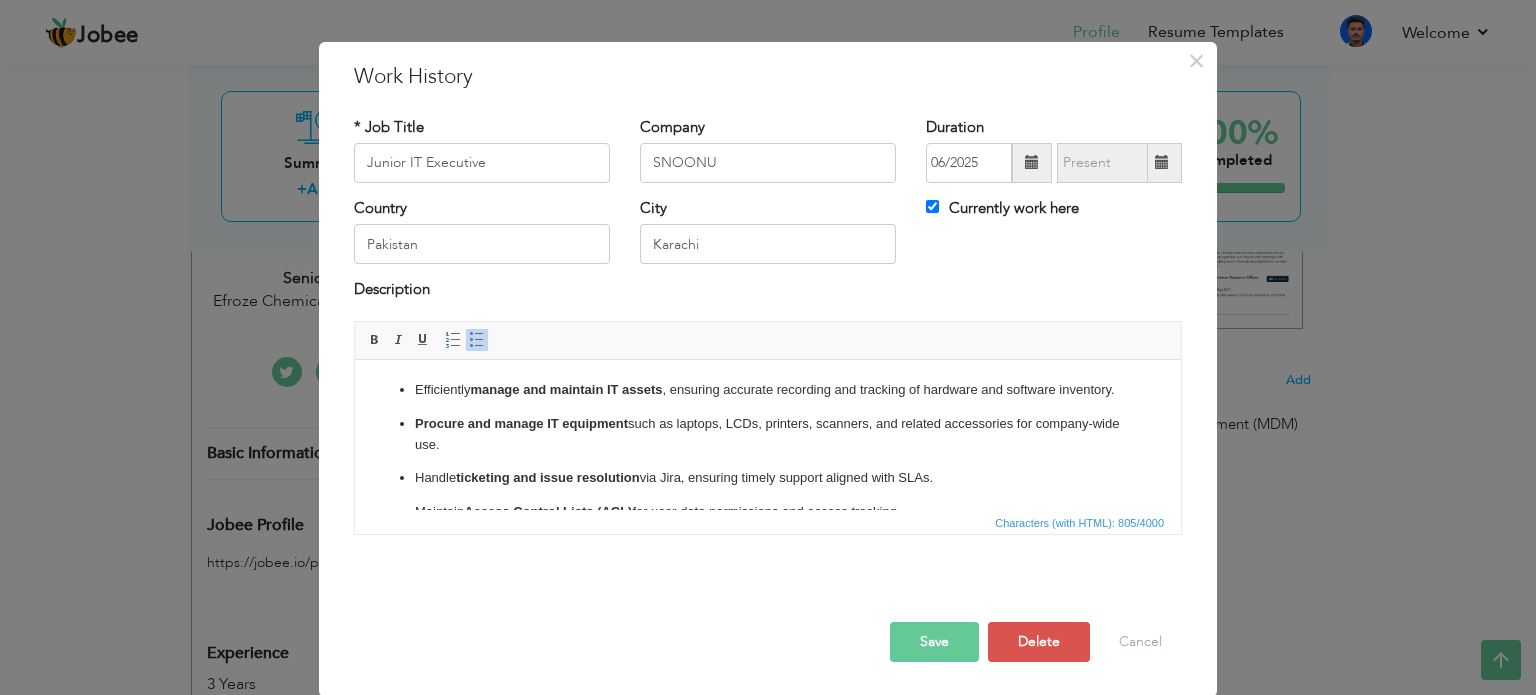drag, startPoint x: 949, startPoint y: 495, endPoint x: 346, endPoint y: 357, distance: 618.58954 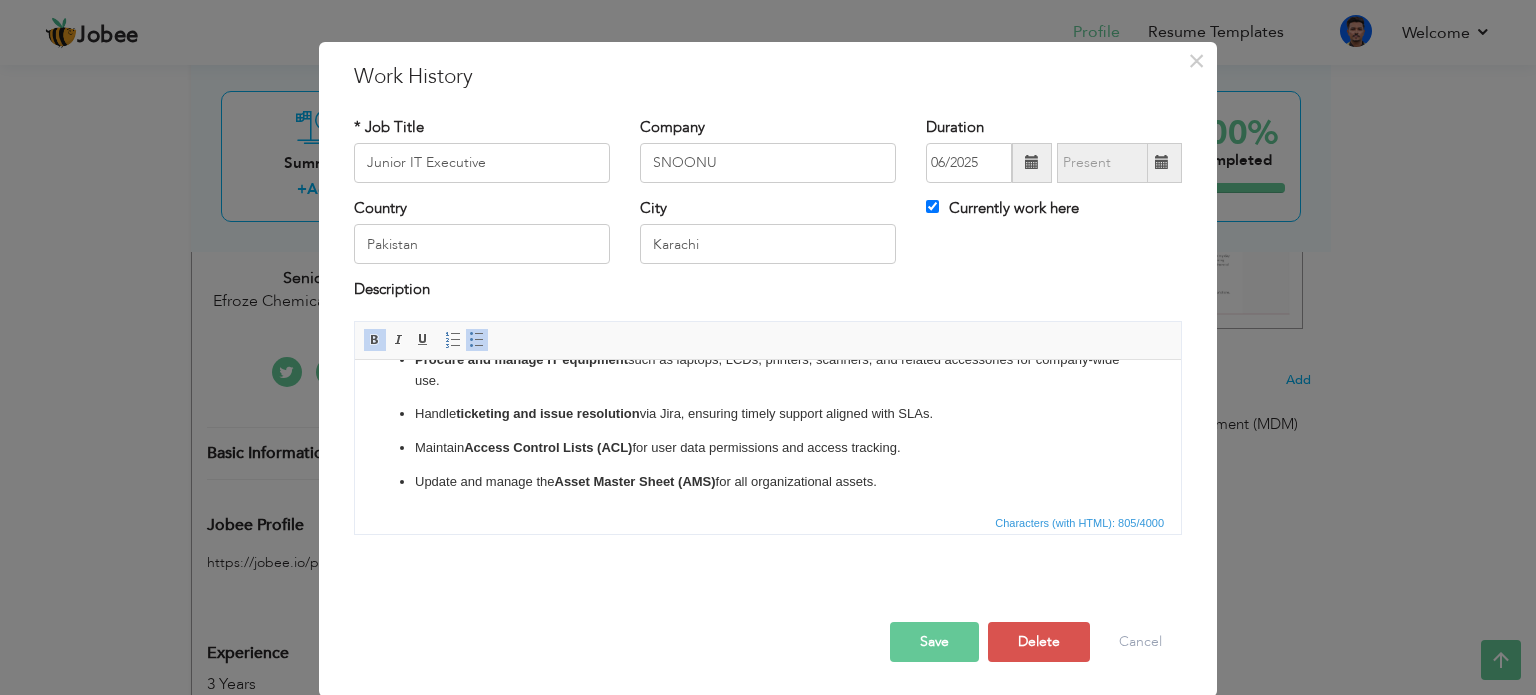 scroll, scrollTop: 120, scrollLeft: 0, axis: vertical 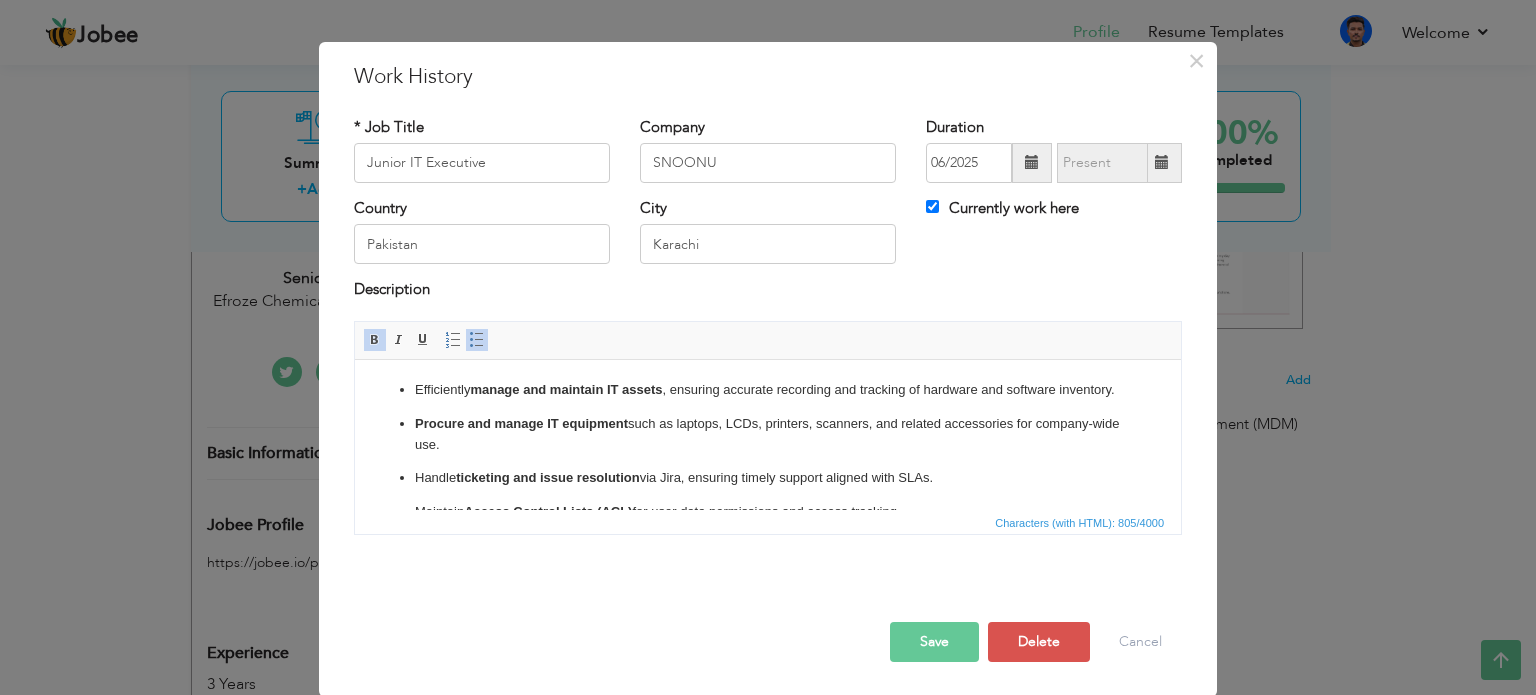 drag, startPoint x: 1068, startPoint y: 480, endPoint x: 276, endPoint y: 290, distance: 814.4716 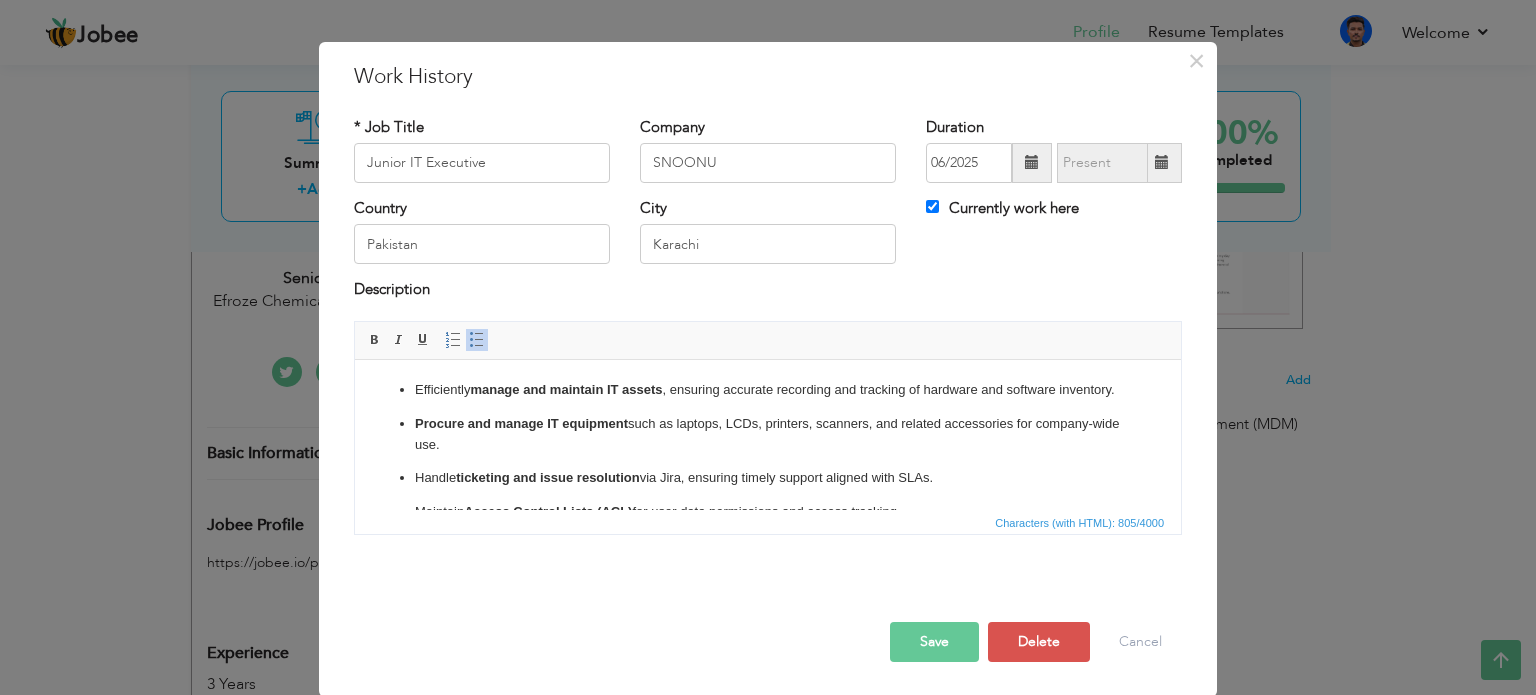 click at bounding box center [477, 340] 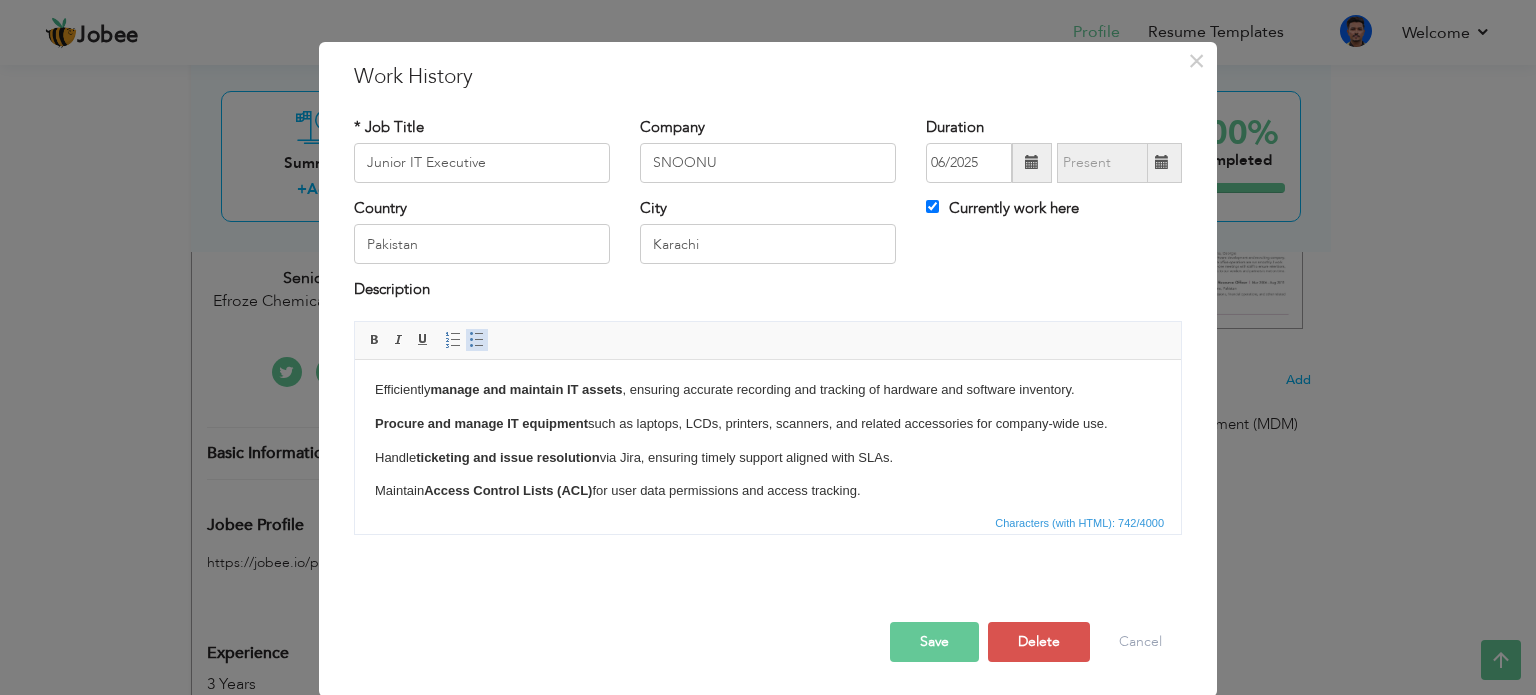 click at bounding box center [477, 340] 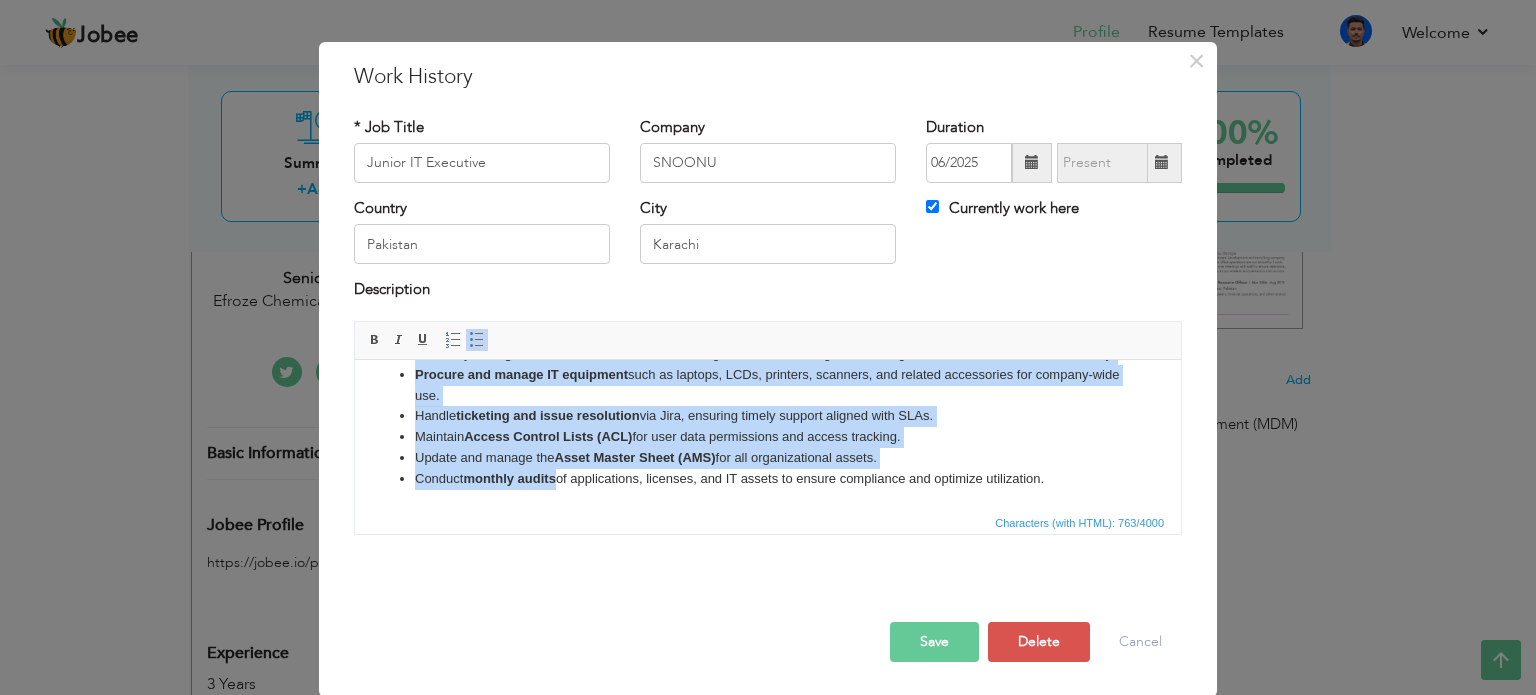 scroll, scrollTop: 56, scrollLeft: 0, axis: vertical 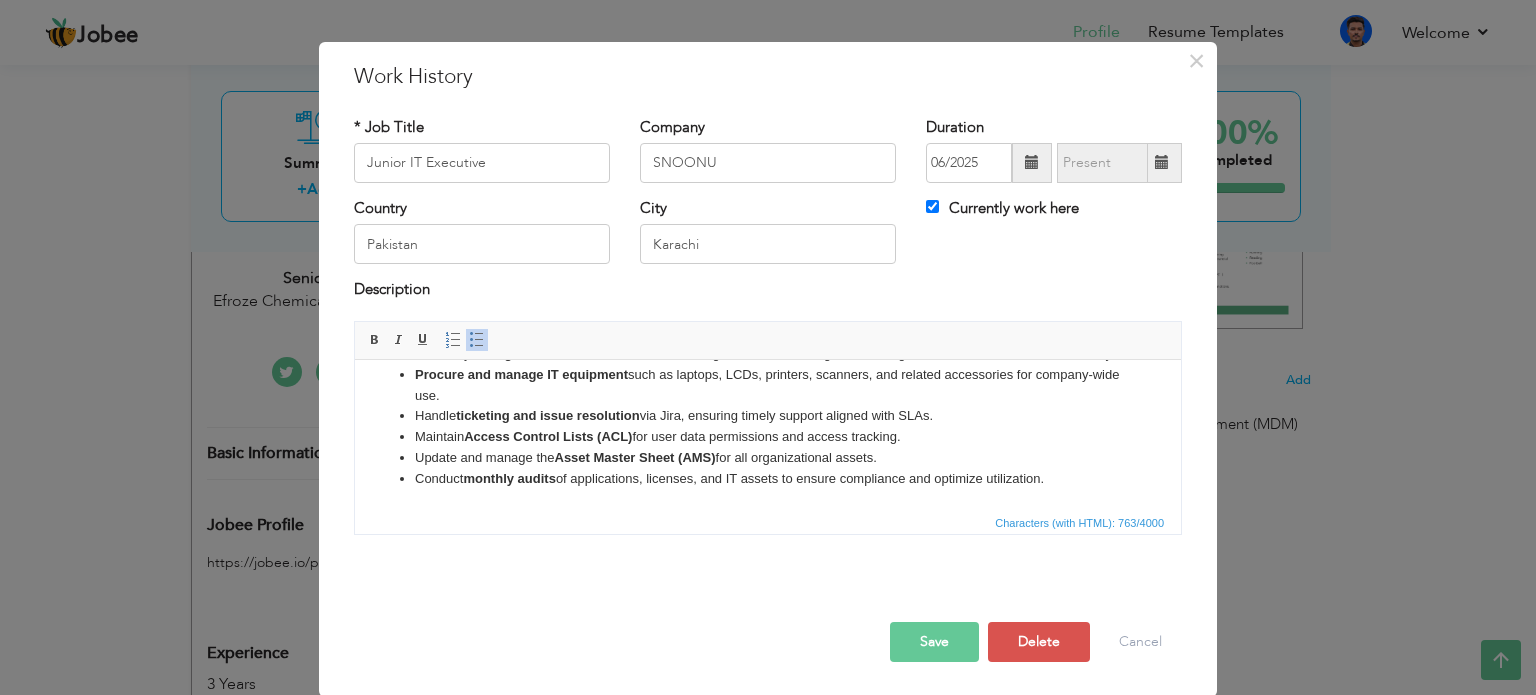 click on "Conduct  monthly audits  of applications, licenses, and IT assets to ensure compliance and optimize utilization." at bounding box center (768, 478) 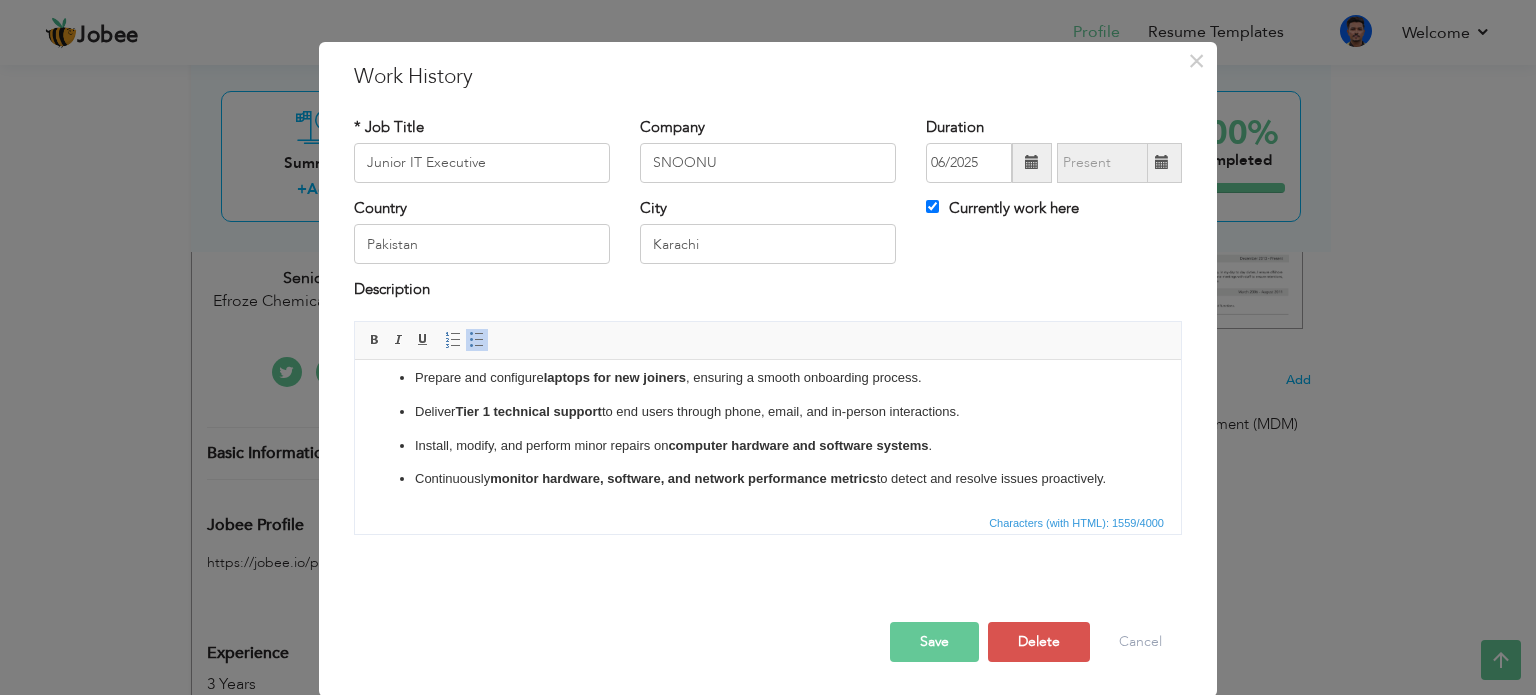 scroll, scrollTop: 298, scrollLeft: 0, axis: vertical 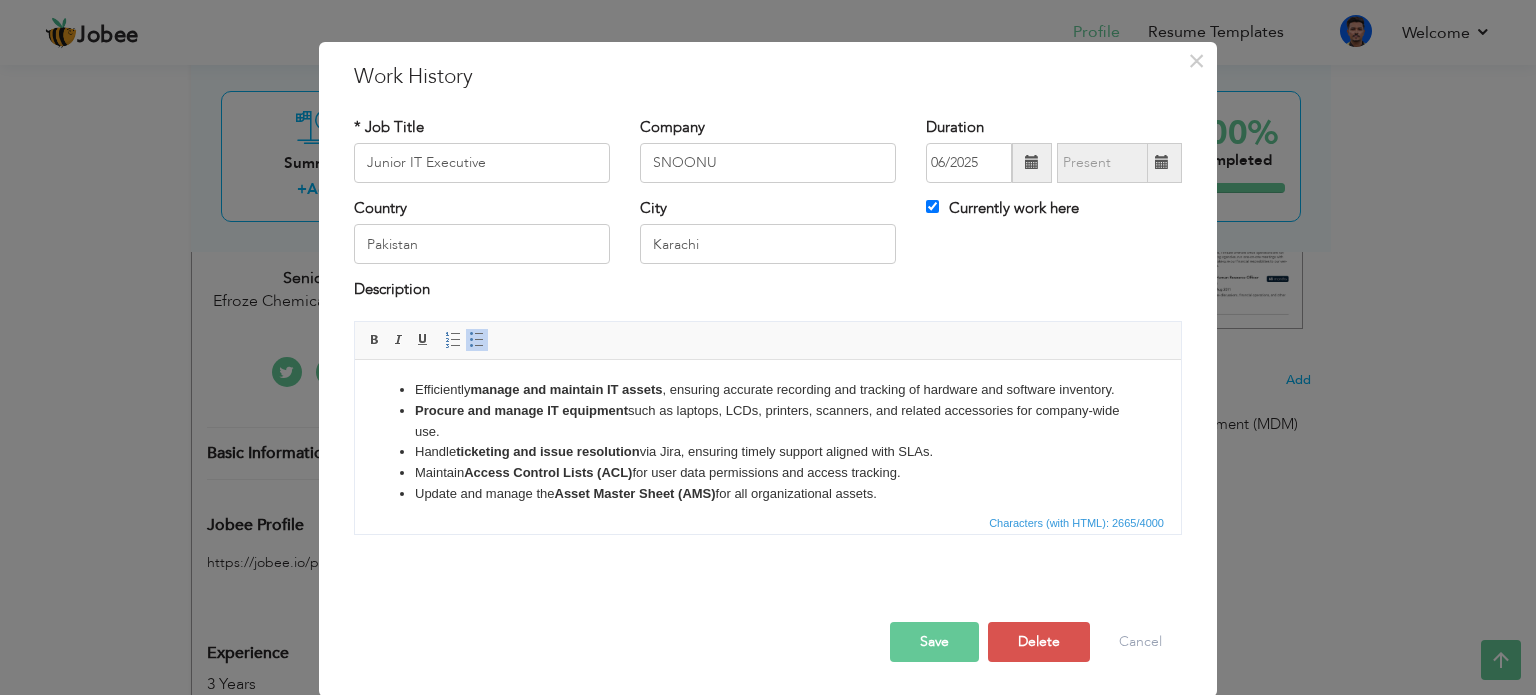 click on "Efficiently  manage and maintain IT assets , ensuring accurate recording and tracking of hardware and software inventory." at bounding box center [768, 389] 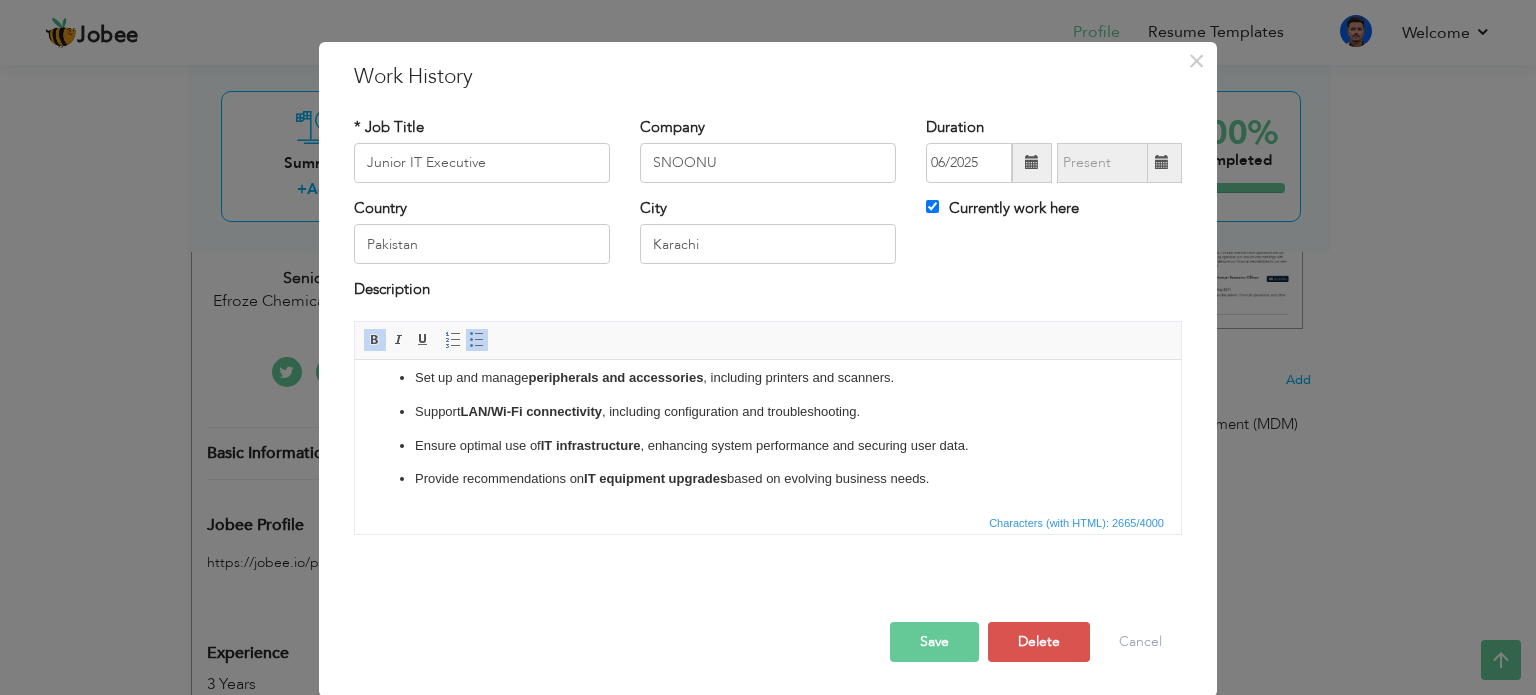 scroll, scrollTop: 625, scrollLeft: 0, axis: vertical 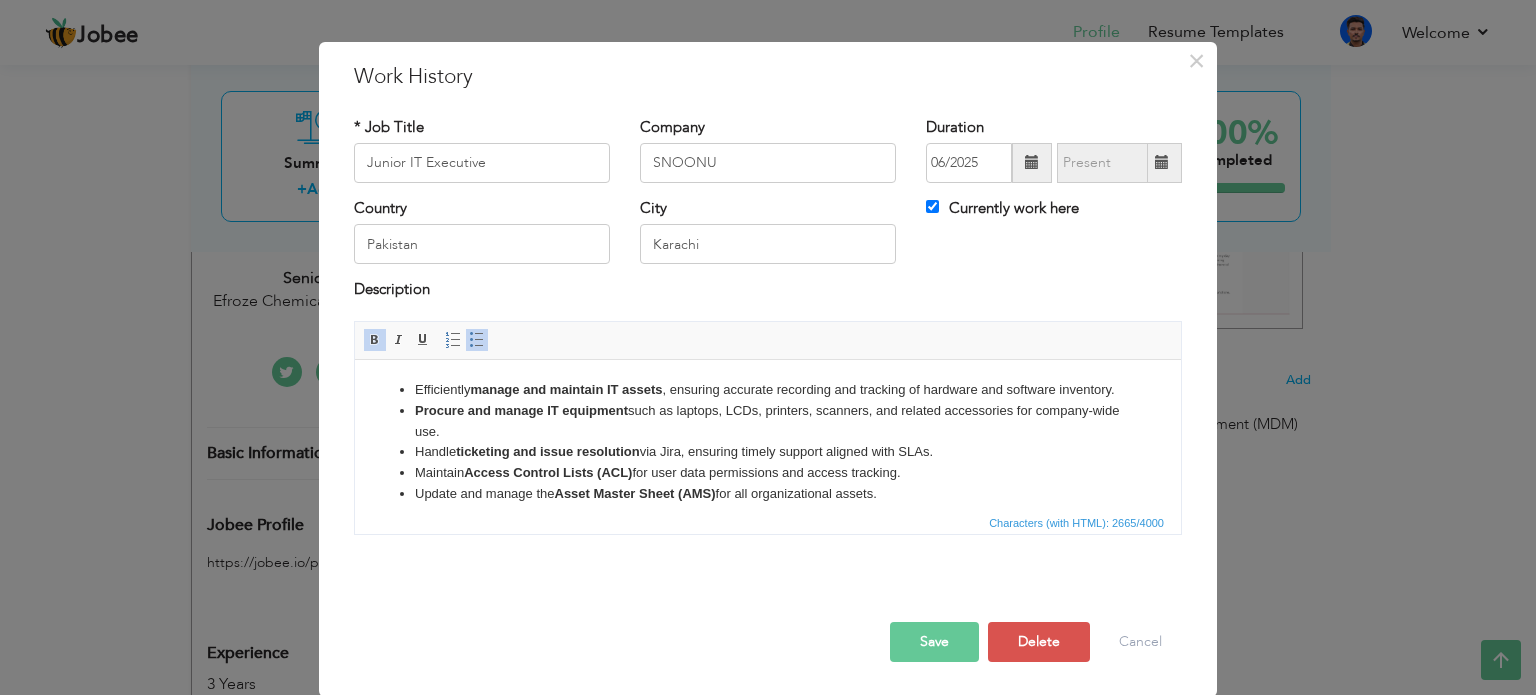drag, startPoint x: 963, startPoint y: 487, endPoint x: 68, endPoint y: 230, distance: 931.1681 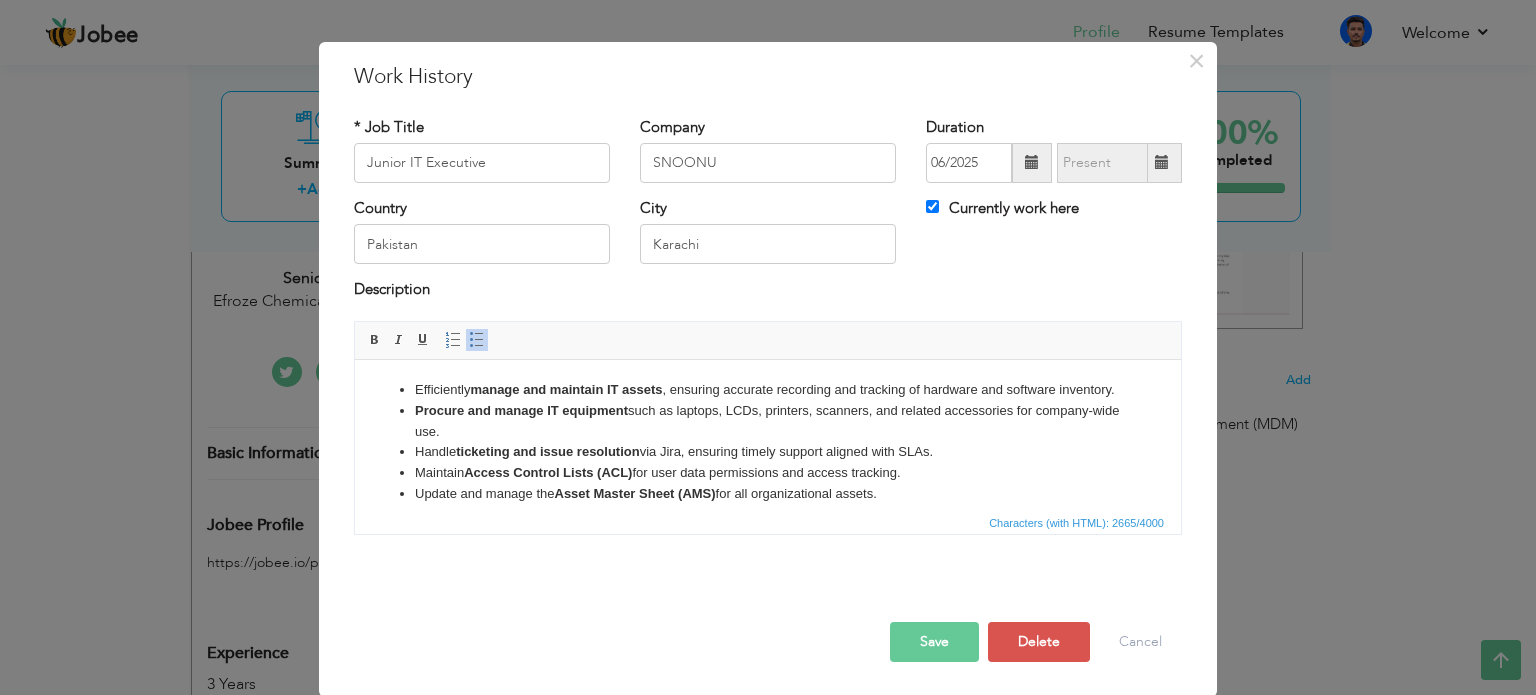 click at bounding box center (477, 340) 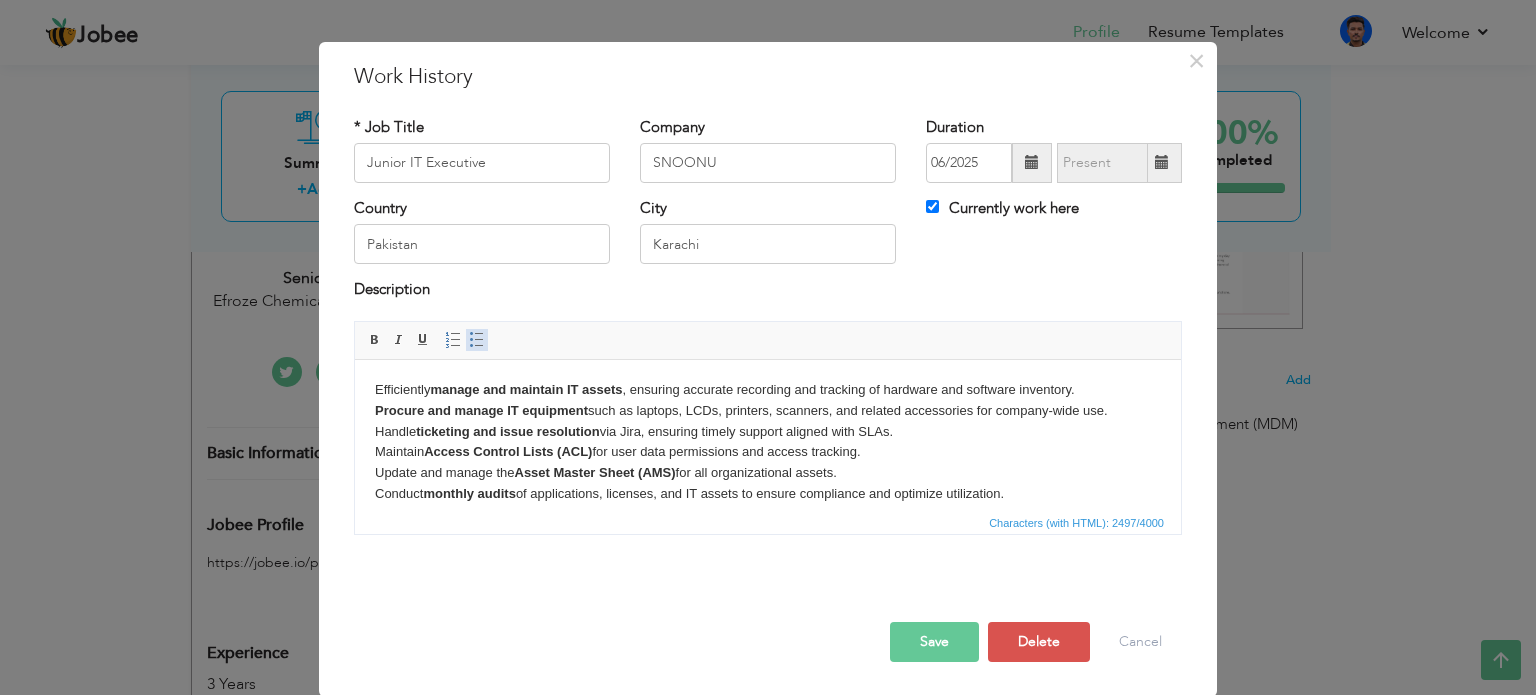 click at bounding box center [477, 340] 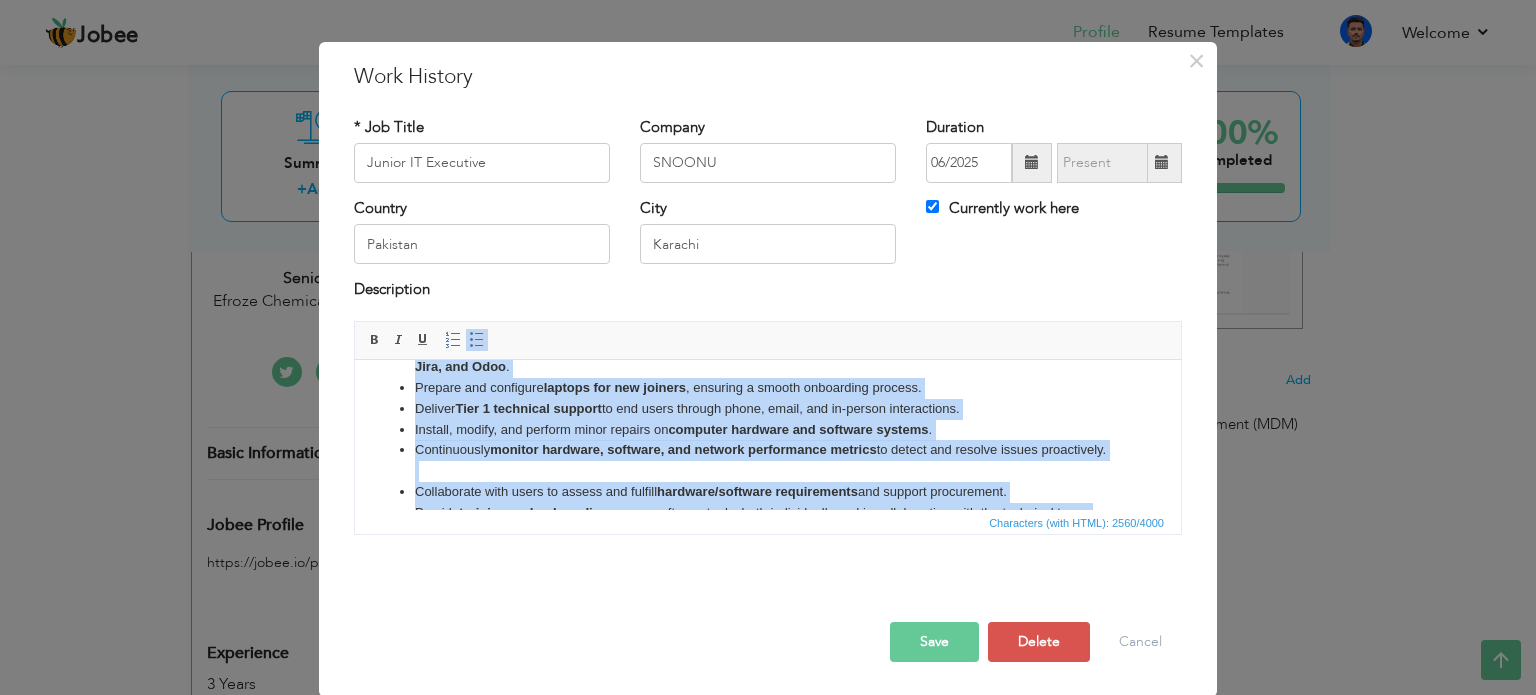 scroll, scrollTop: 430, scrollLeft: 0, axis: vertical 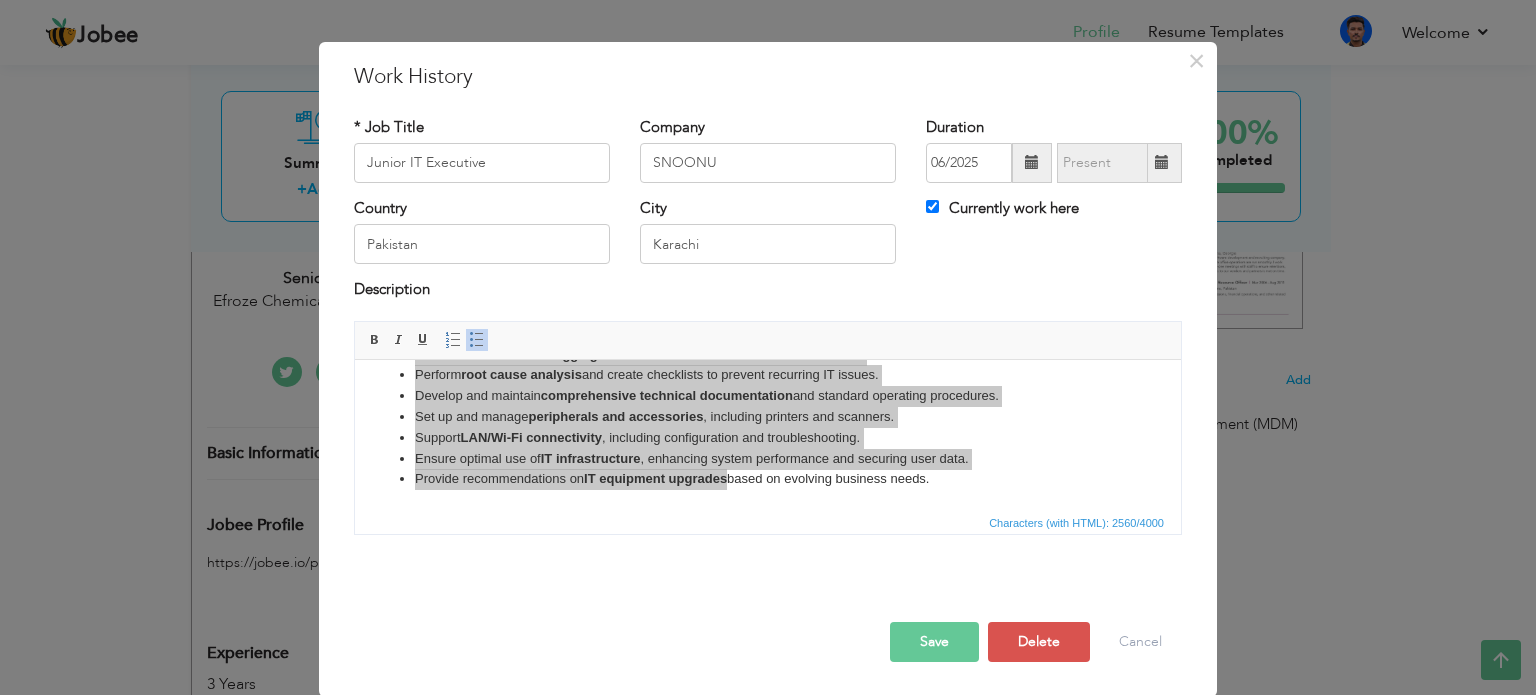 click on "Save" at bounding box center (934, 642) 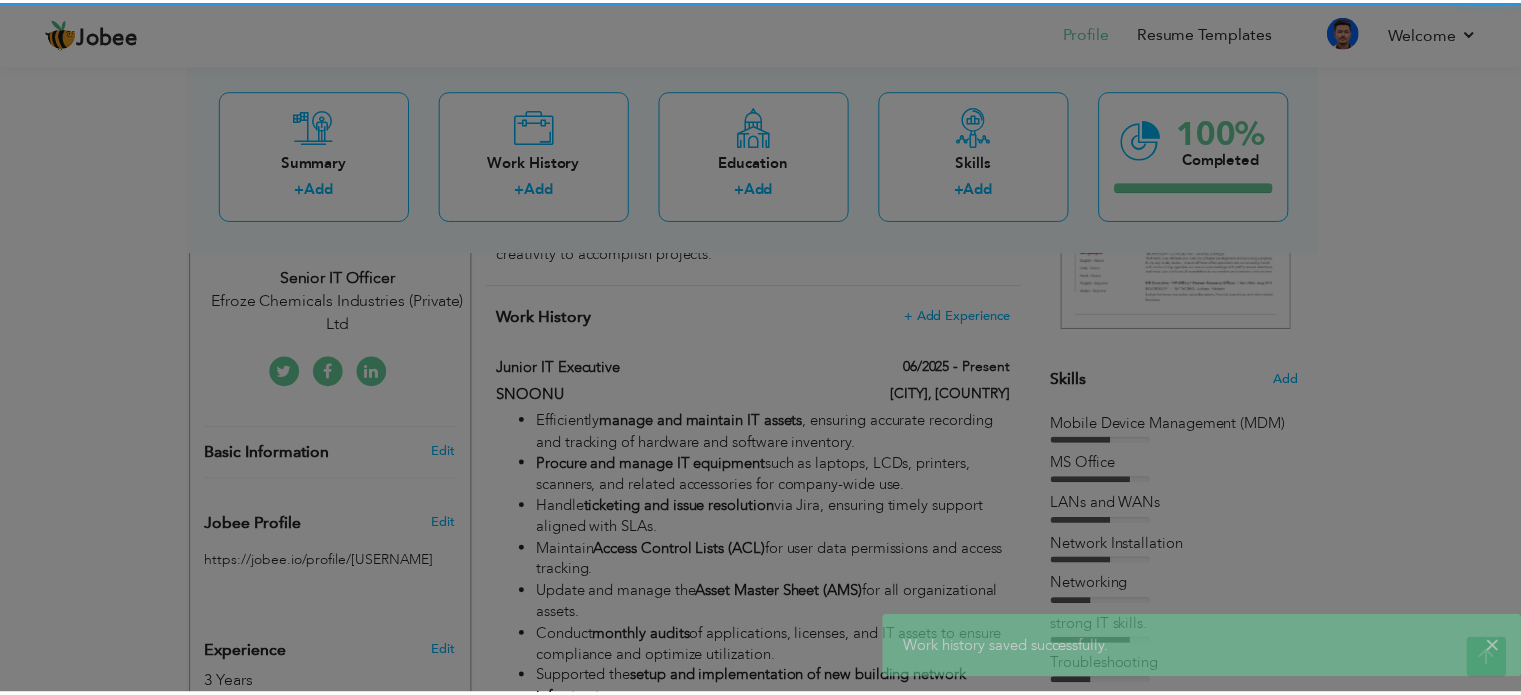 scroll, scrollTop: 0, scrollLeft: 0, axis: both 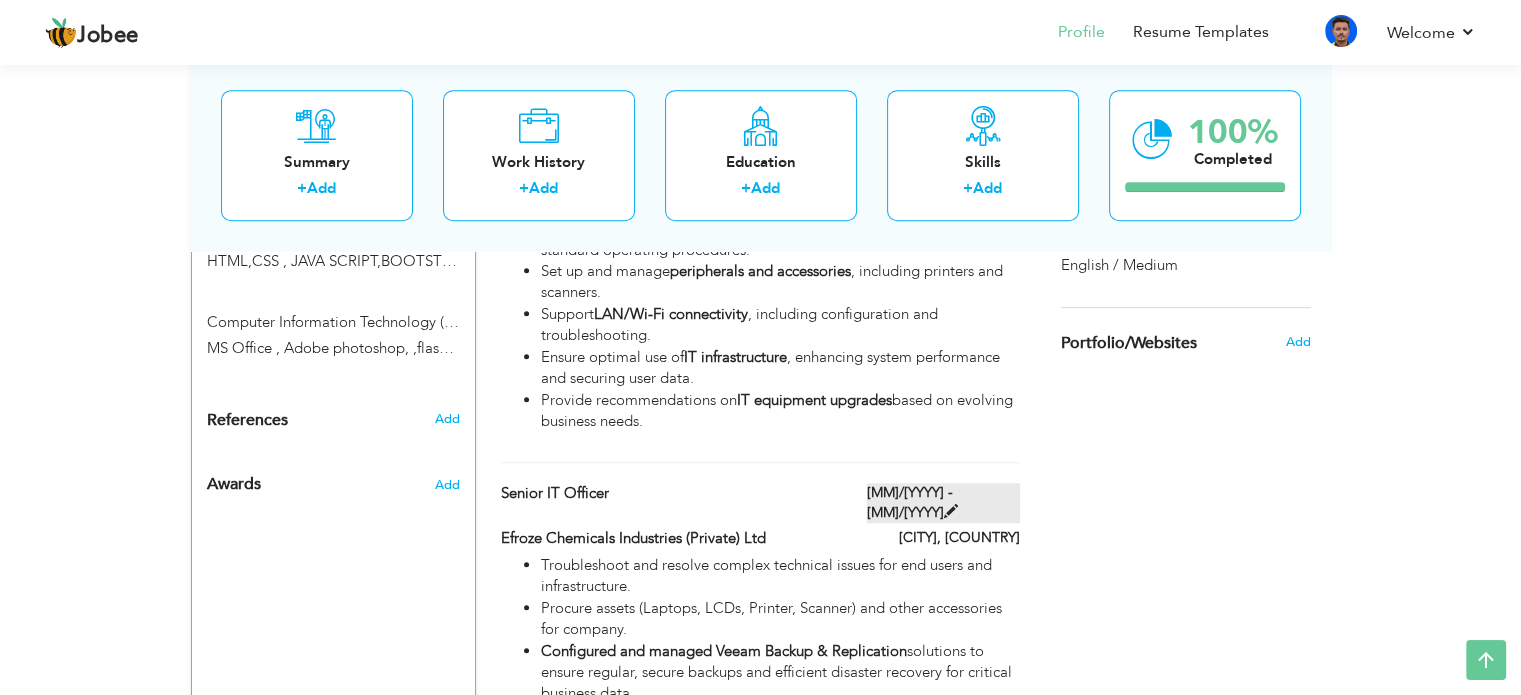 click at bounding box center [951, 511] 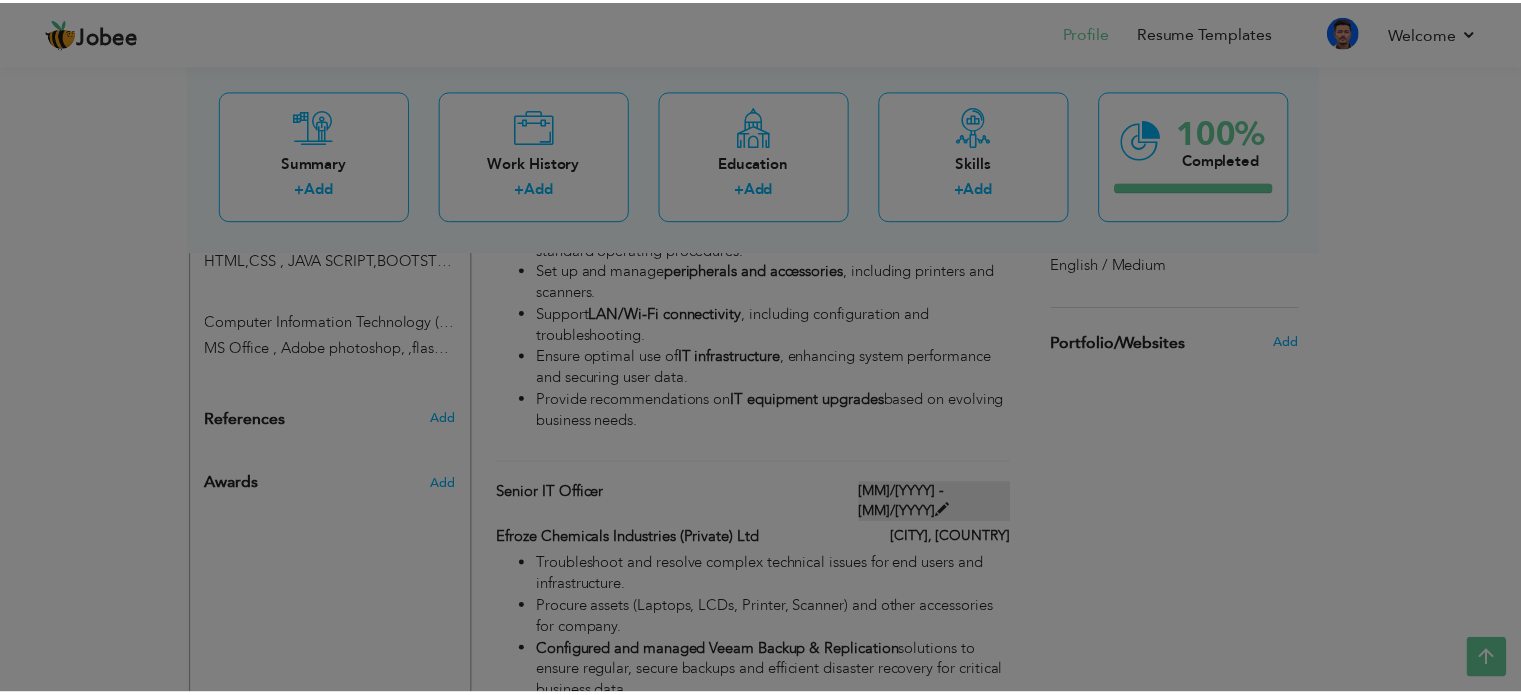 scroll, scrollTop: 0, scrollLeft: 0, axis: both 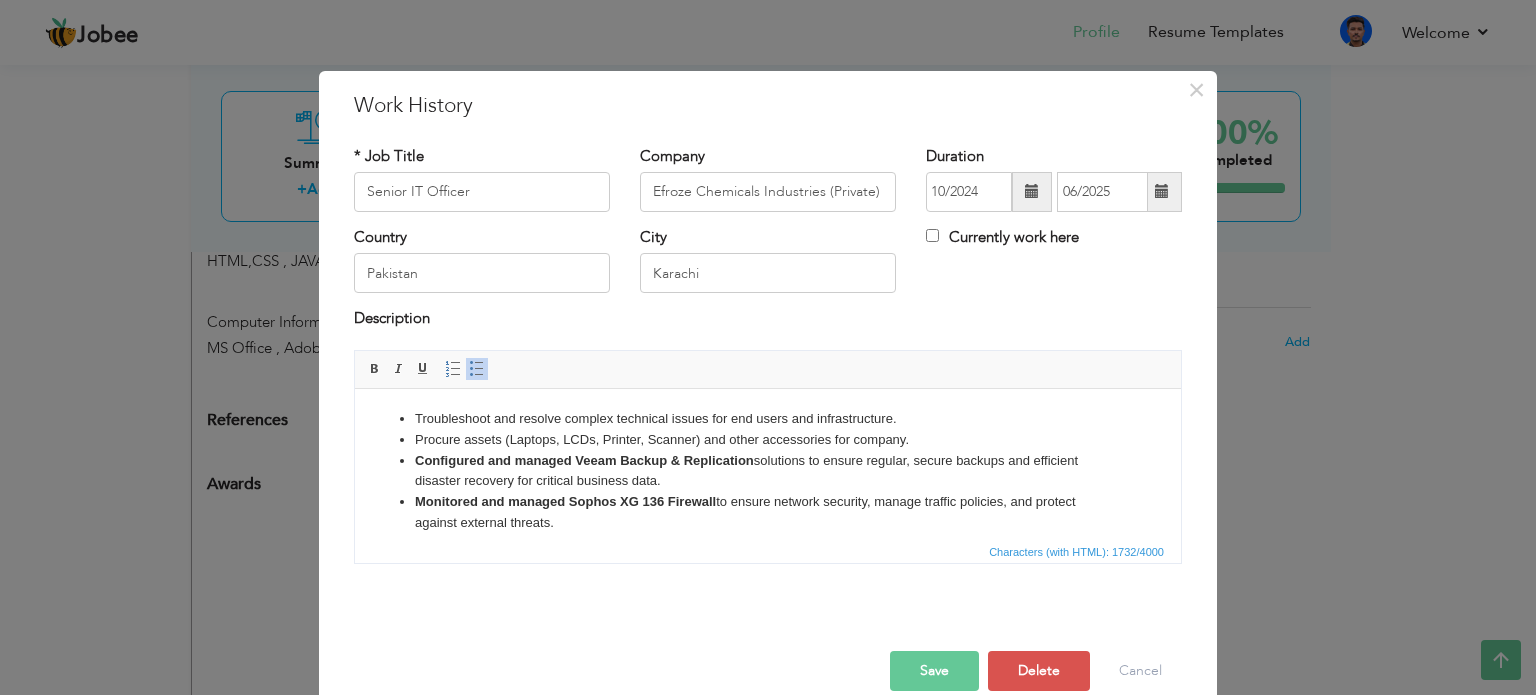 click at bounding box center [1162, 191] 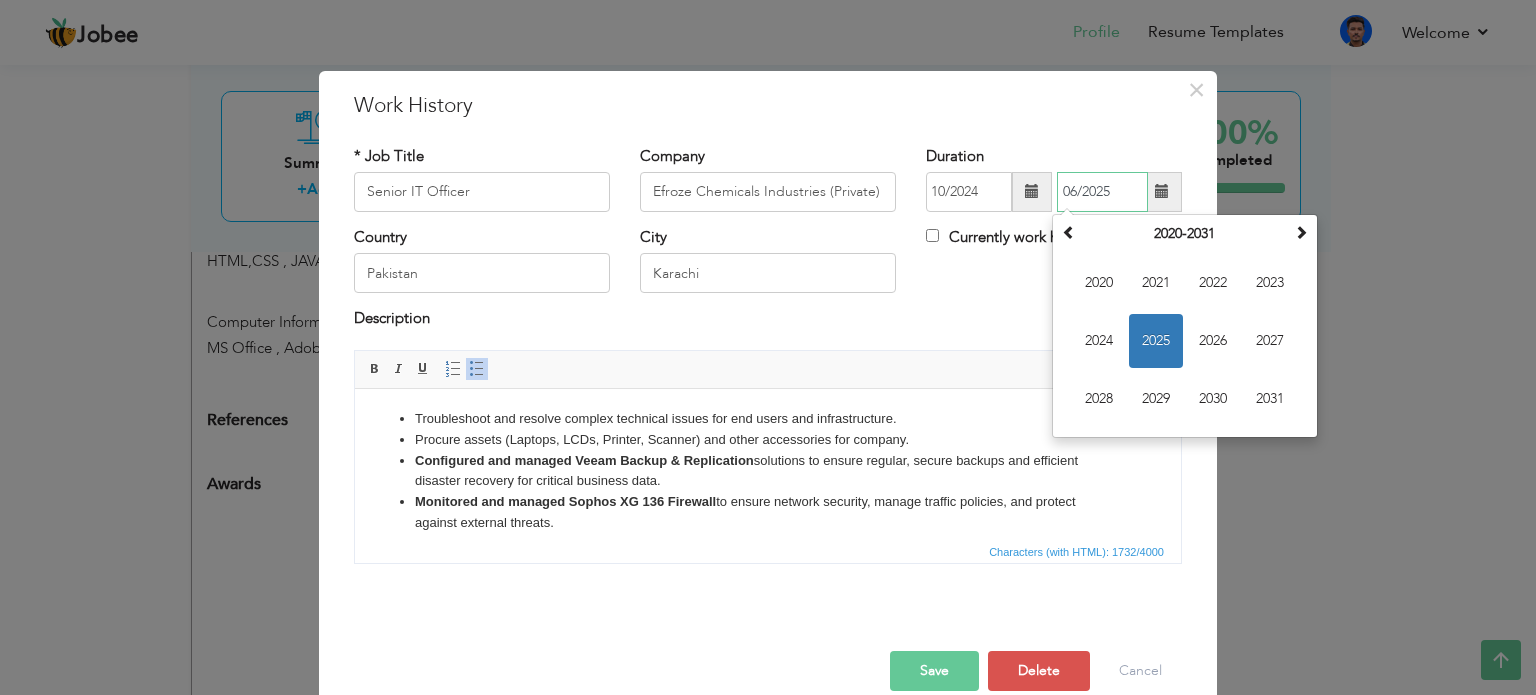 click on "2025" at bounding box center (1156, 341) 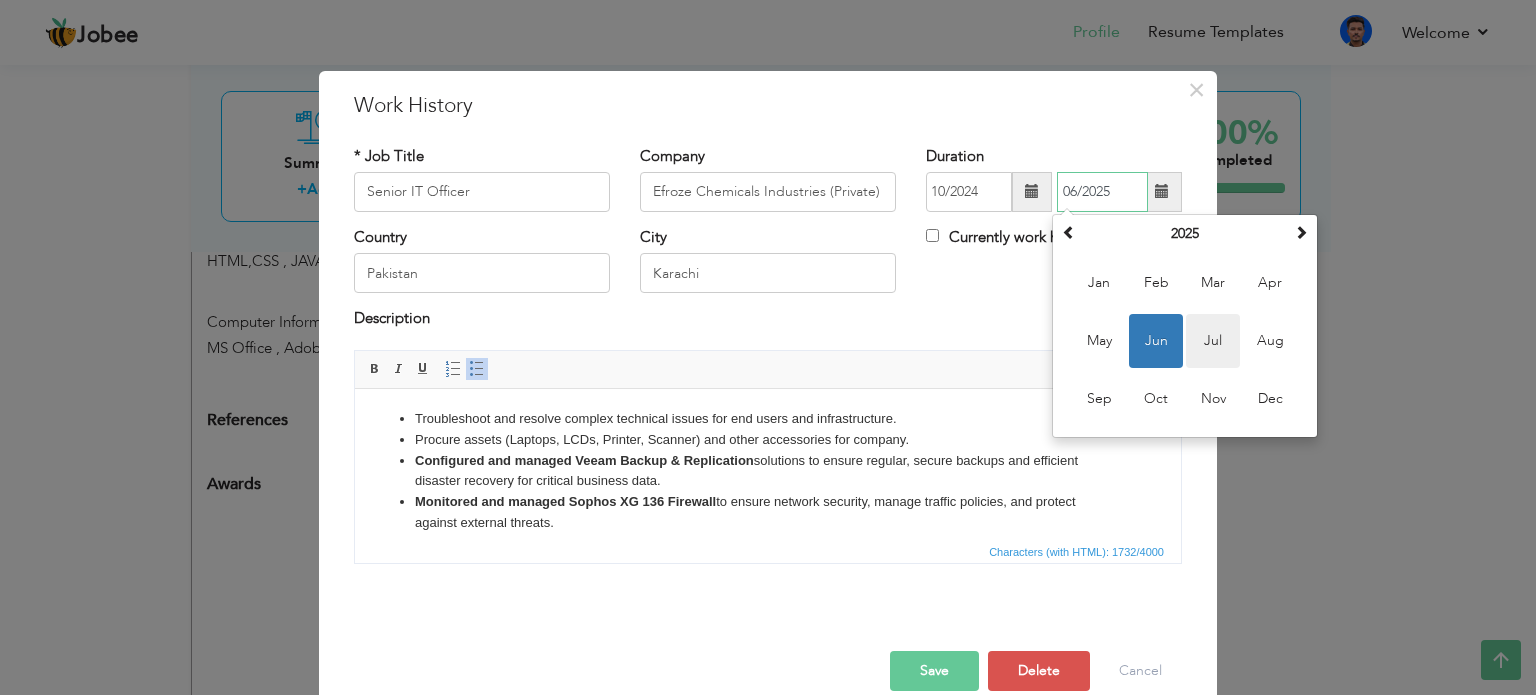 click on "Jul" at bounding box center (1213, 341) 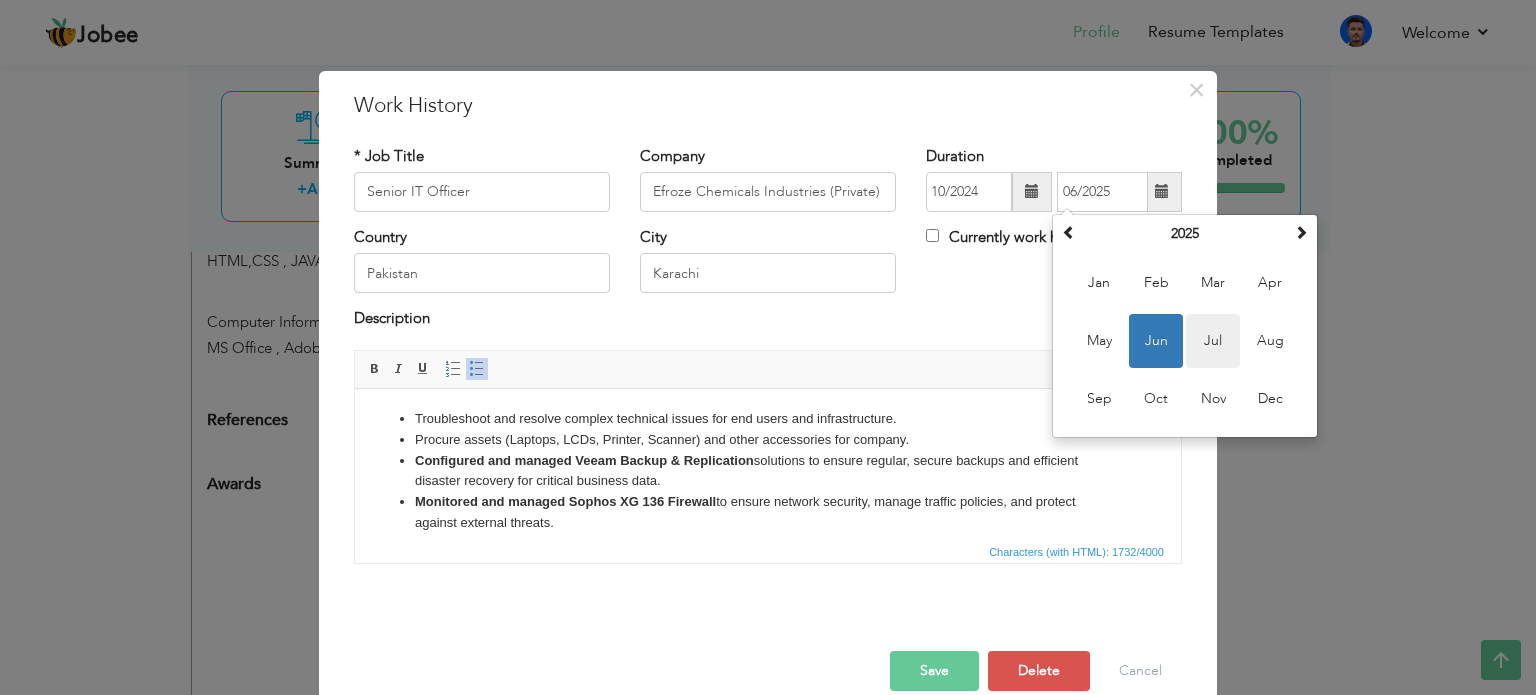 type on "07/2025" 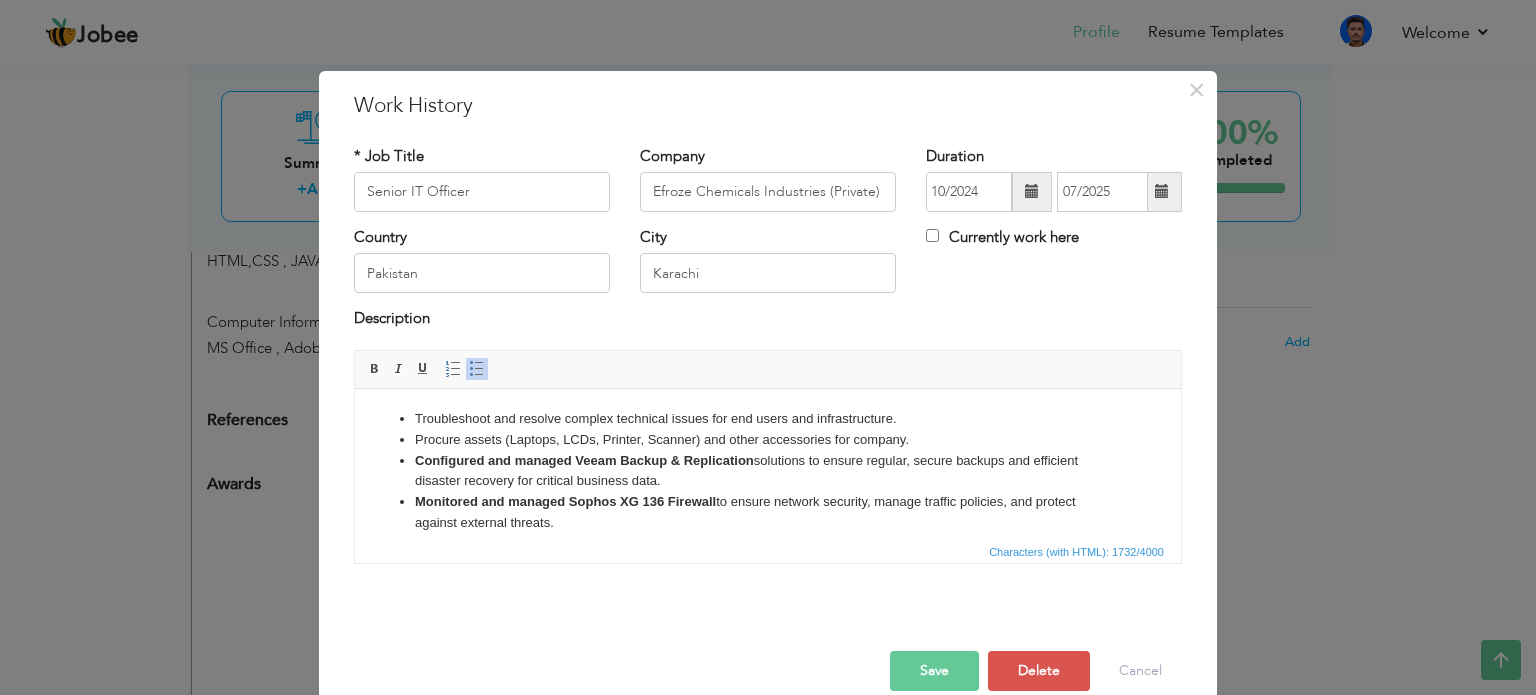click on "Save" at bounding box center (934, 671) 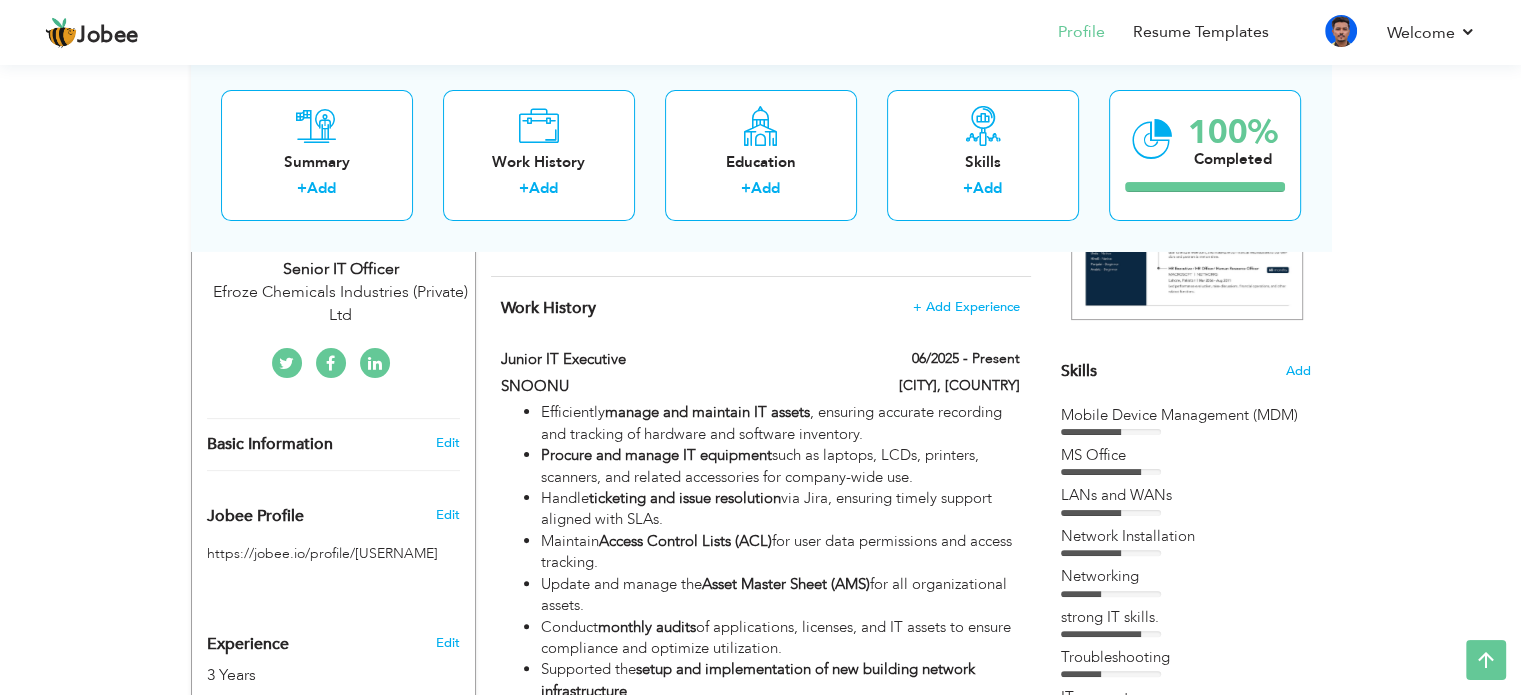 scroll, scrollTop: 400, scrollLeft: 0, axis: vertical 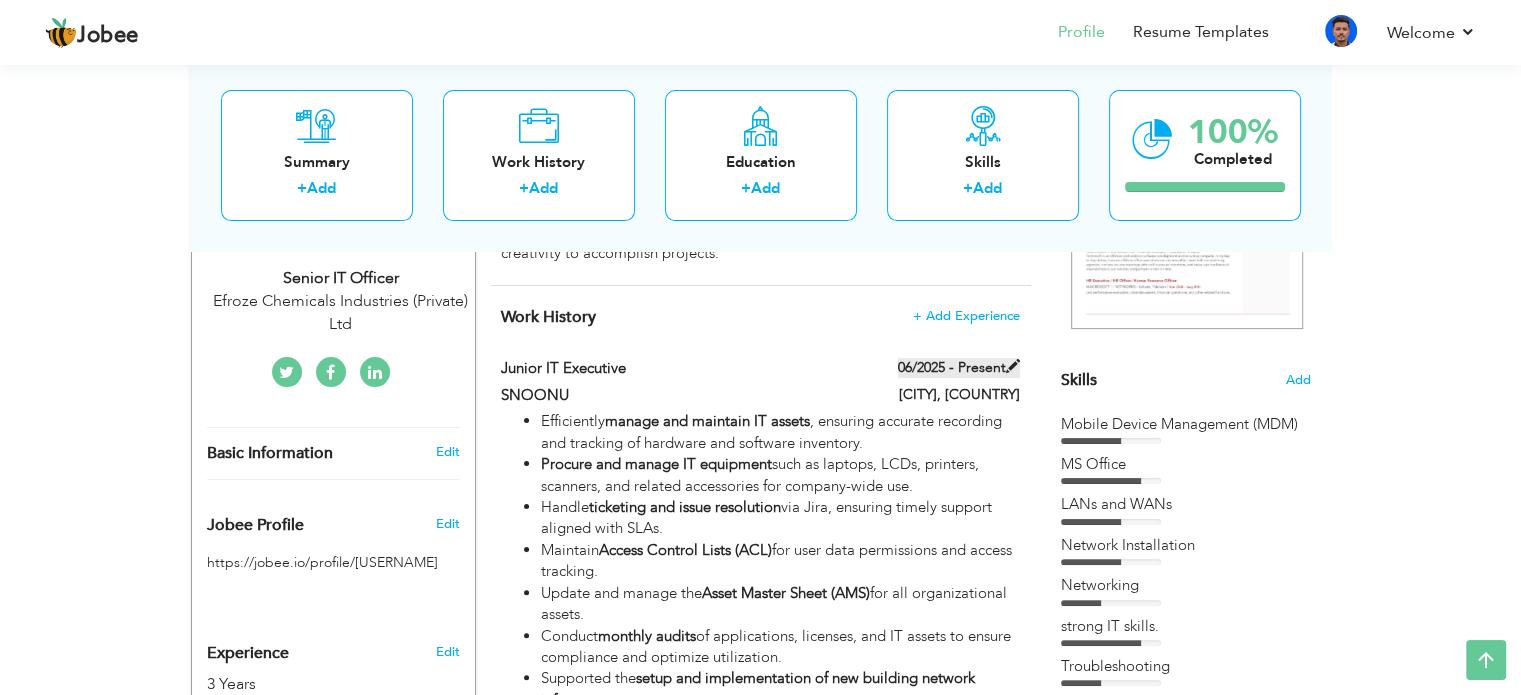 click at bounding box center [1013, 366] 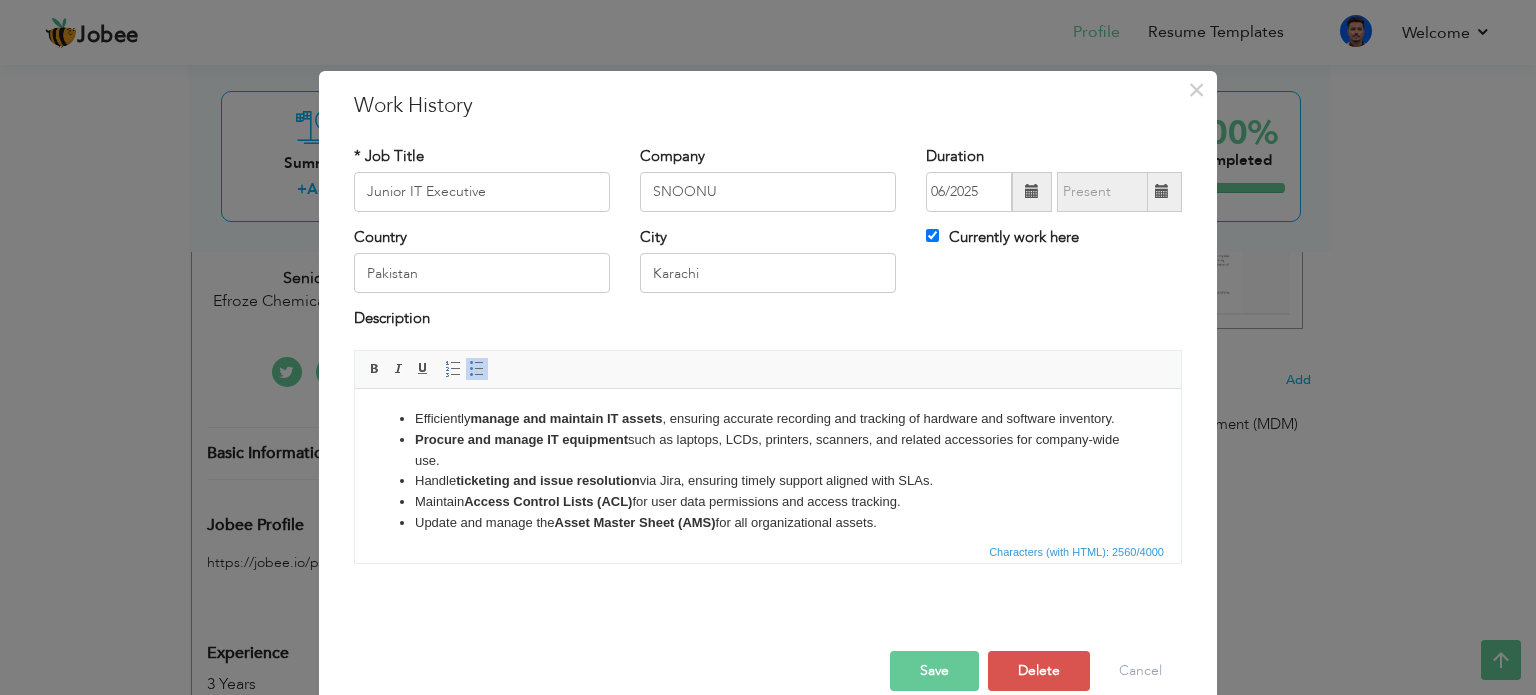 click at bounding box center (1032, 192) 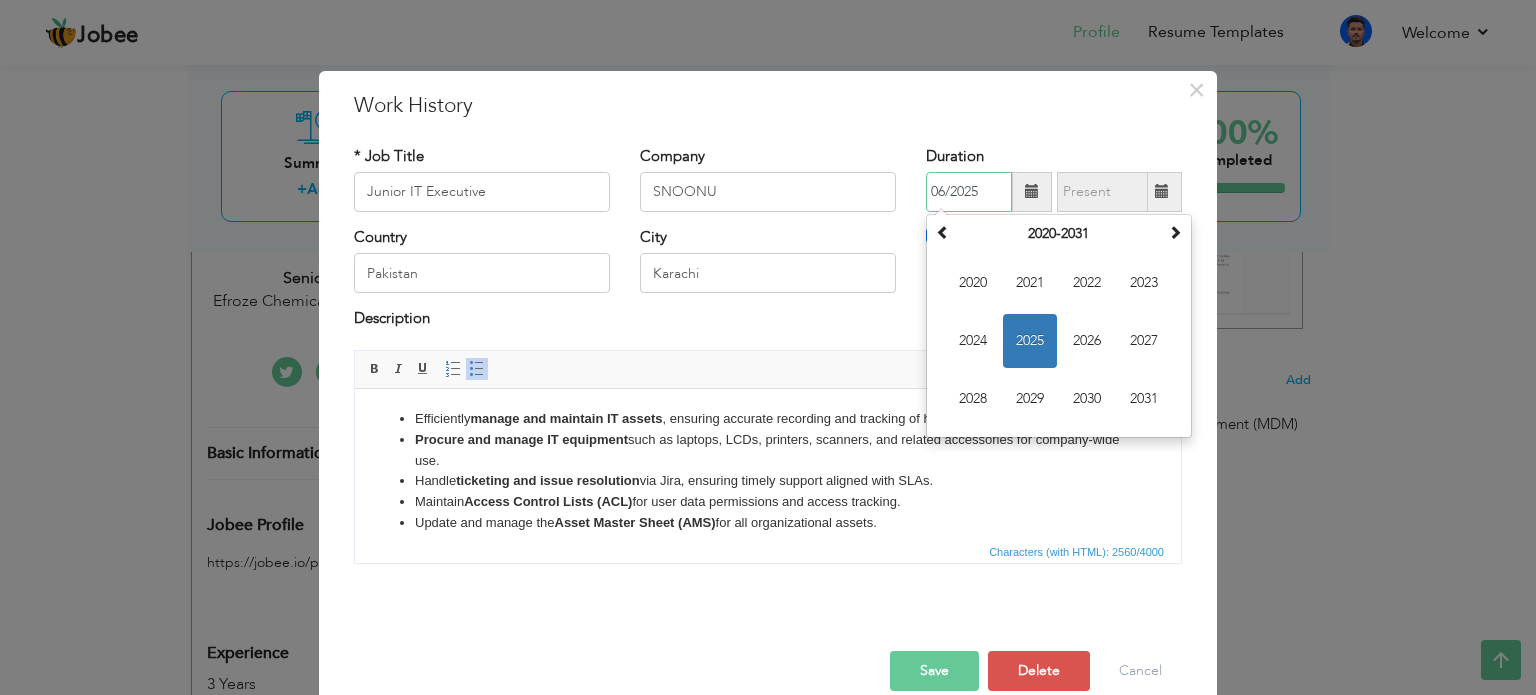click on "2025" at bounding box center [1030, 341] 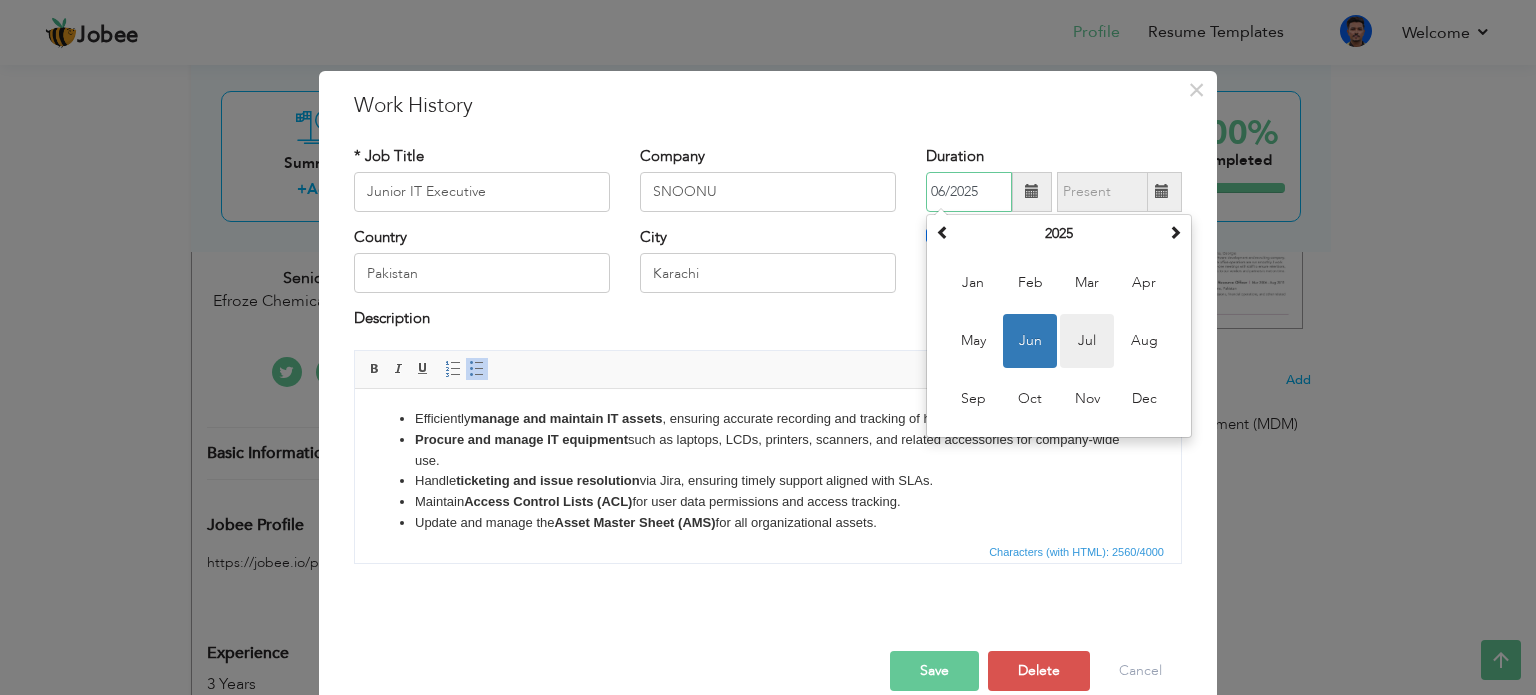 click on "Jul" at bounding box center (1087, 341) 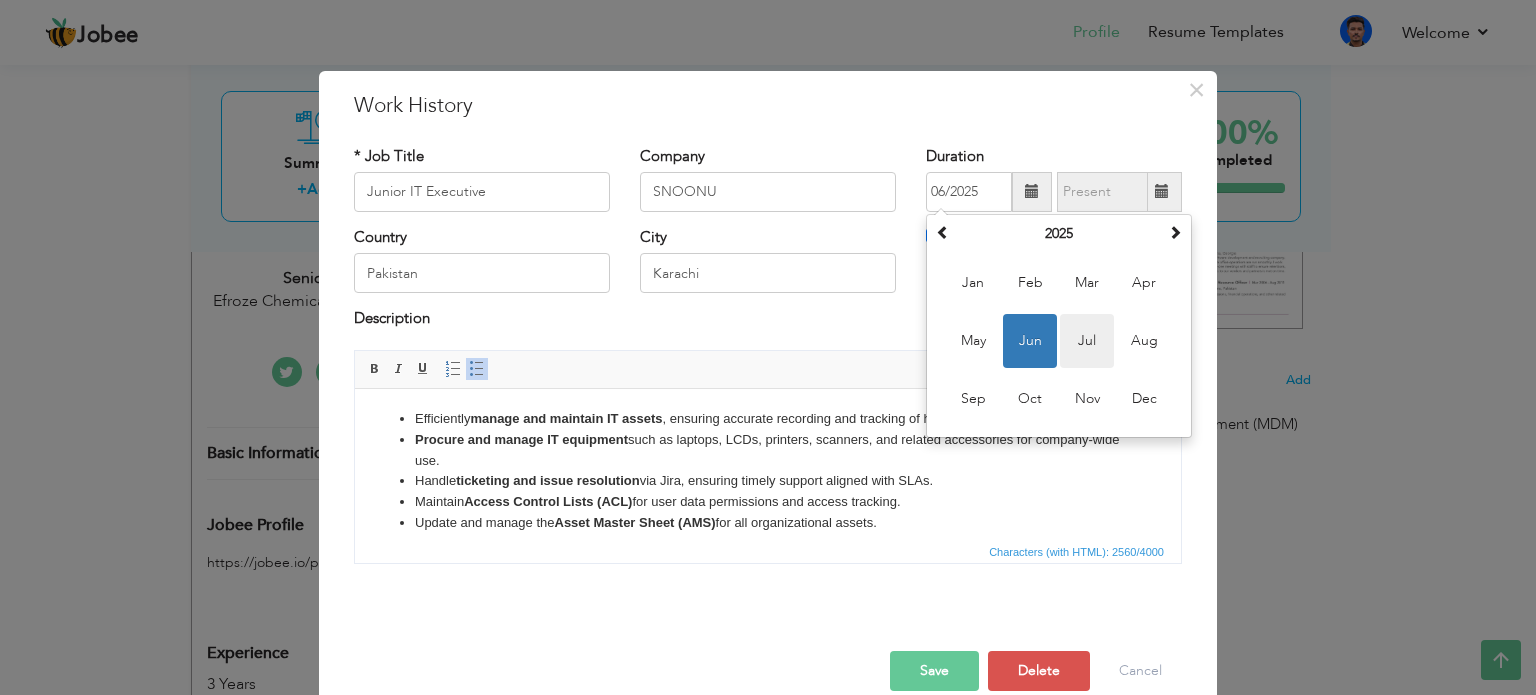 type on "07/2025" 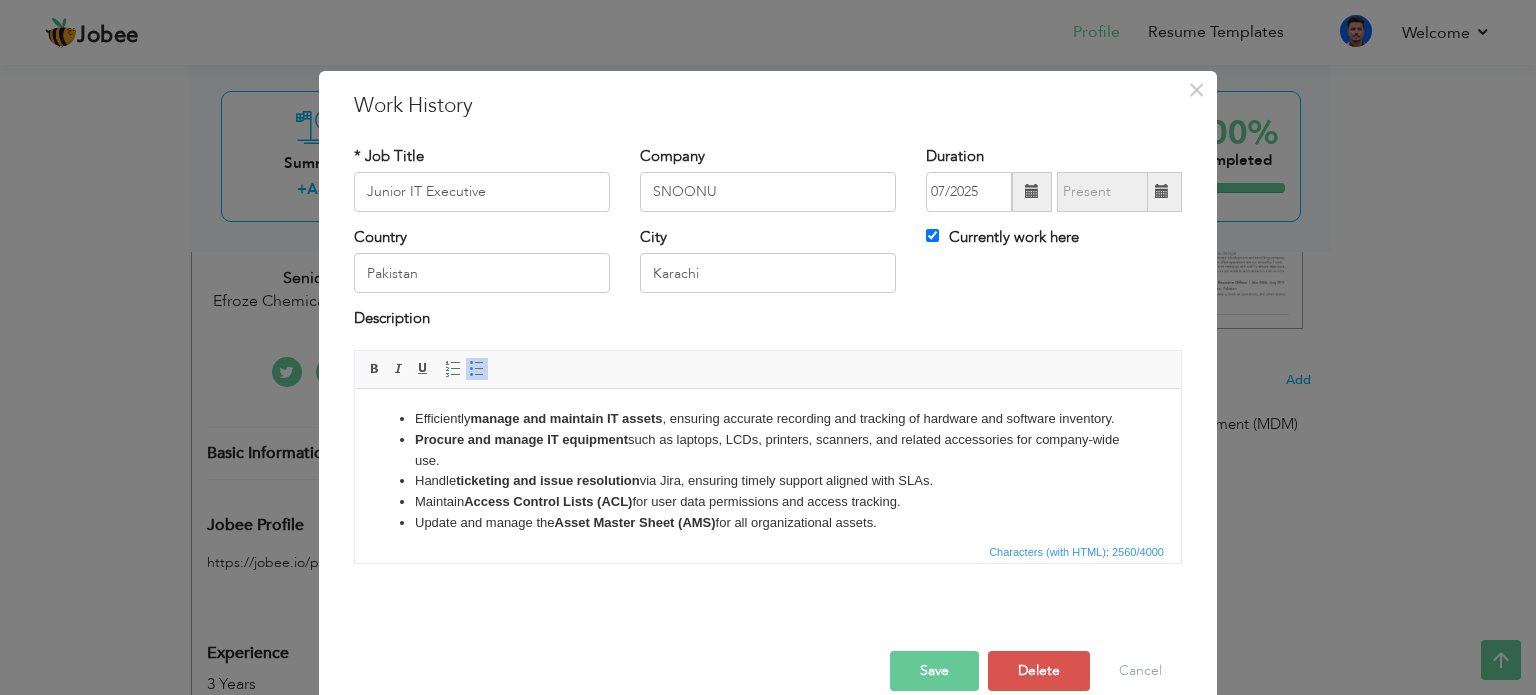 click on "Save" at bounding box center (934, 671) 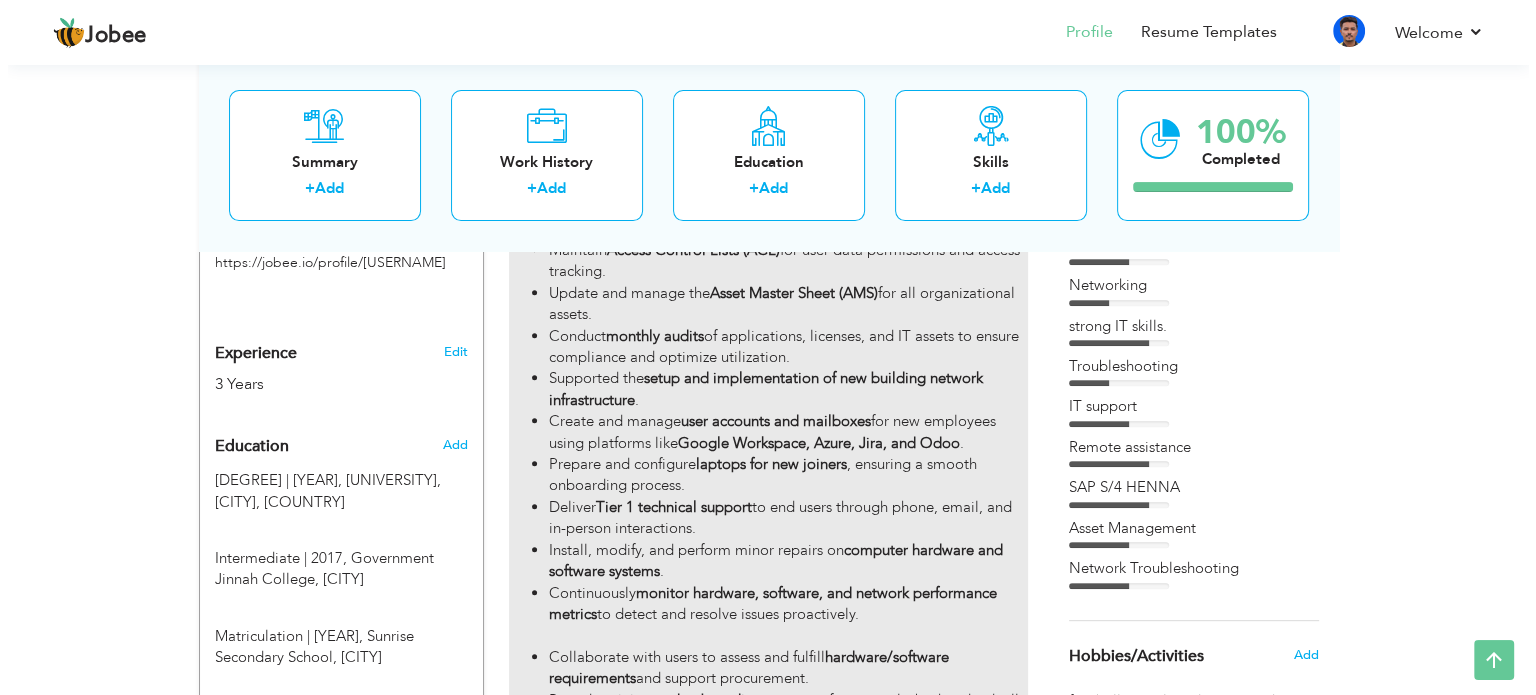 scroll, scrollTop: 700, scrollLeft: 0, axis: vertical 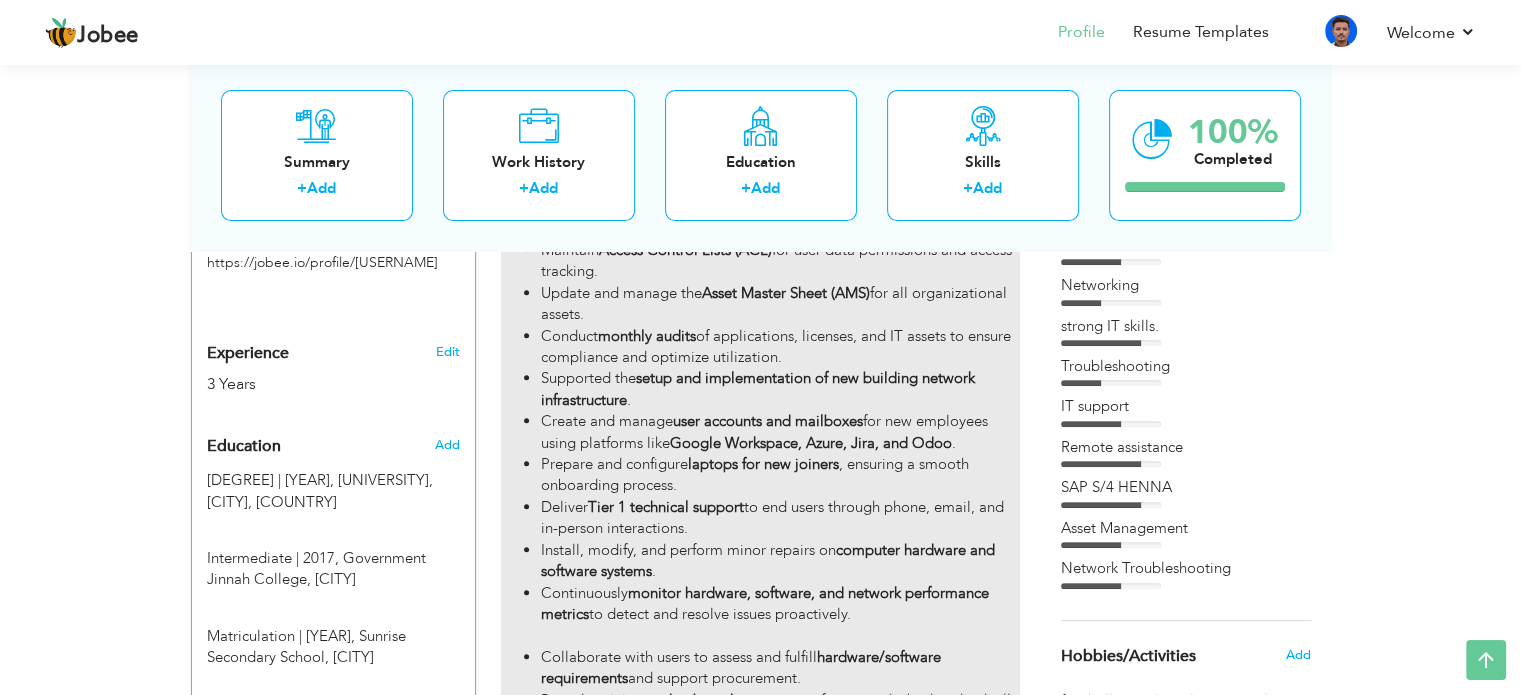 click on "Install, modify, and perform minor repairs on  computer hardware and software systems ." at bounding box center [780, 561] 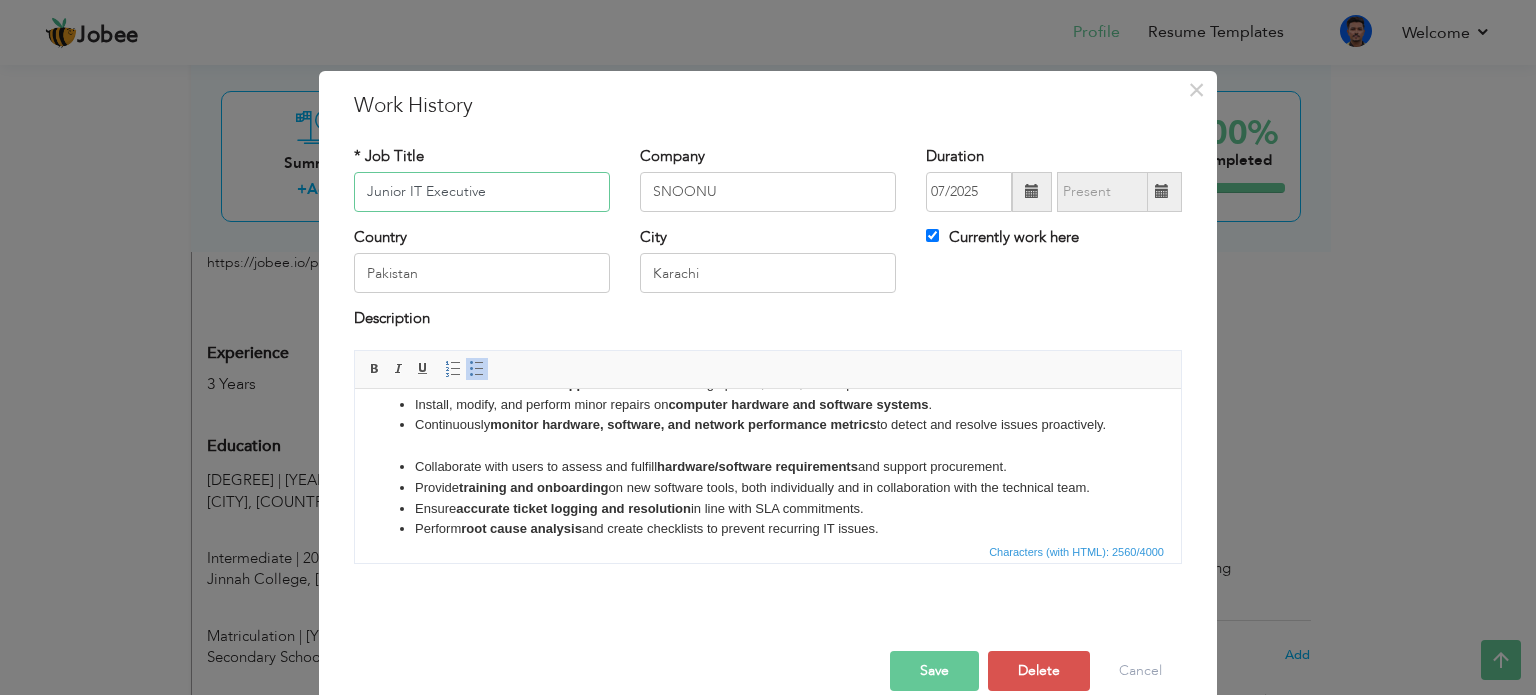 scroll, scrollTop: 230, scrollLeft: 0, axis: vertical 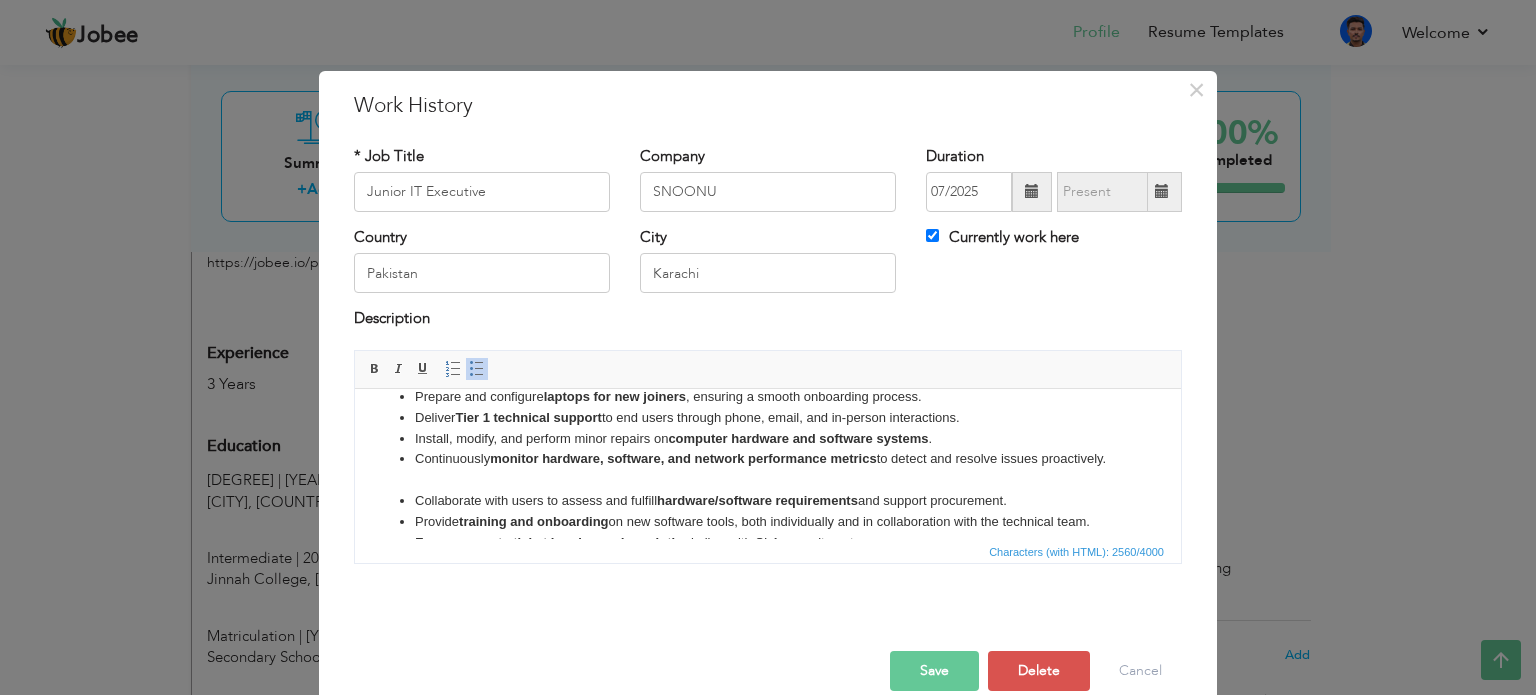 click on "Continuously  monitor hardware, software, and network performance metrics  to detect and resolve issues proactively." at bounding box center (768, 469) 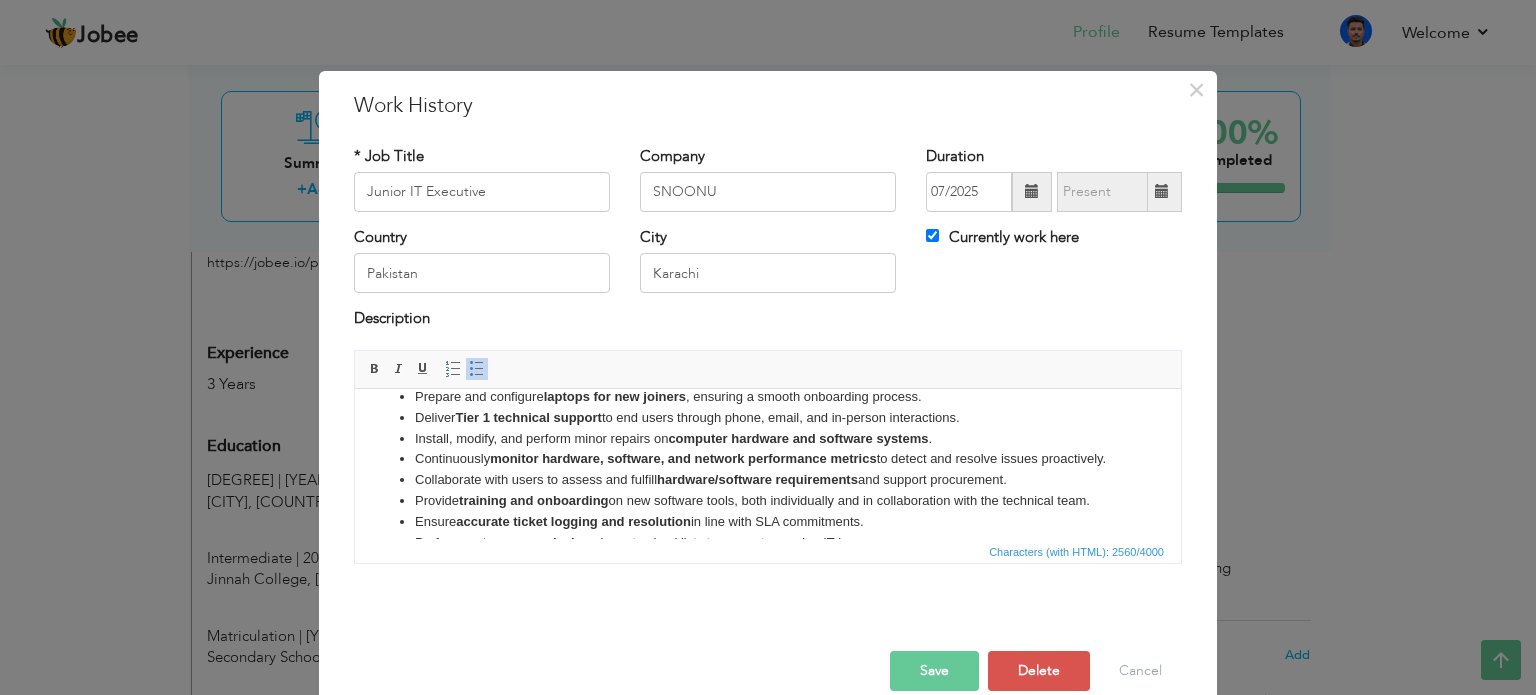 click on "Tier 1 technical support" at bounding box center (528, 416) 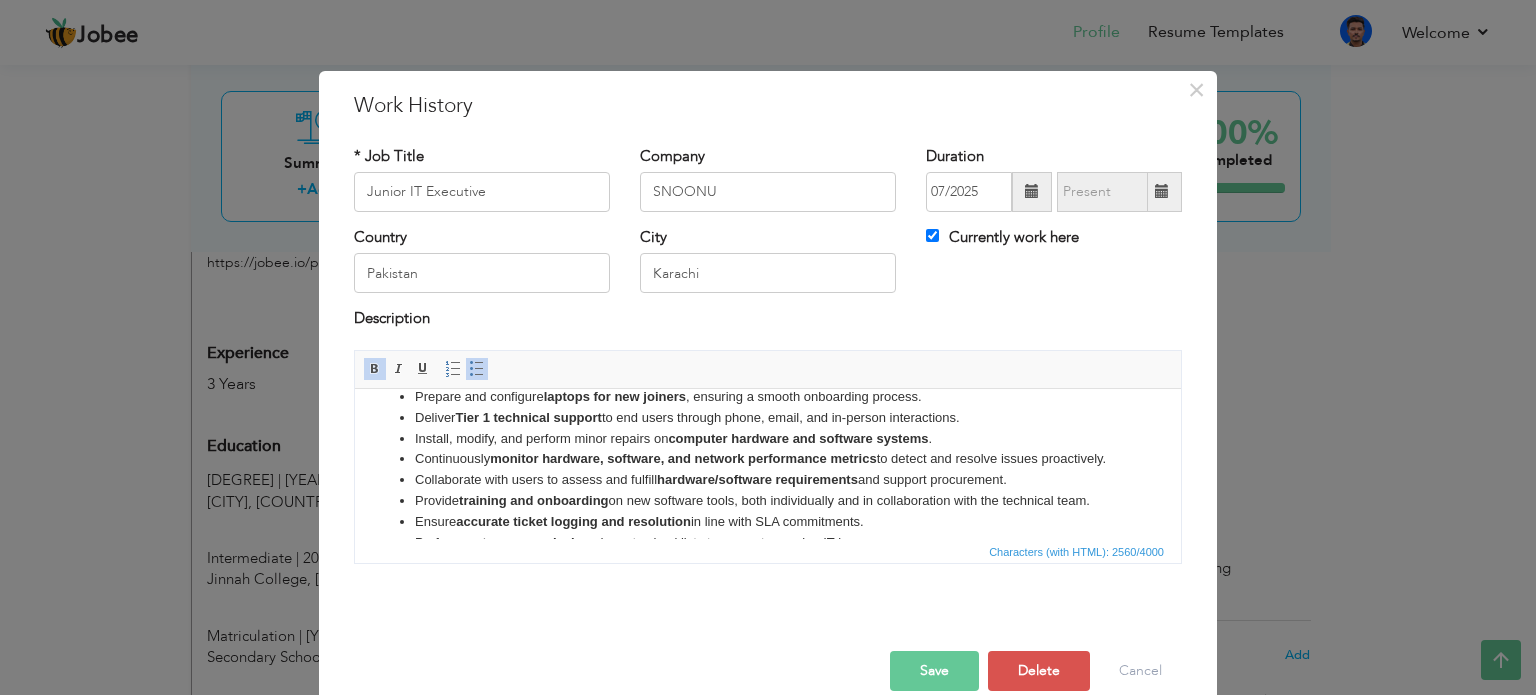 click on "Tier 1 technical support" at bounding box center [528, 416] 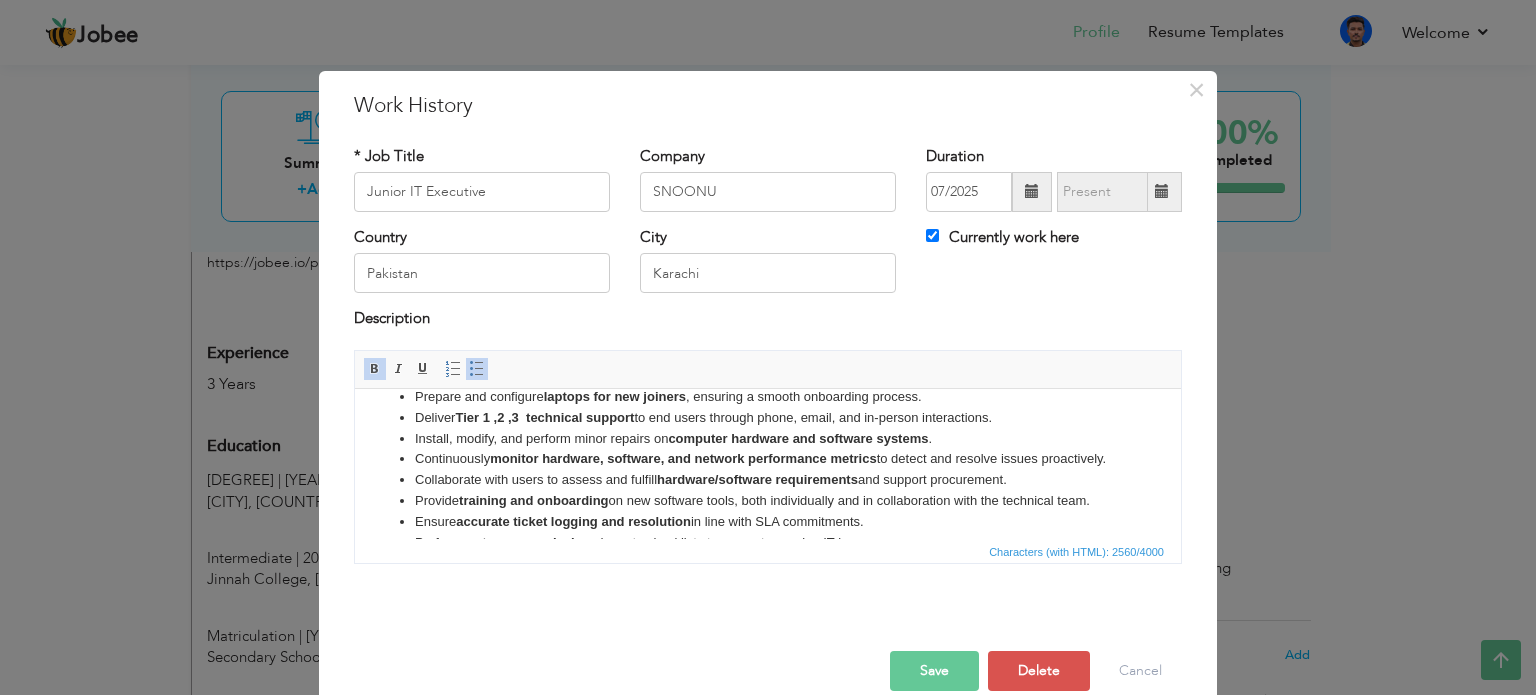 drag, startPoint x: 1020, startPoint y: 438, endPoint x: 630, endPoint y: 821, distance: 546.61597 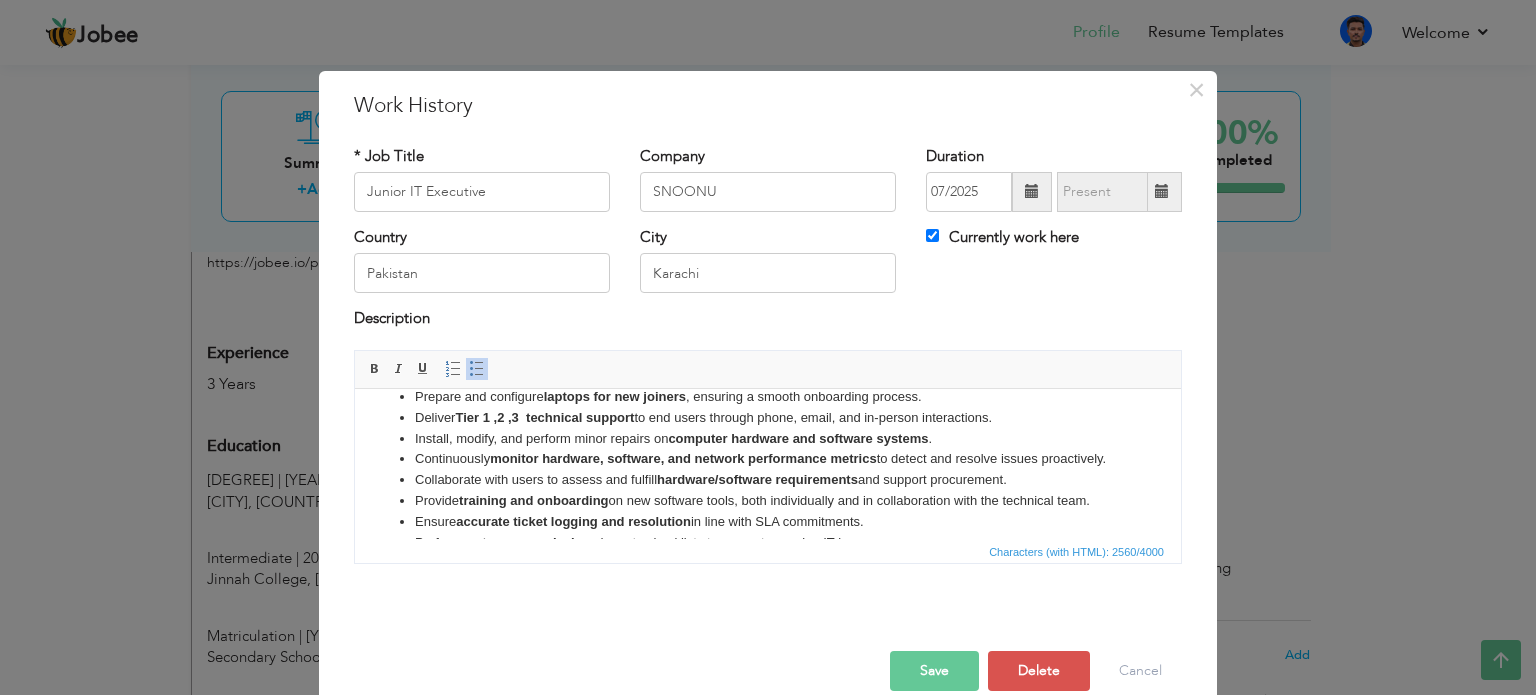 copy on "Deliver  Tier 1 ,2 ,3  technical support  to end users through phone, email, and in-person interactions." 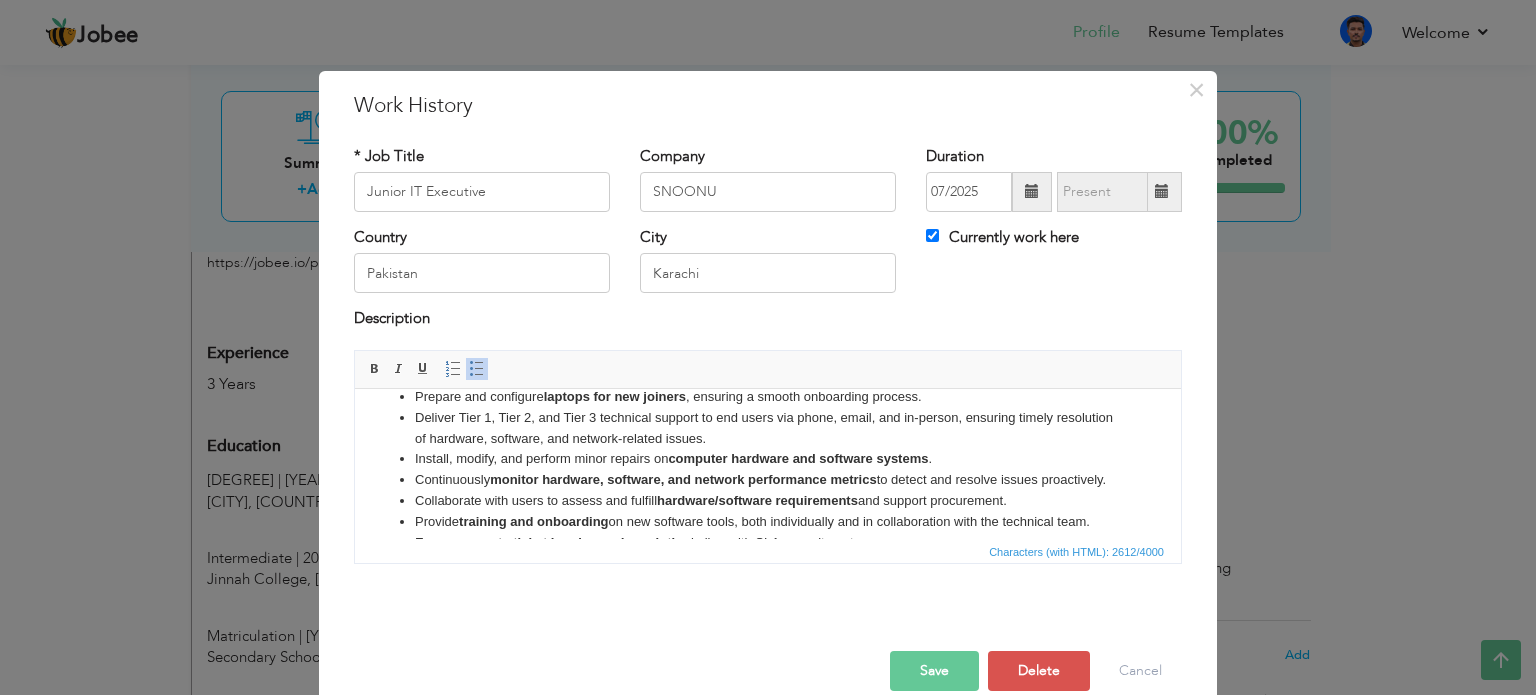 click on "Save" at bounding box center [934, 671] 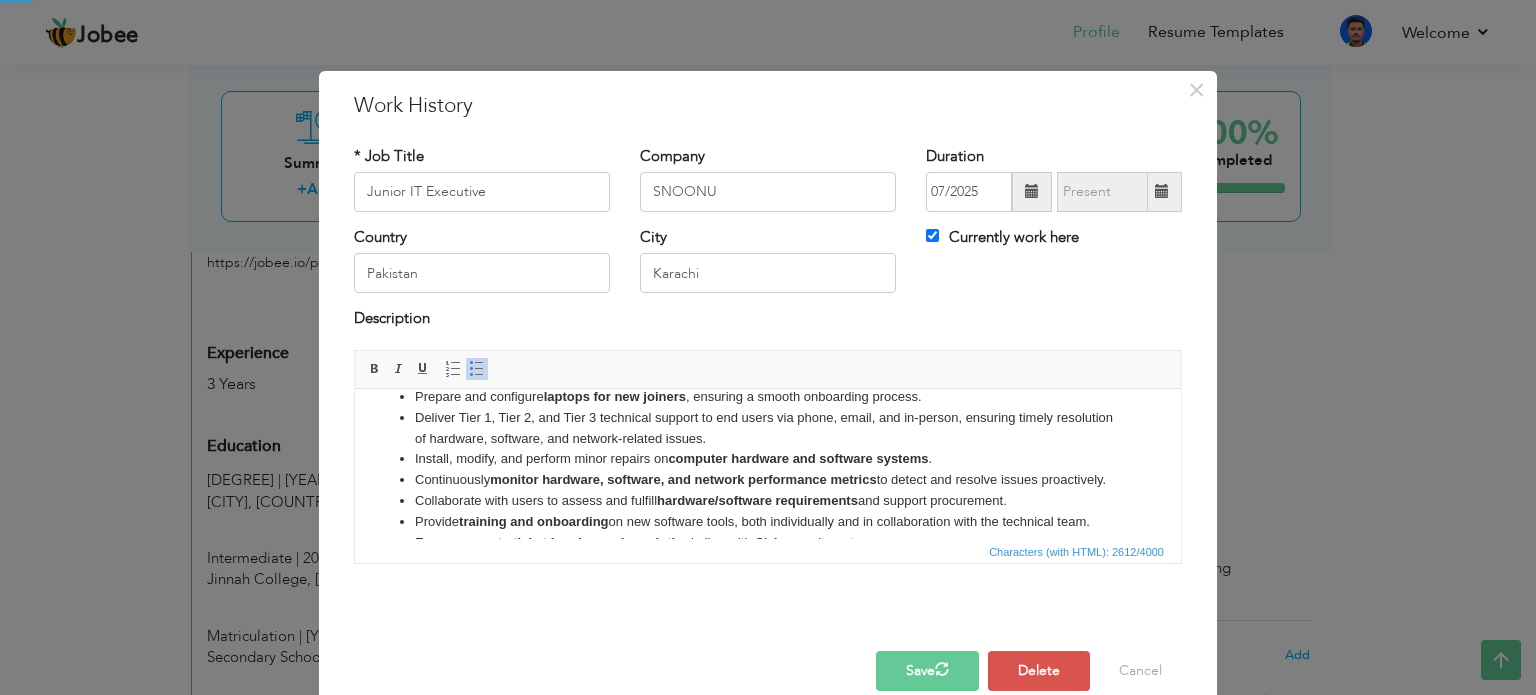 scroll, scrollTop: 0, scrollLeft: 0, axis: both 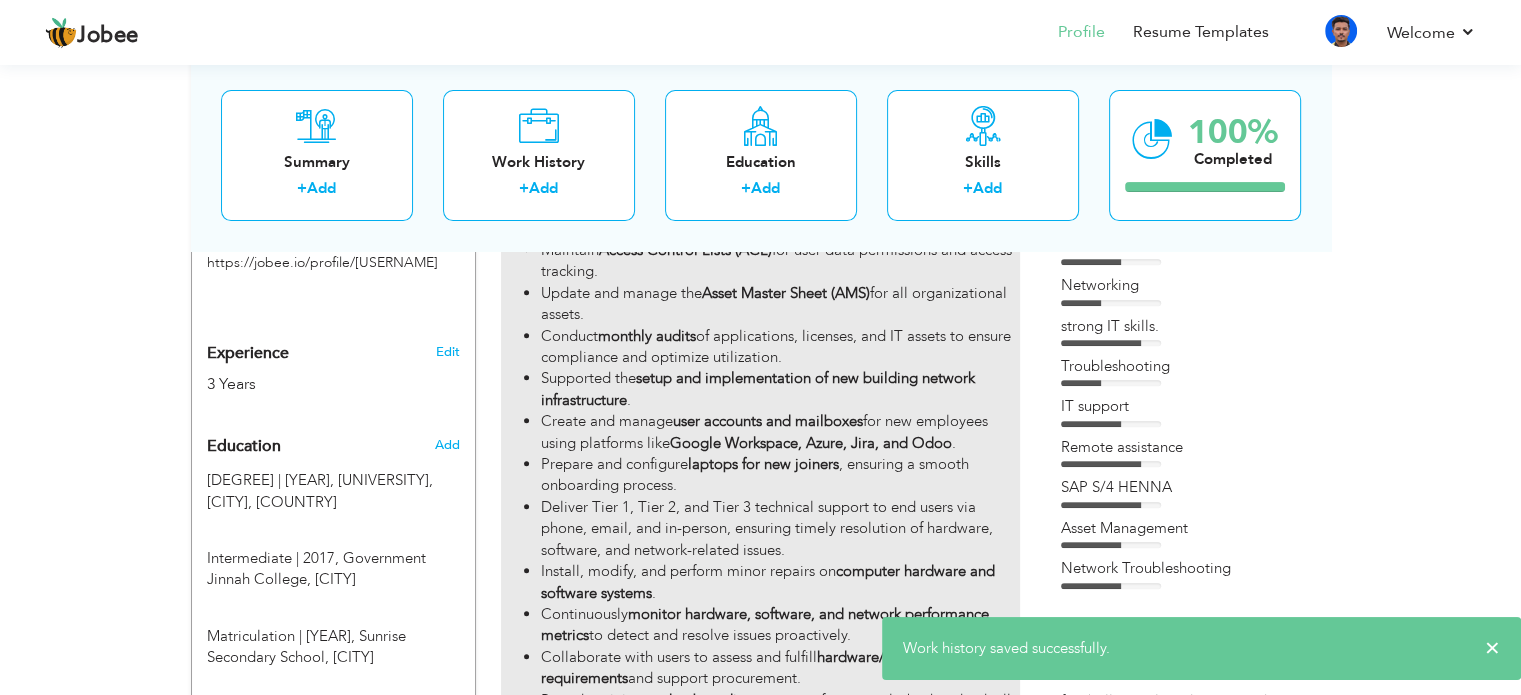 click on "Deliver Tier 1, Tier 2, and Tier 3 technical support to end users via phone, email, and in-person, ensuring timely resolution of hardware, software, and network-related issues." at bounding box center [780, 529] 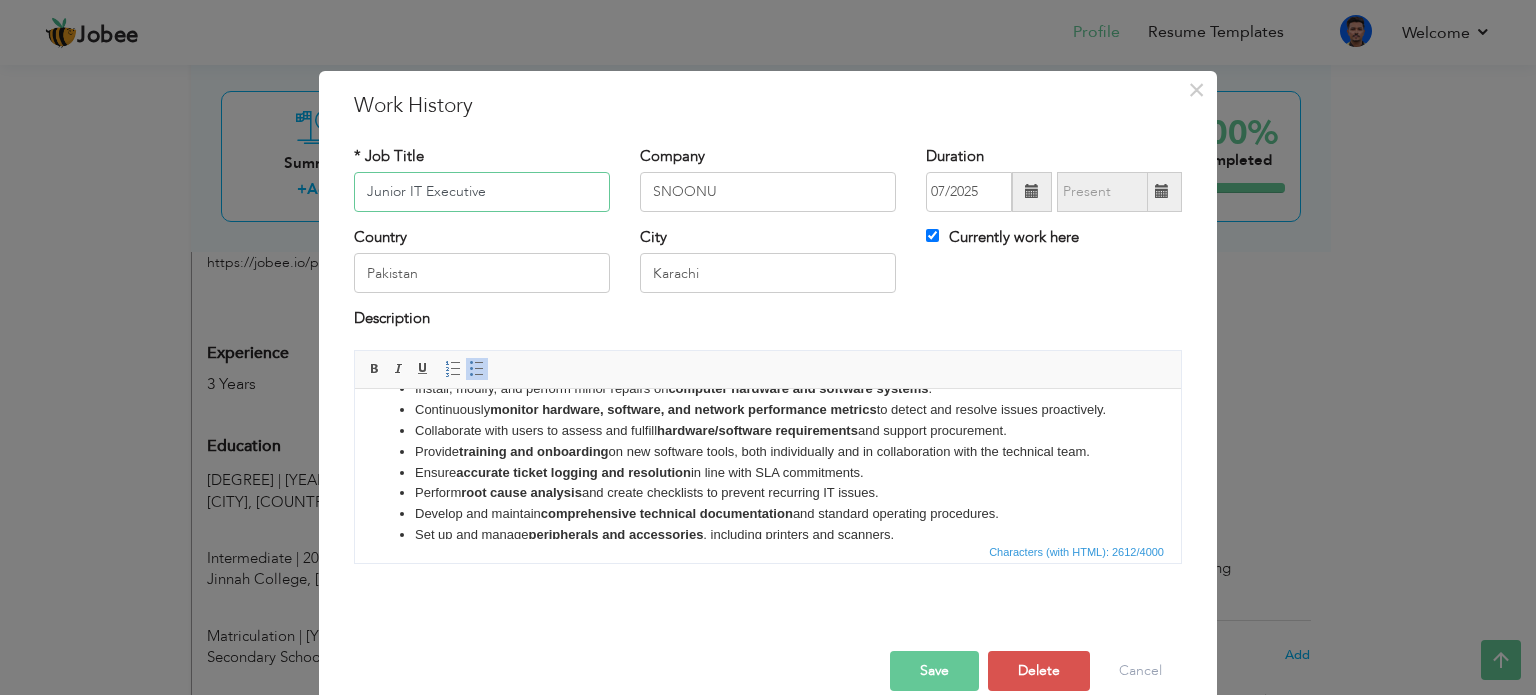 scroll, scrollTop: 200, scrollLeft: 0, axis: vertical 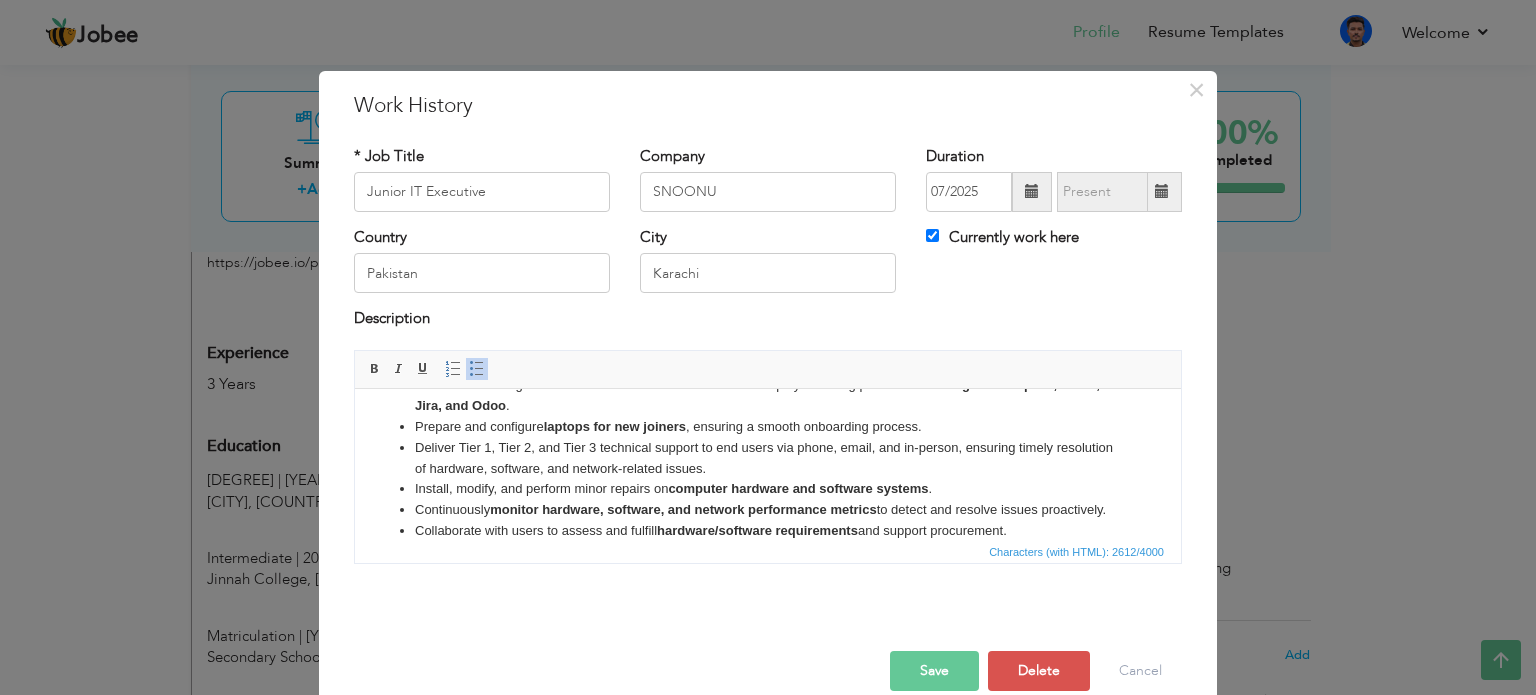 click on "Google Workspace, Azure, Jira, and Odoo" at bounding box center (757, 394) 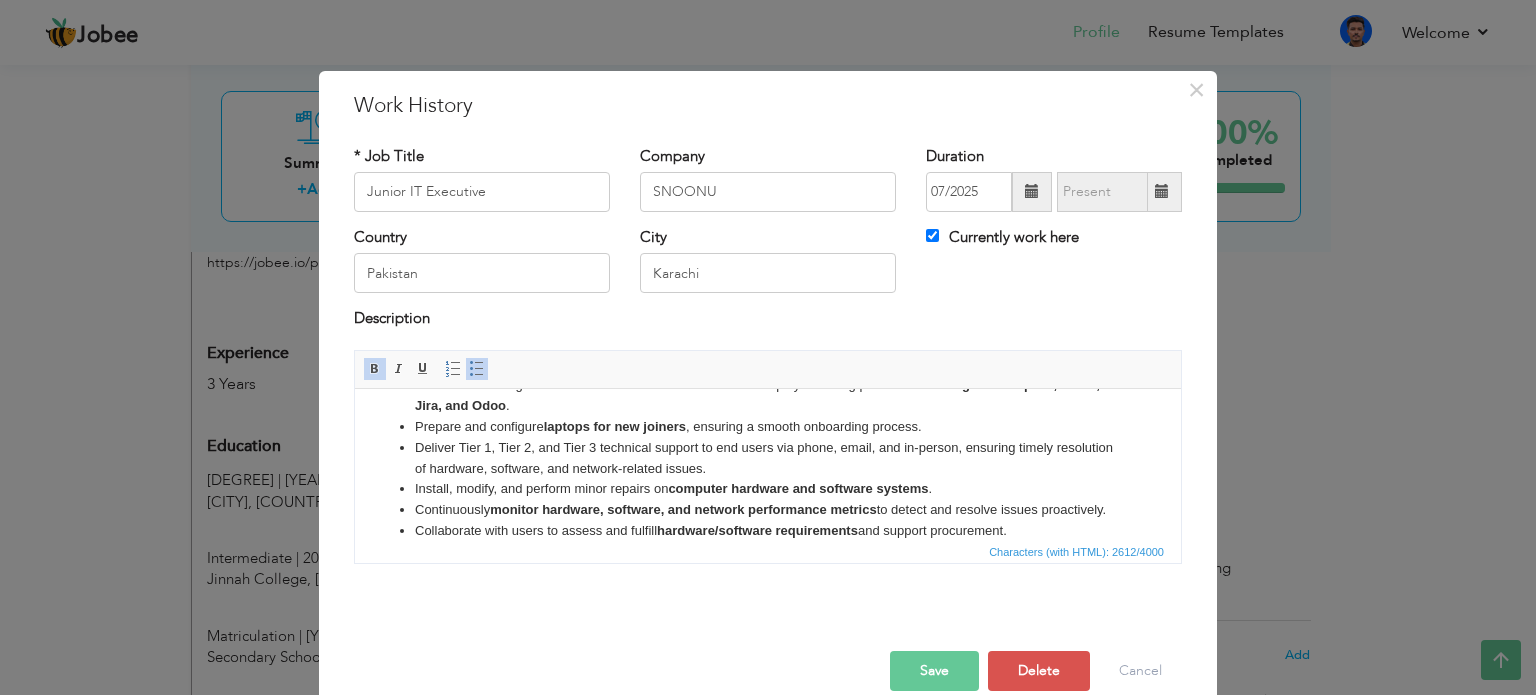 type 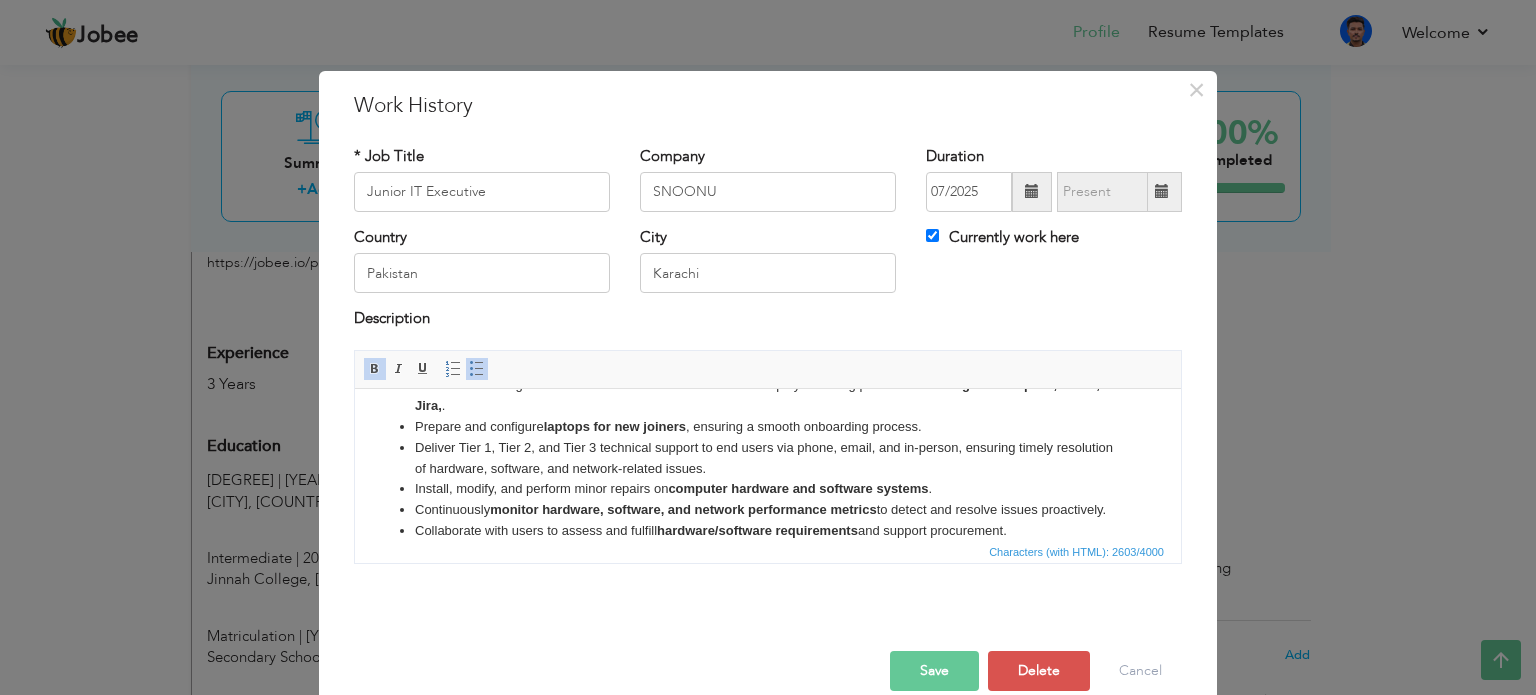 click on "Google Workspace, Azure, Jira," at bounding box center (757, 394) 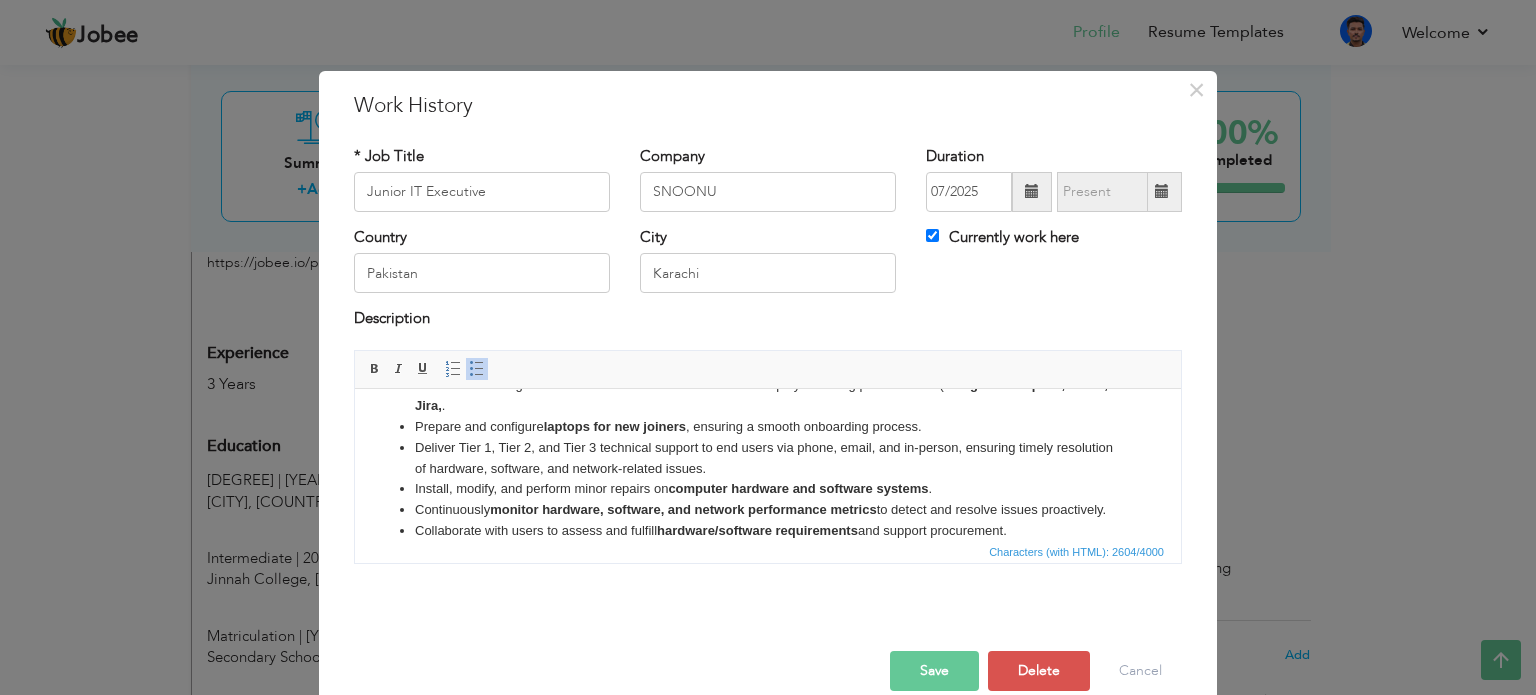 click on "Google Workspace, Azure, Jira," at bounding box center (761, 394) 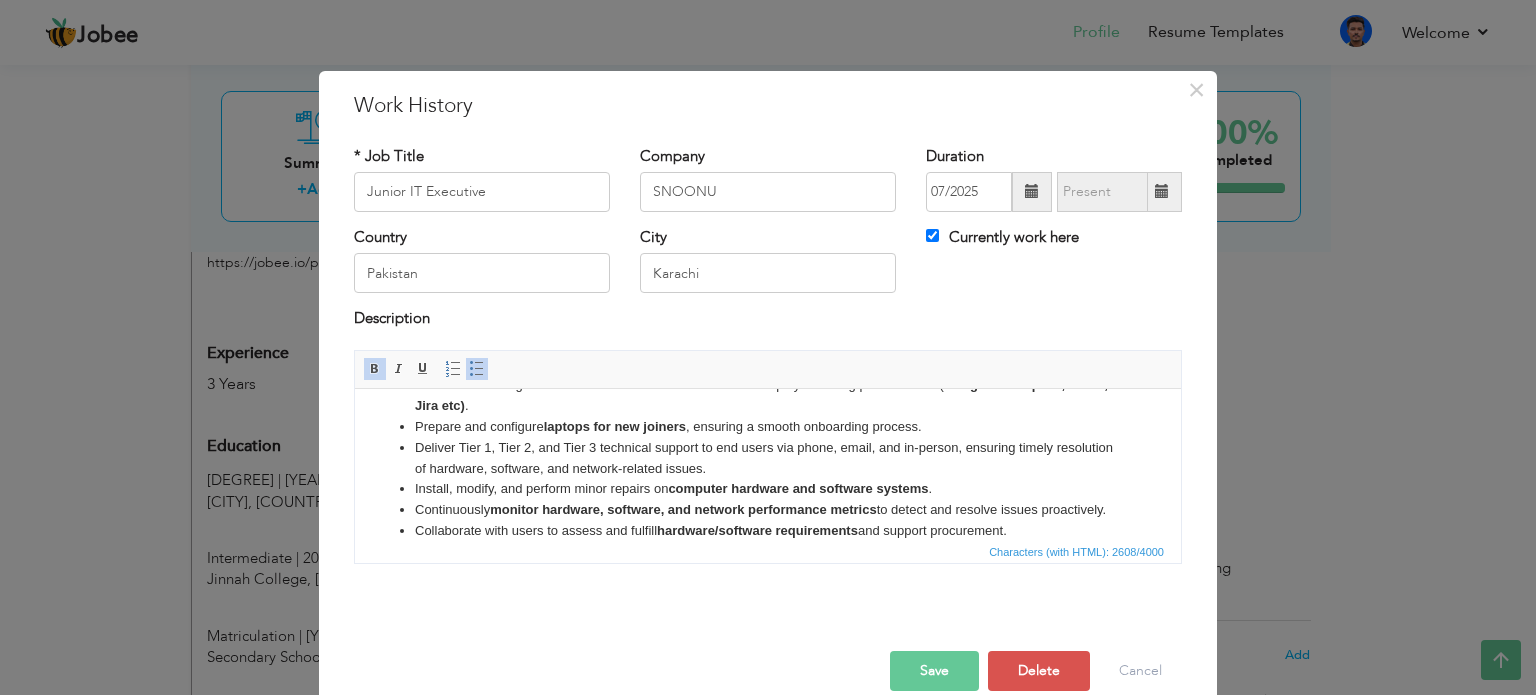 click on "Google Workspace, Azure, Jira etc)" at bounding box center (761, 394) 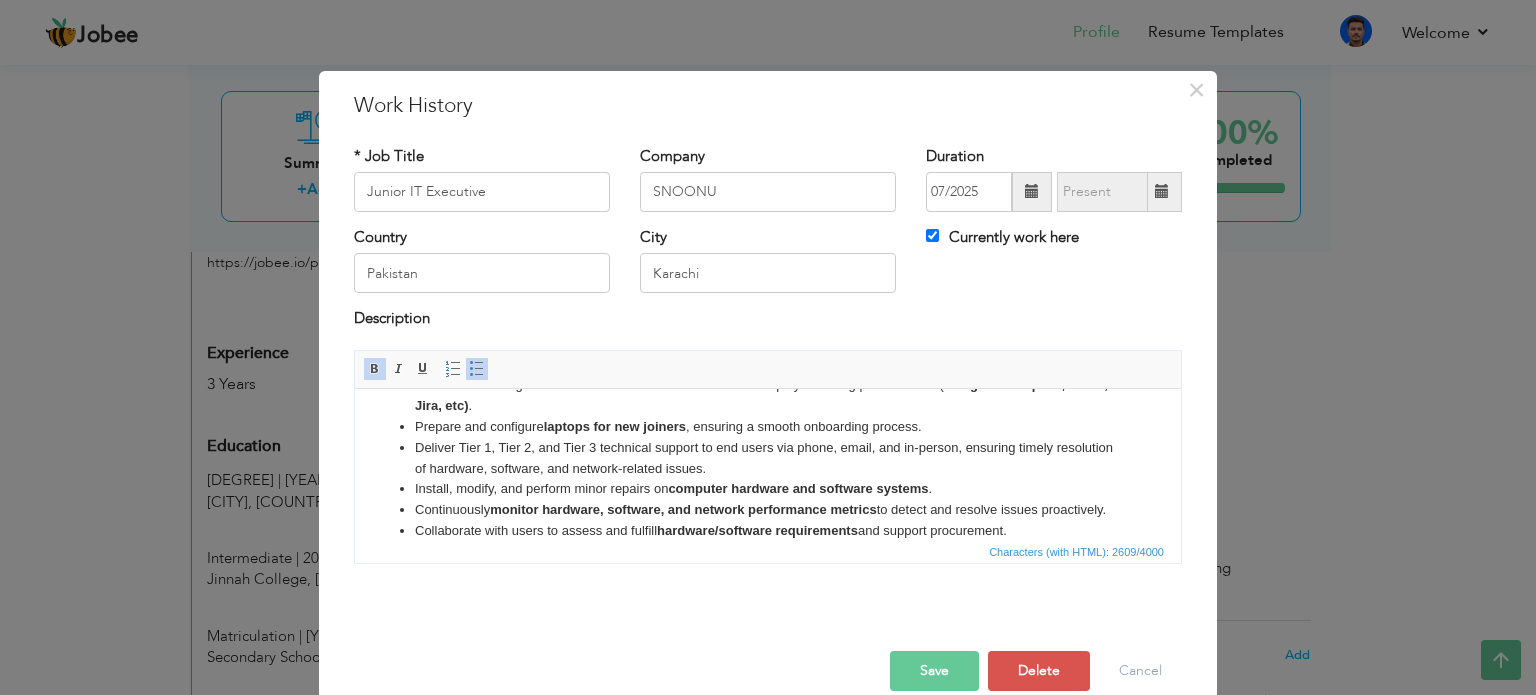 click on "Save" at bounding box center [934, 671] 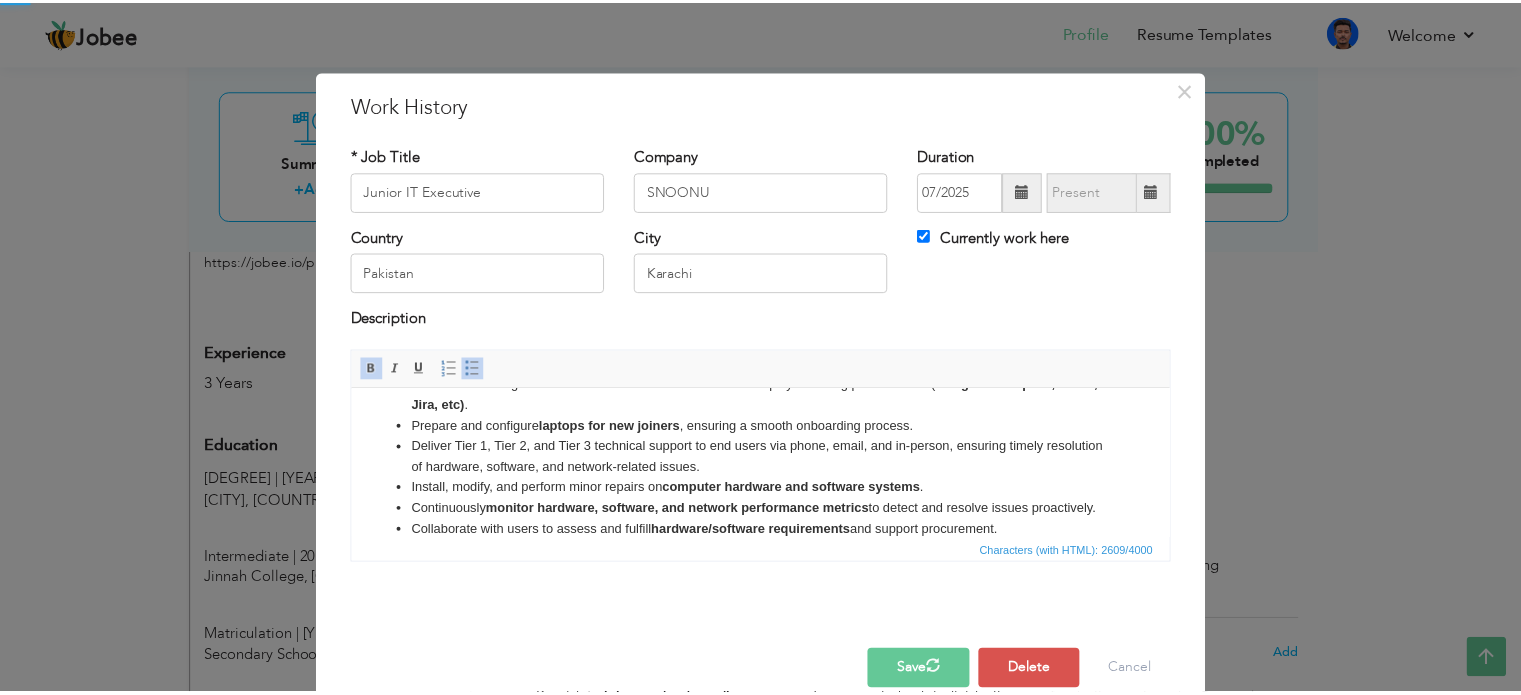 scroll, scrollTop: 0, scrollLeft: 0, axis: both 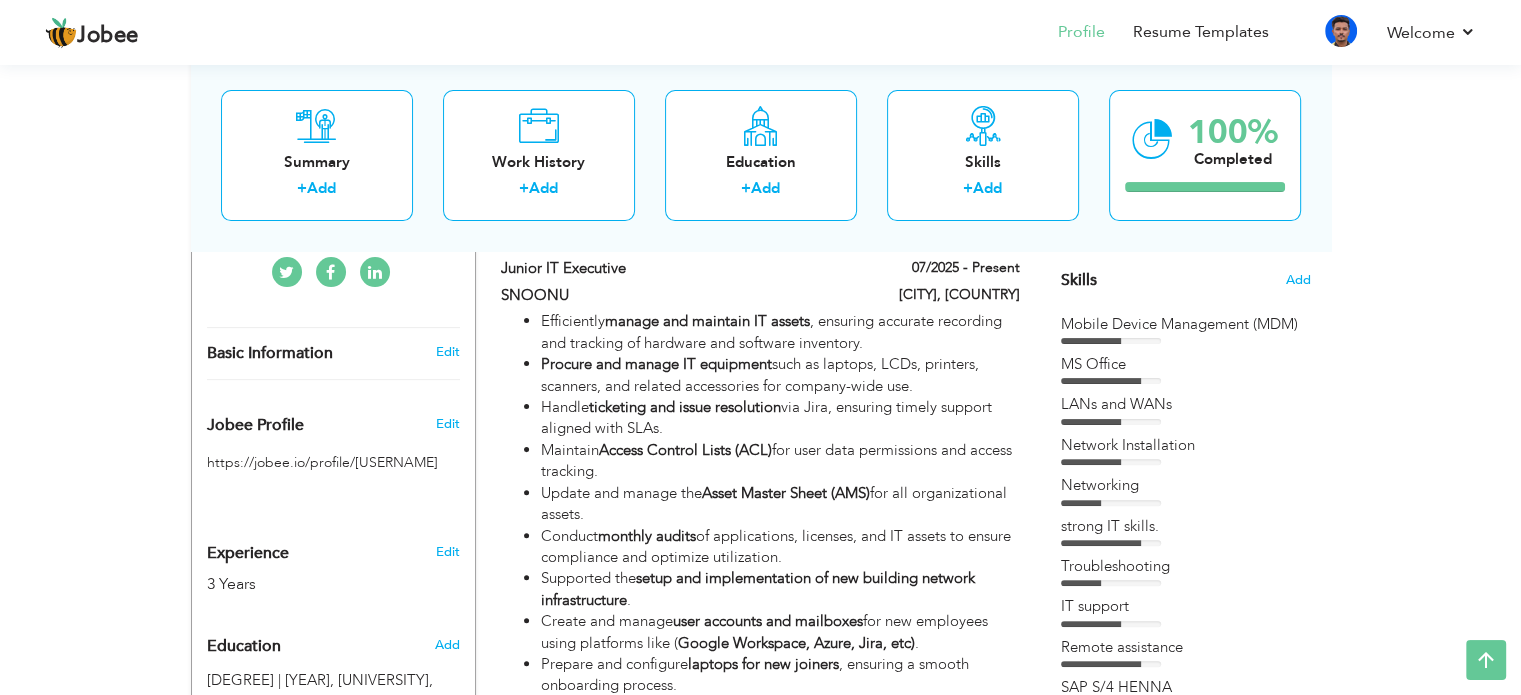 click on "CV Import
Profile Strength
0%
Select an Item from right menu
Work History
* Job Title Tools" at bounding box center (761, 2149) 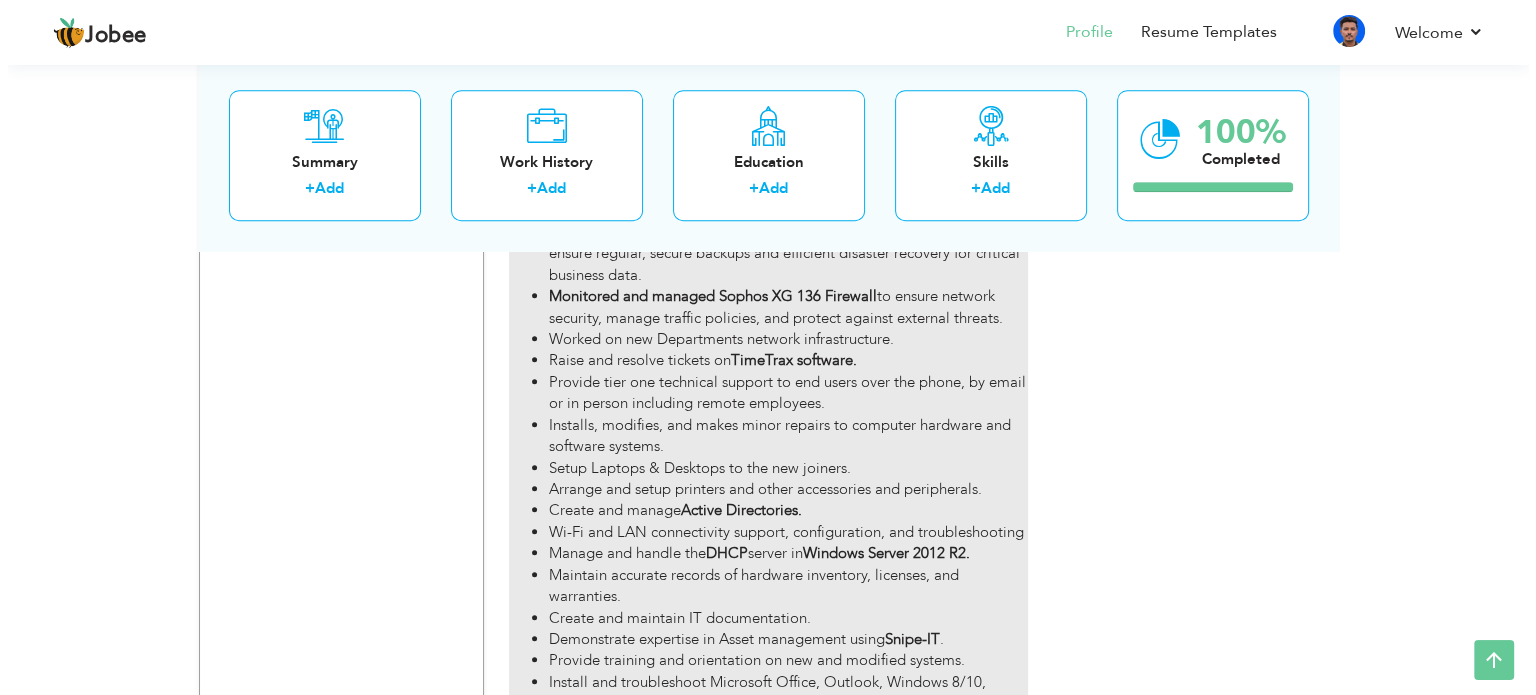 scroll, scrollTop: 1700, scrollLeft: 0, axis: vertical 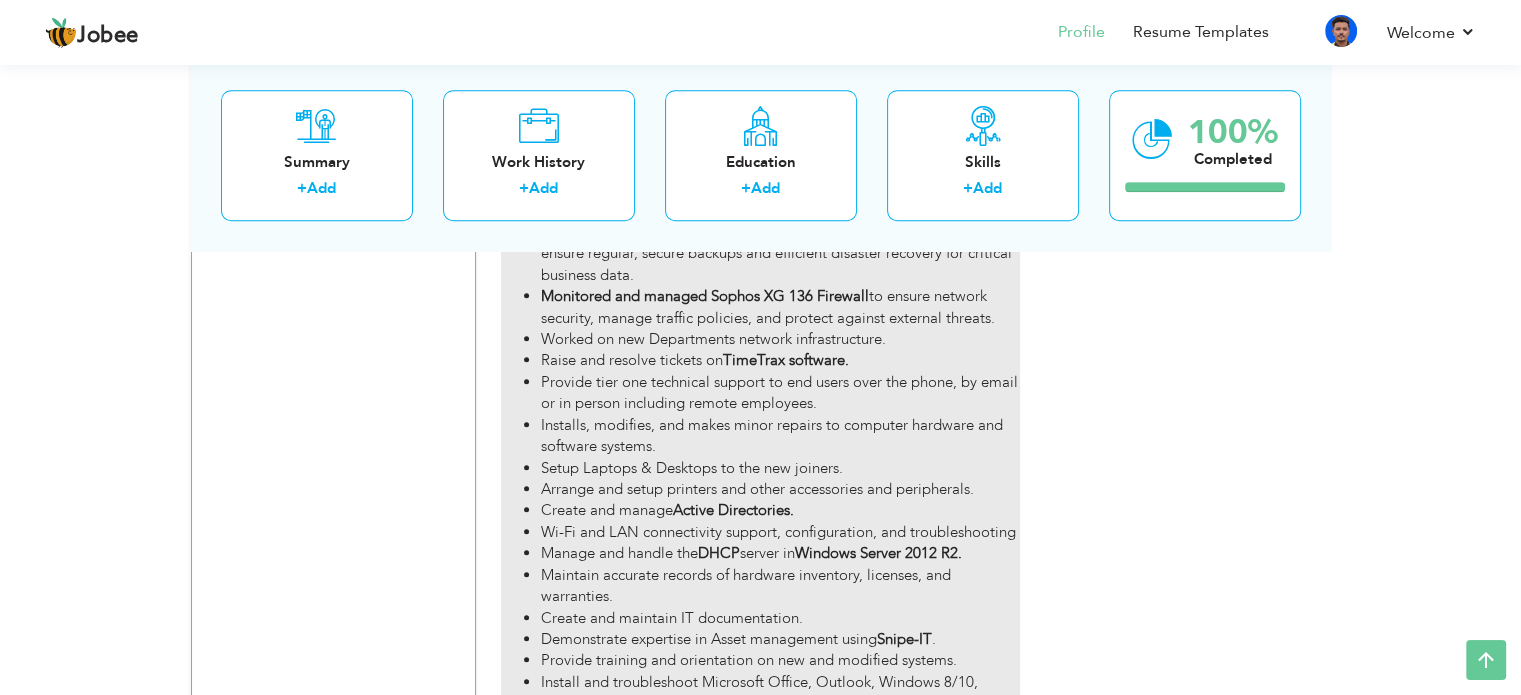 click on "Monitored and managed Sophos XG 136 Firewall  to ensure network security, manage traffic policies, and protect against external threats." at bounding box center [780, 307] 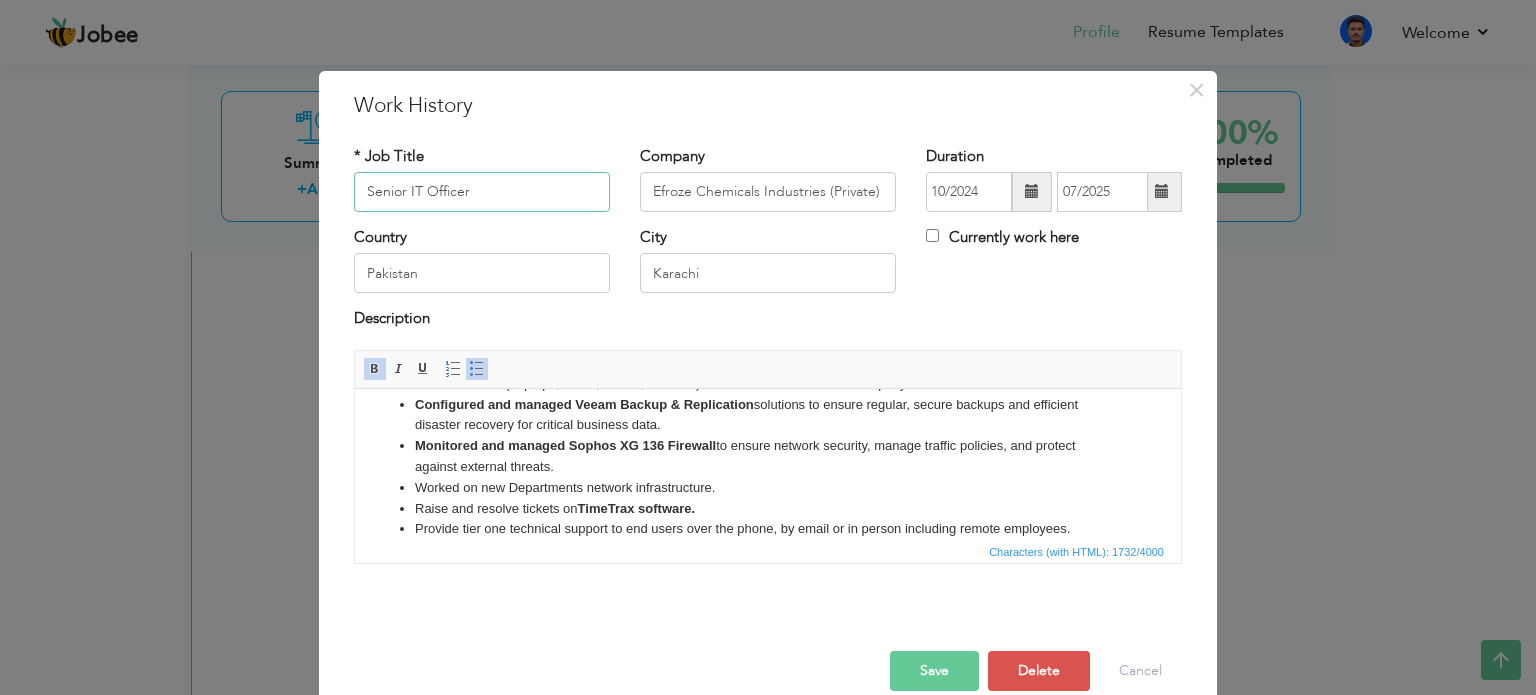 scroll, scrollTop: 100, scrollLeft: 0, axis: vertical 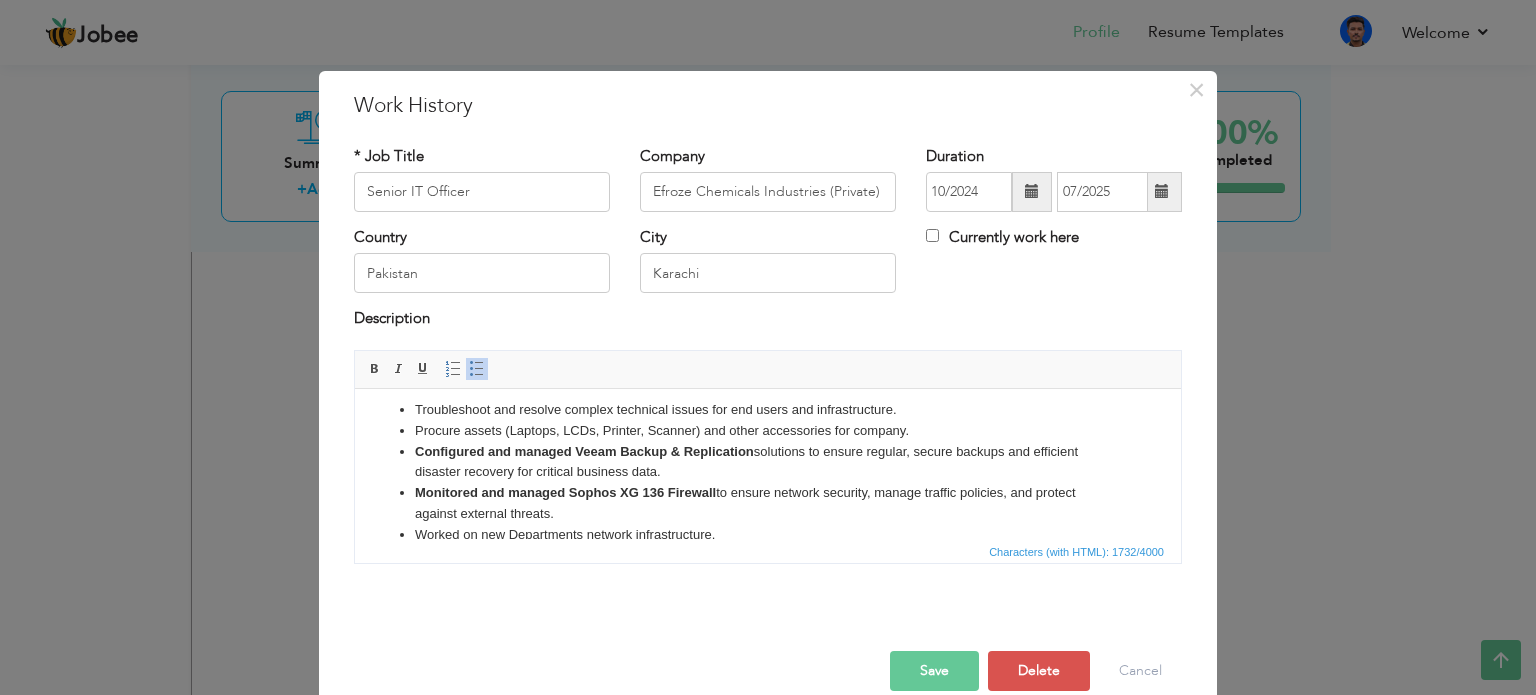 drag, startPoint x: 556, startPoint y: 420, endPoint x: 404, endPoint y: 492, distance: 168.19037 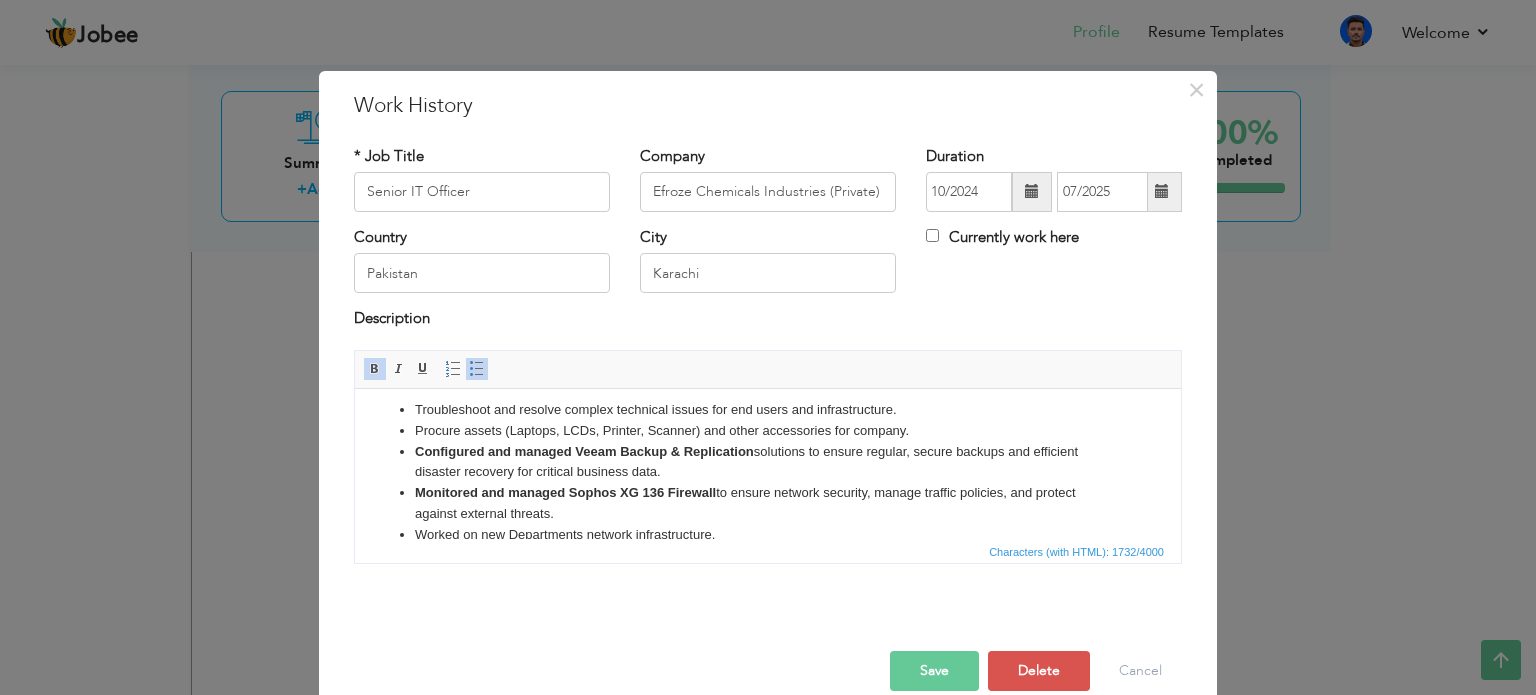 copy on "Monitored and managed Sophos XG 136 Firewall  to ensure network security, manage traffic policies, and protect against external threats." 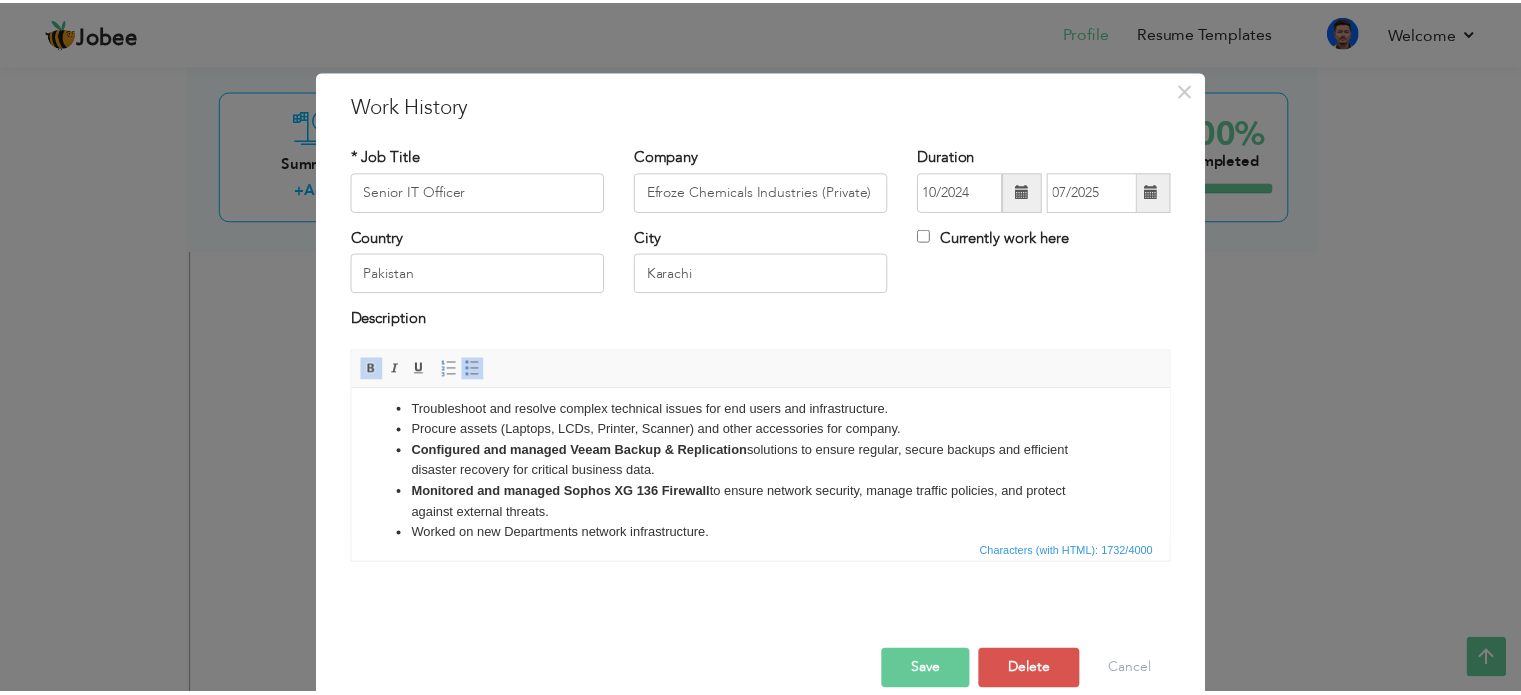scroll, scrollTop: 0, scrollLeft: 0, axis: both 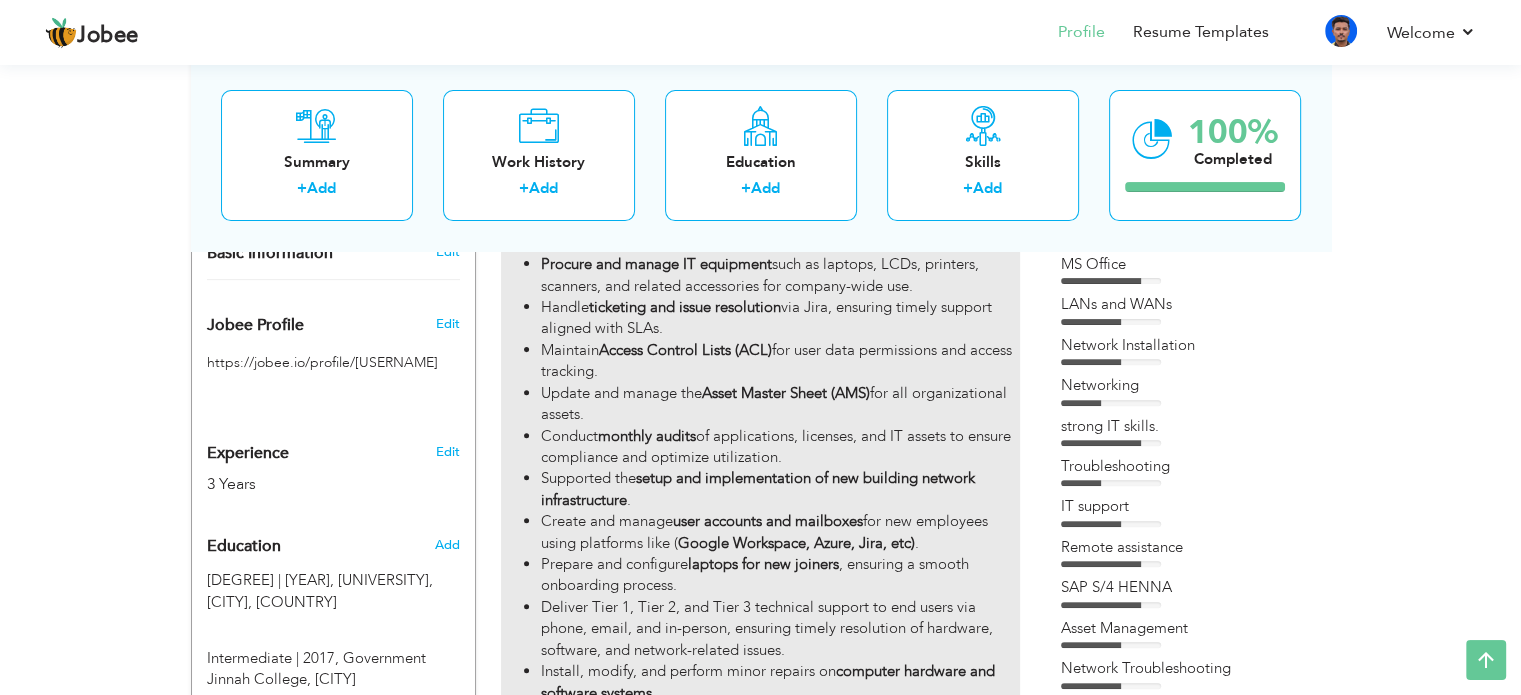 click on "Conduct  monthly audits  of applications, licenses, and IT assets to ensure compliance and optimize utilization." at bounding box center [780, 447] 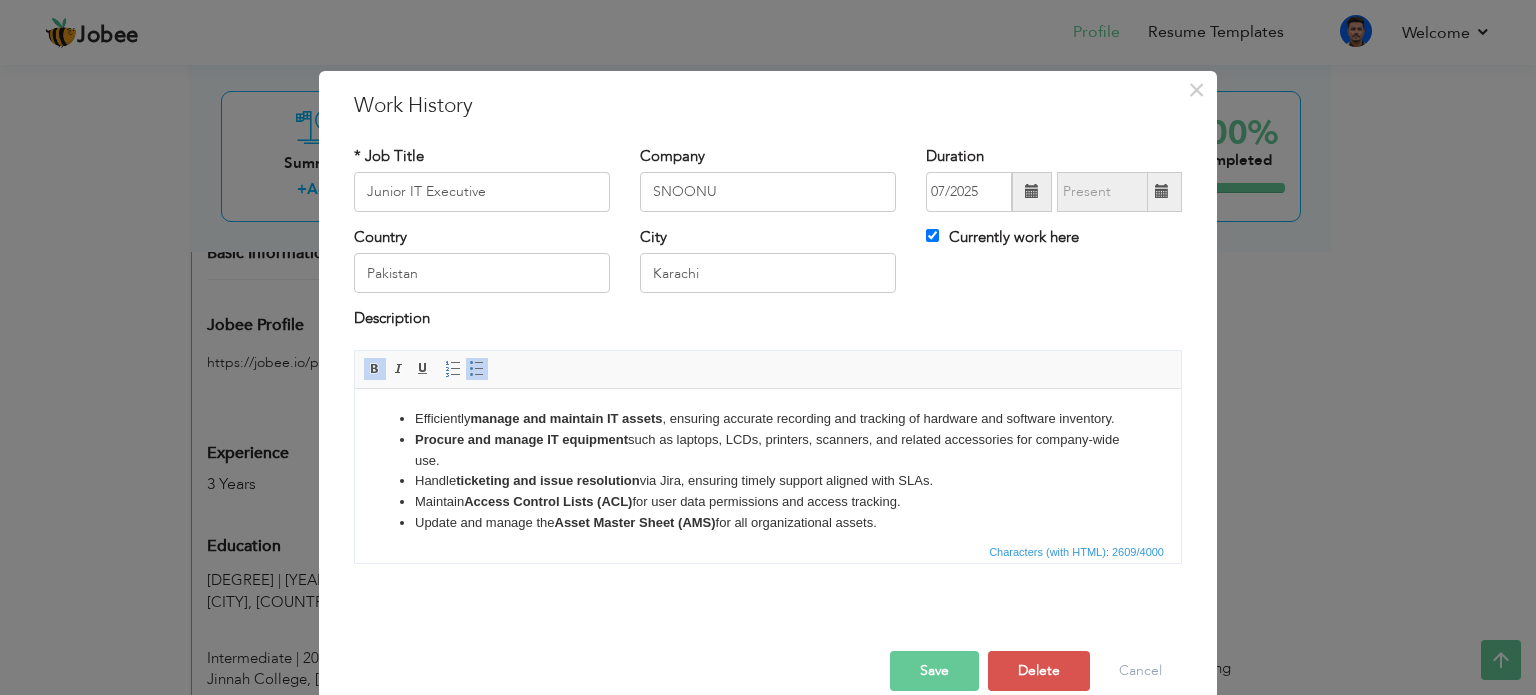 click on "Procure and manage IT equipment  such as laptops, LCDs, printers, scanners, and related accessories for company-wide use." at bounding box center [768, 450] 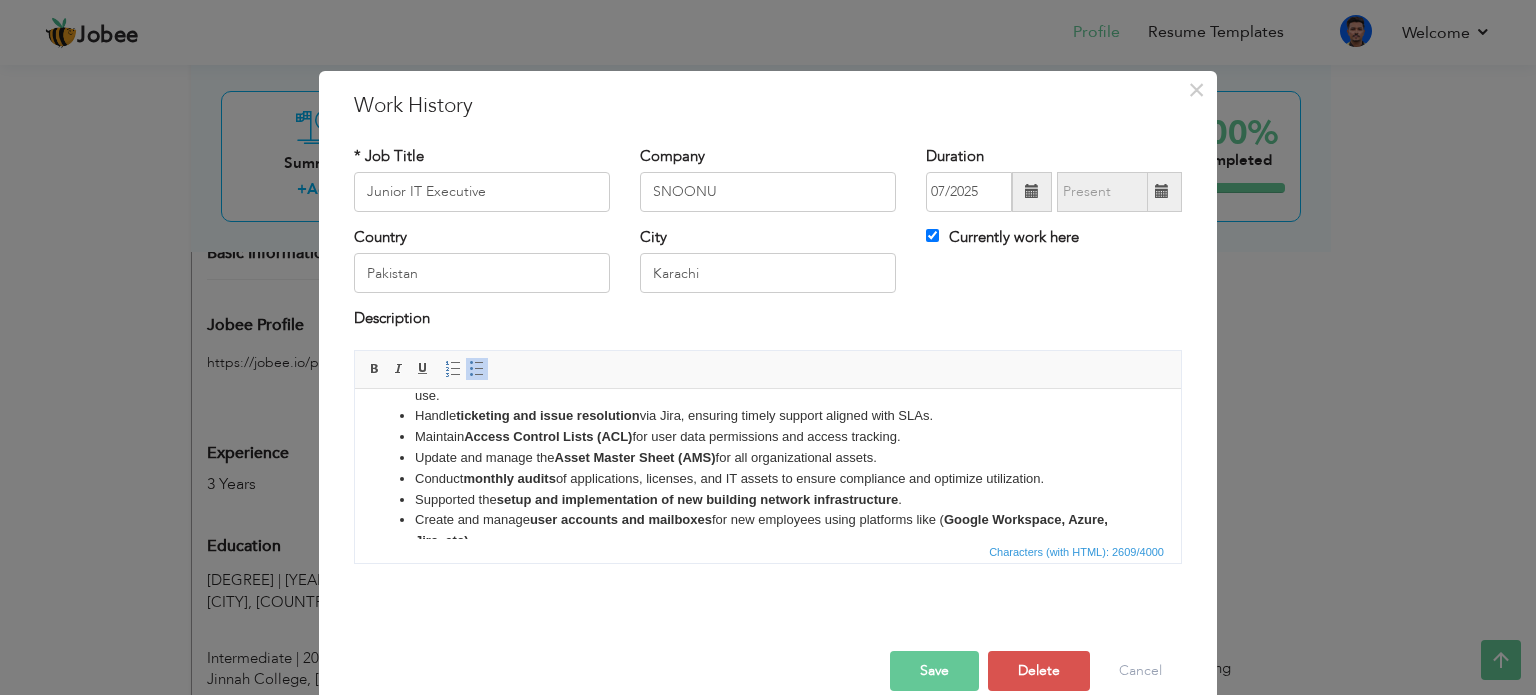 scroll, scrollTop: 100, scrollLeft: 0, axis: vertical 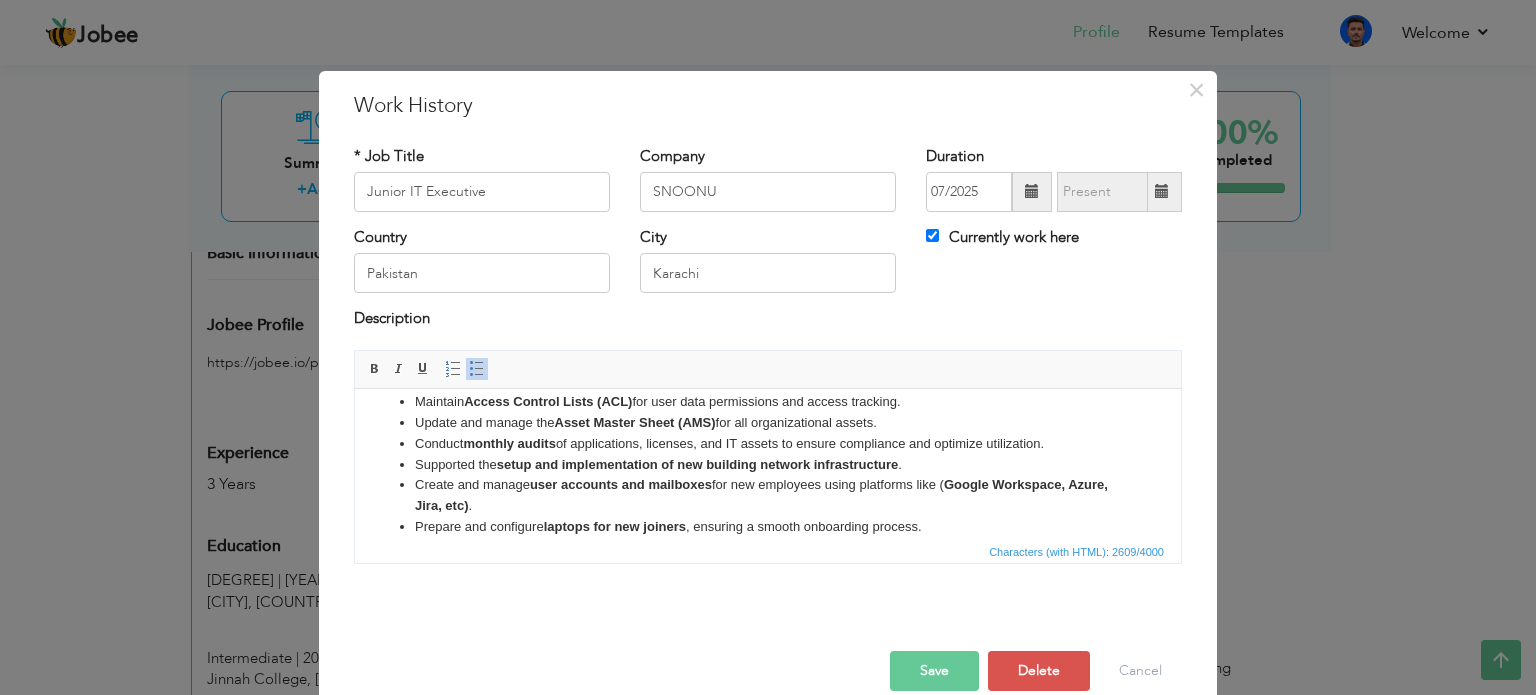 click on "Handle  ticketing and issue resolution  via Jira, ensuring timely support aligned with SLAs." at bounding box center (768, 380) 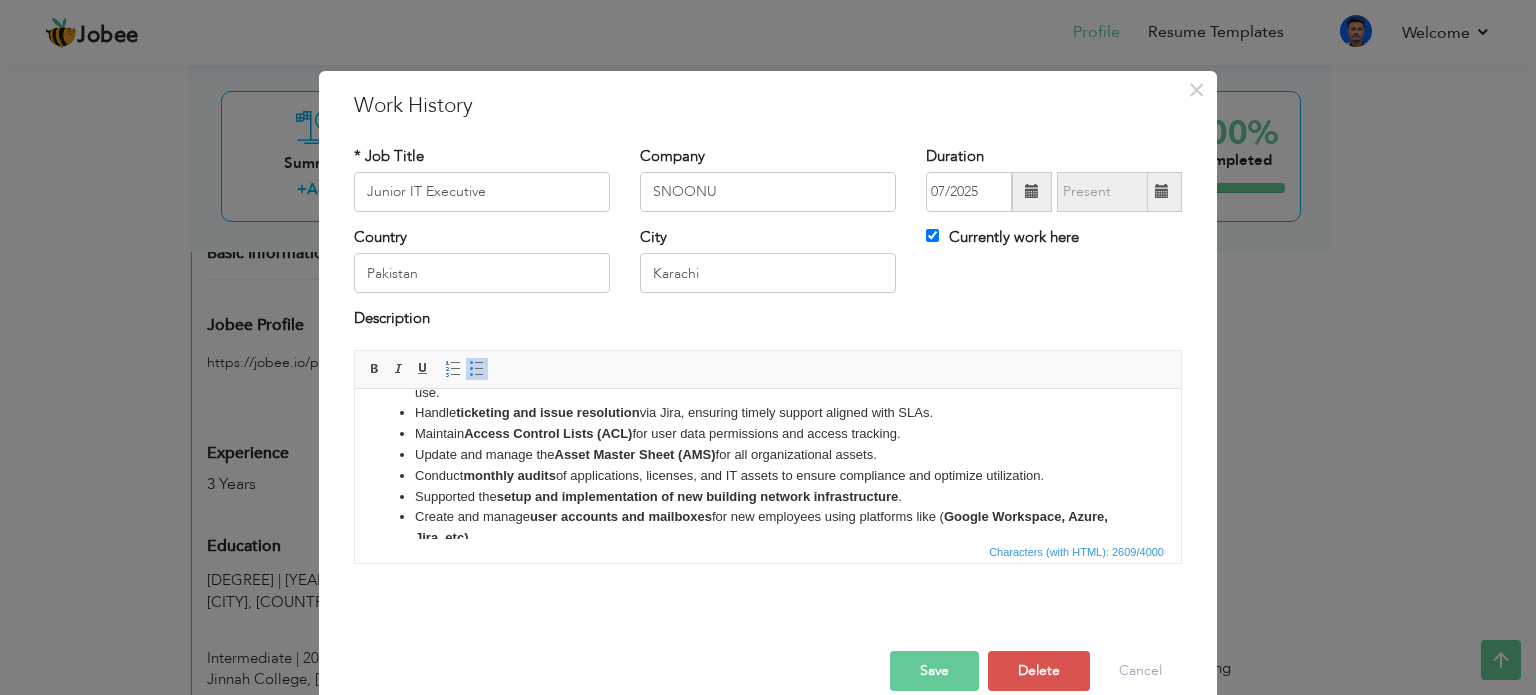 scroll, scrollTop: 100, scrollLeft: 0, axis: vertical 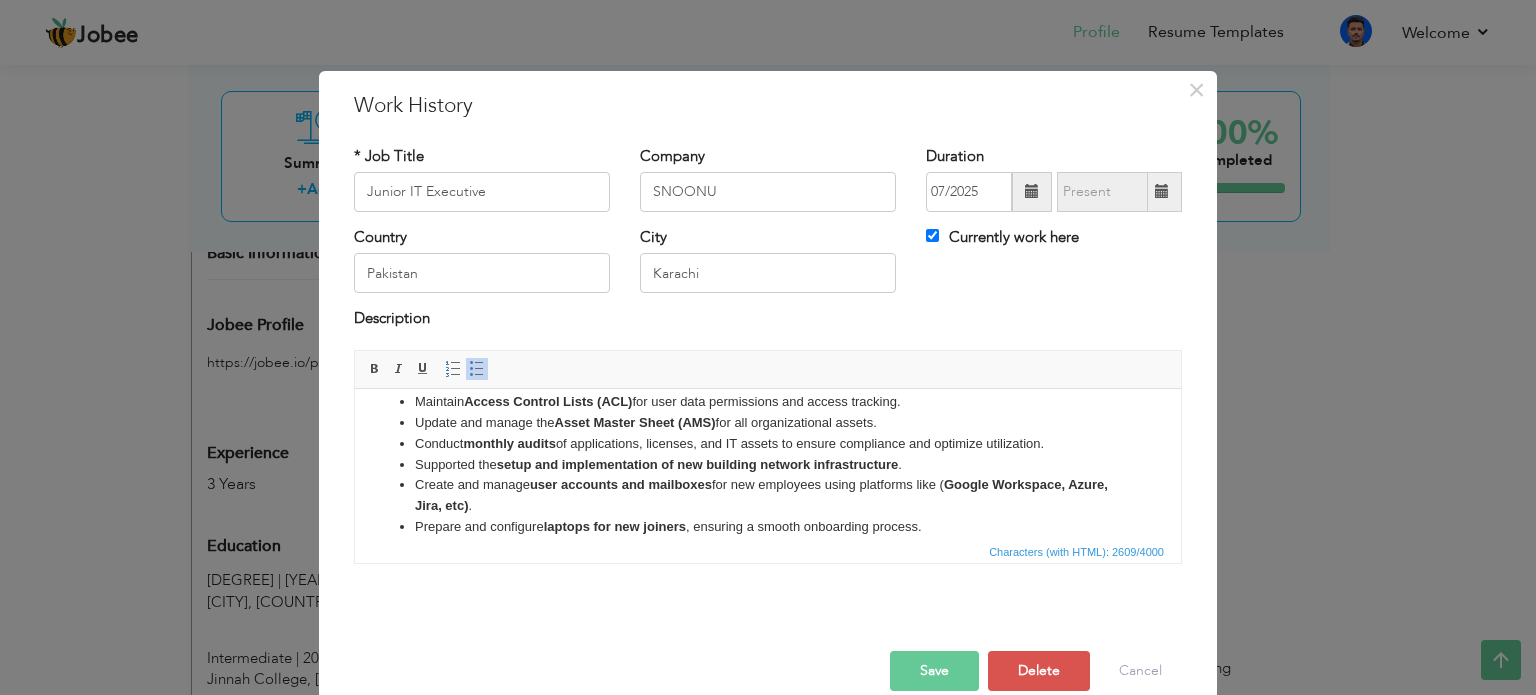 click on "Update and manage the  Asset Master Sheet (AMS)  for all organizational assets." at bounding box center (768, 422) 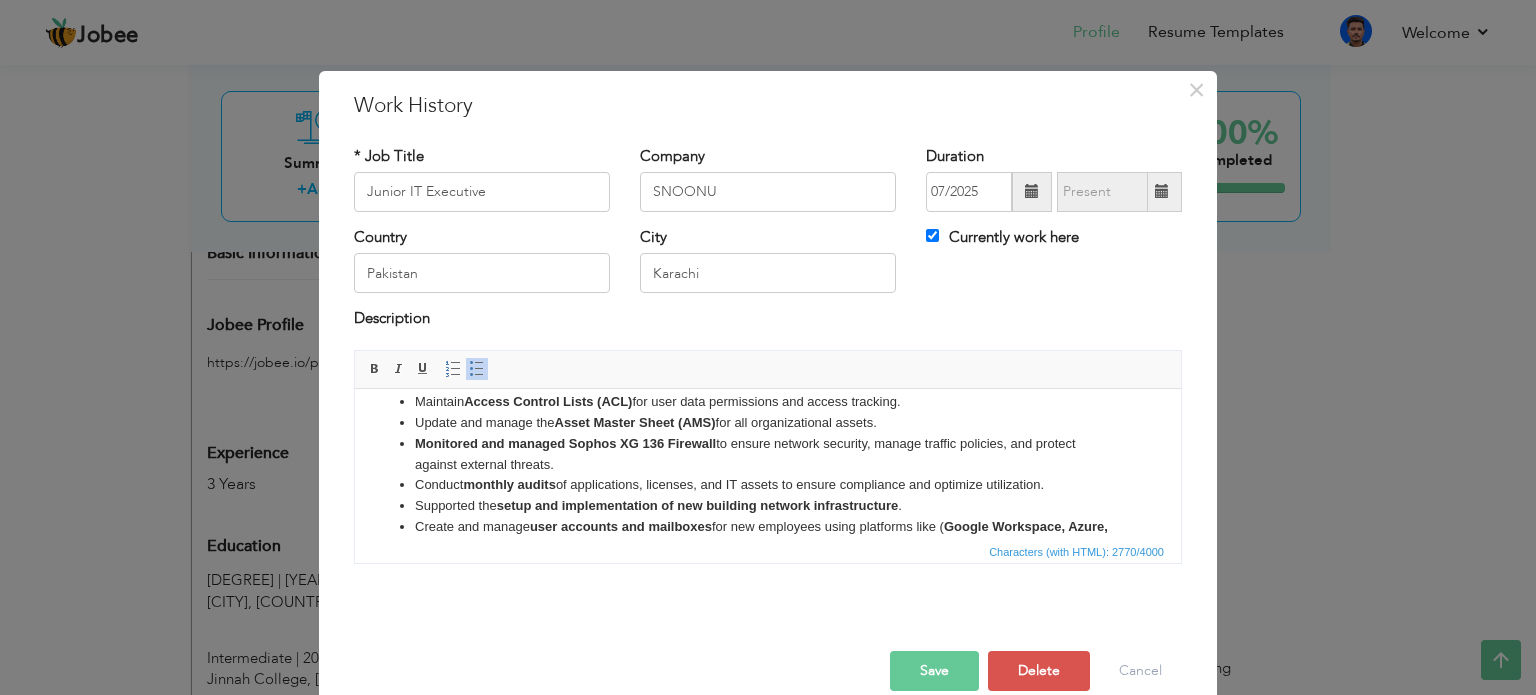 click on "Save" at bounding box center (934, 671) 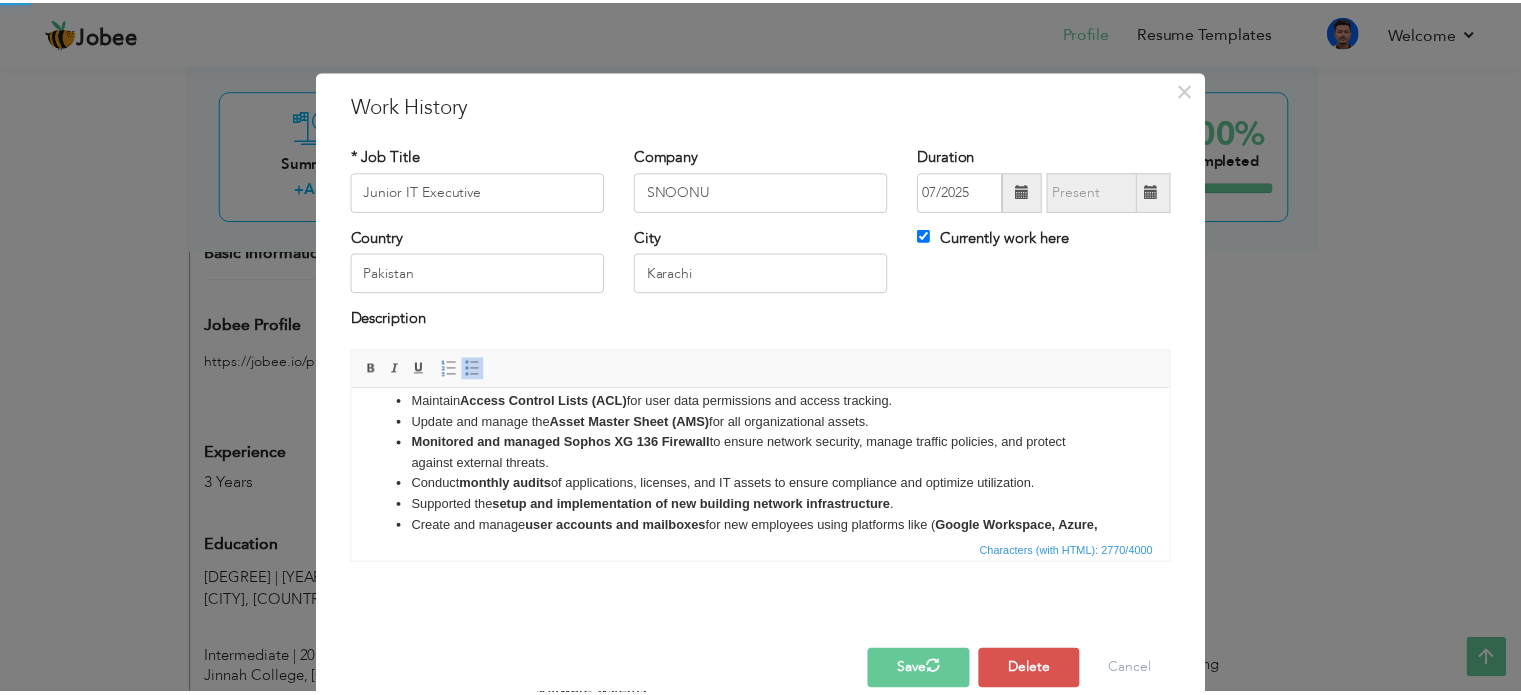 scroll, scrollTop: 0, scrollLeft: 0, axis: both 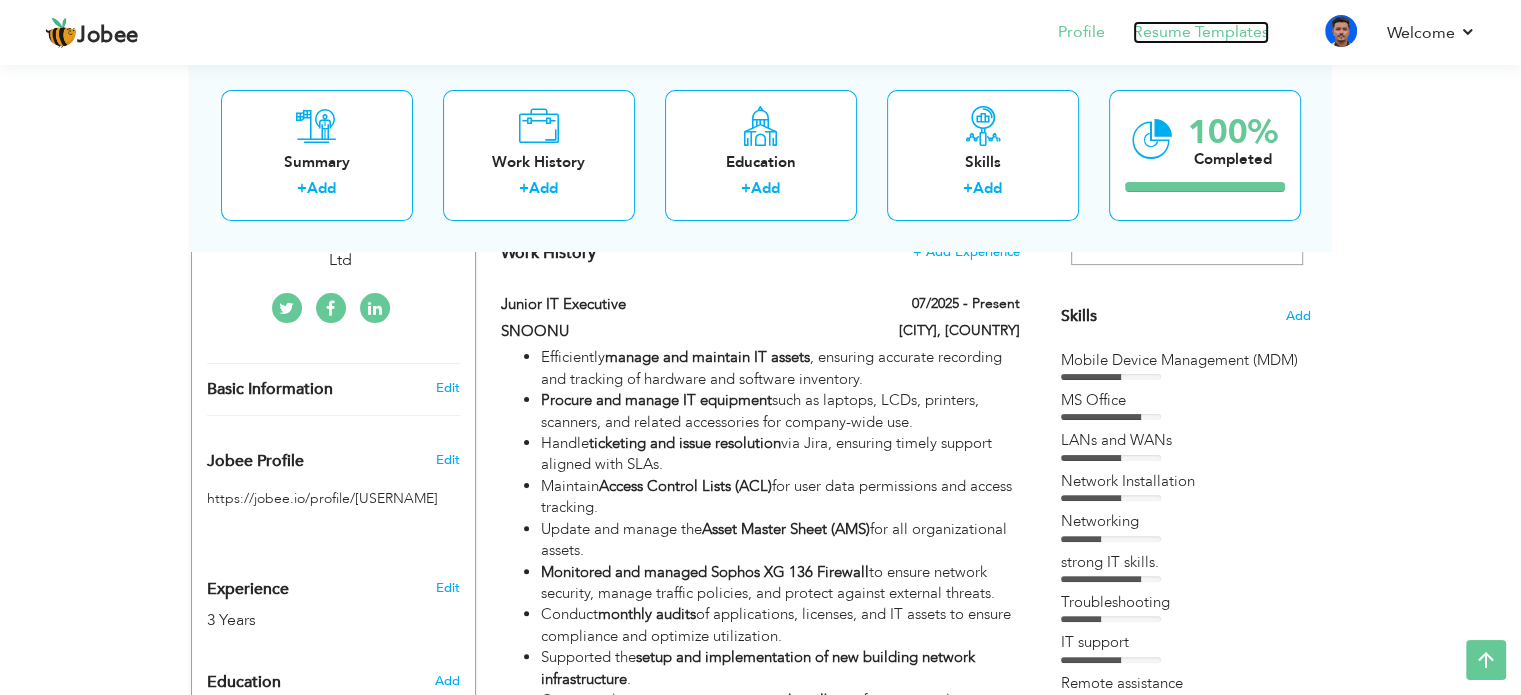 click on "Resume Templates" at bounding box center [1201, 32] 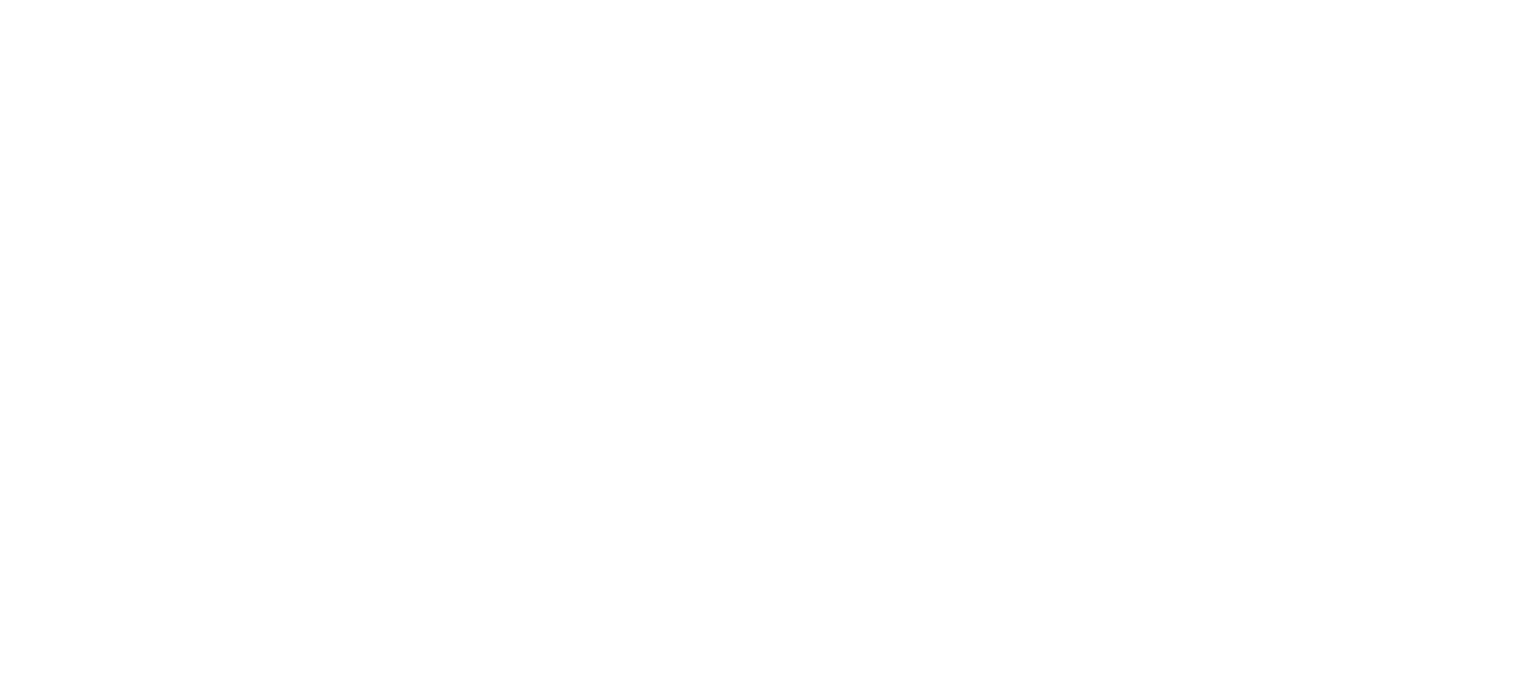 scroll, scrollTop: 0, scrollLeft: 0, axis: both 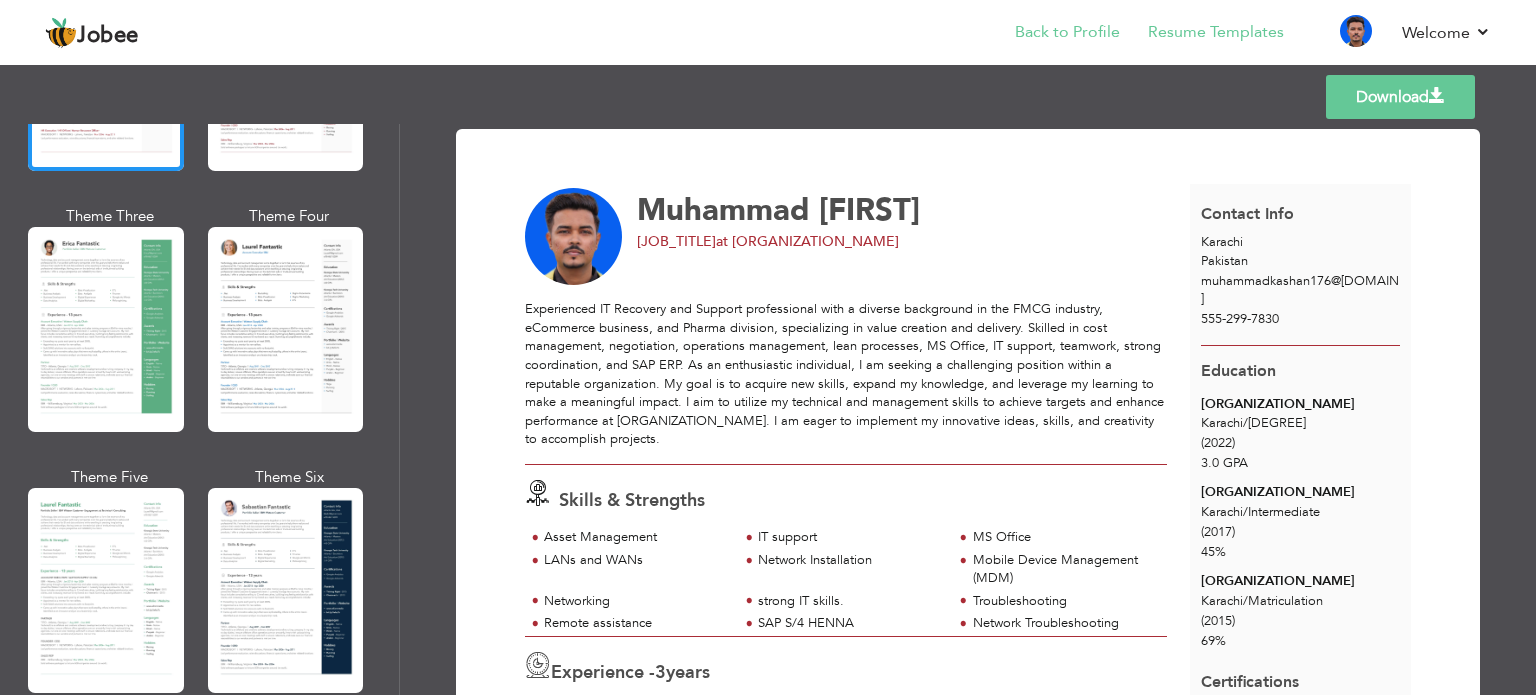 click on "Back to Profile" at bounding box center (1053, 34) 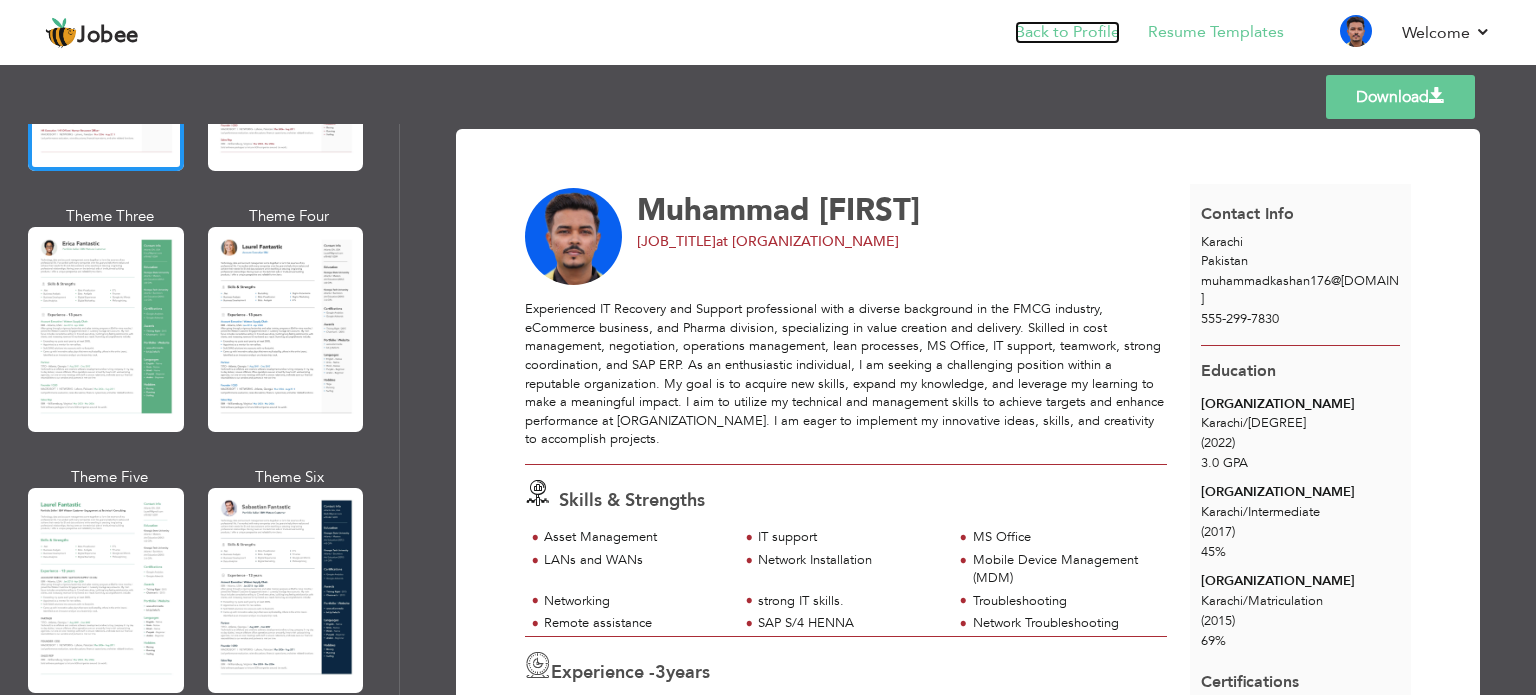 click on "Back to Profile" at bounding box center [1067, 32] 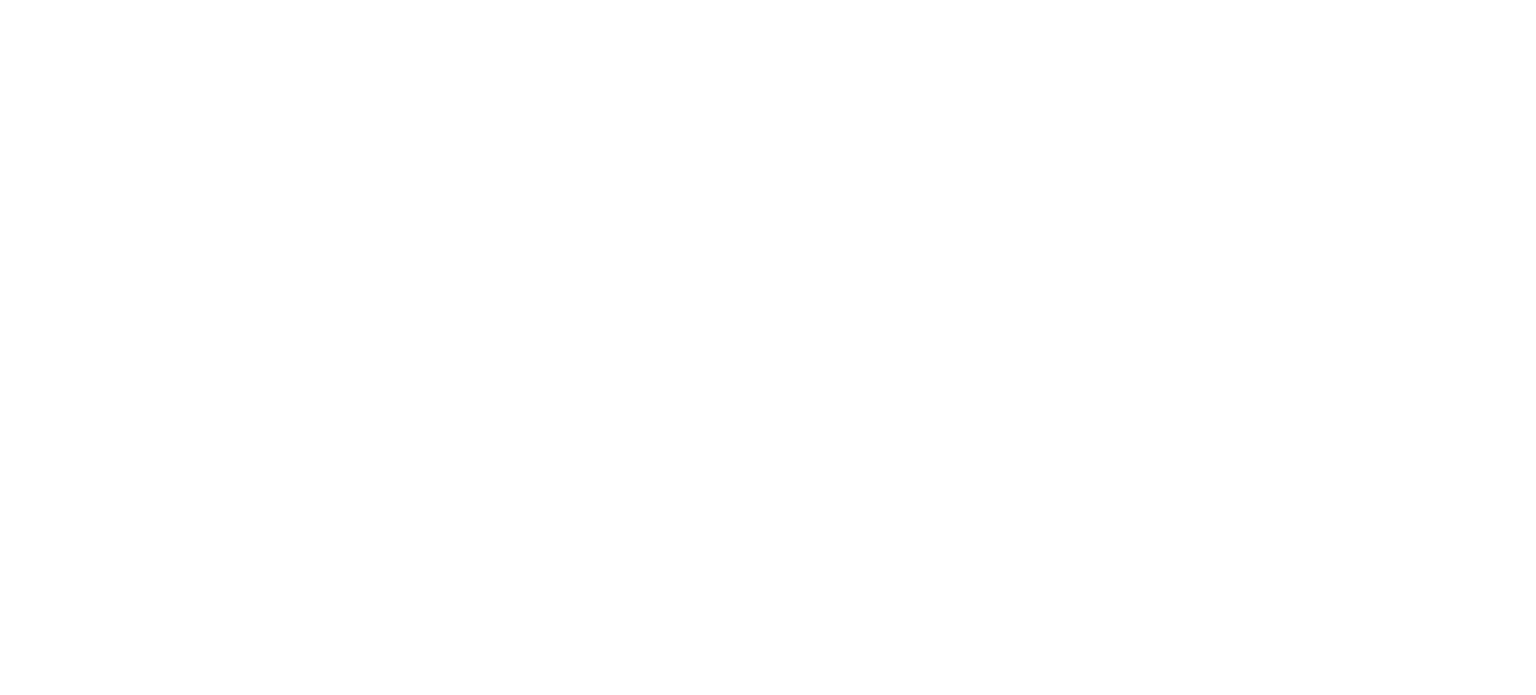 scroll, scrollTop: 0, scrollLeft: 0, axis: both 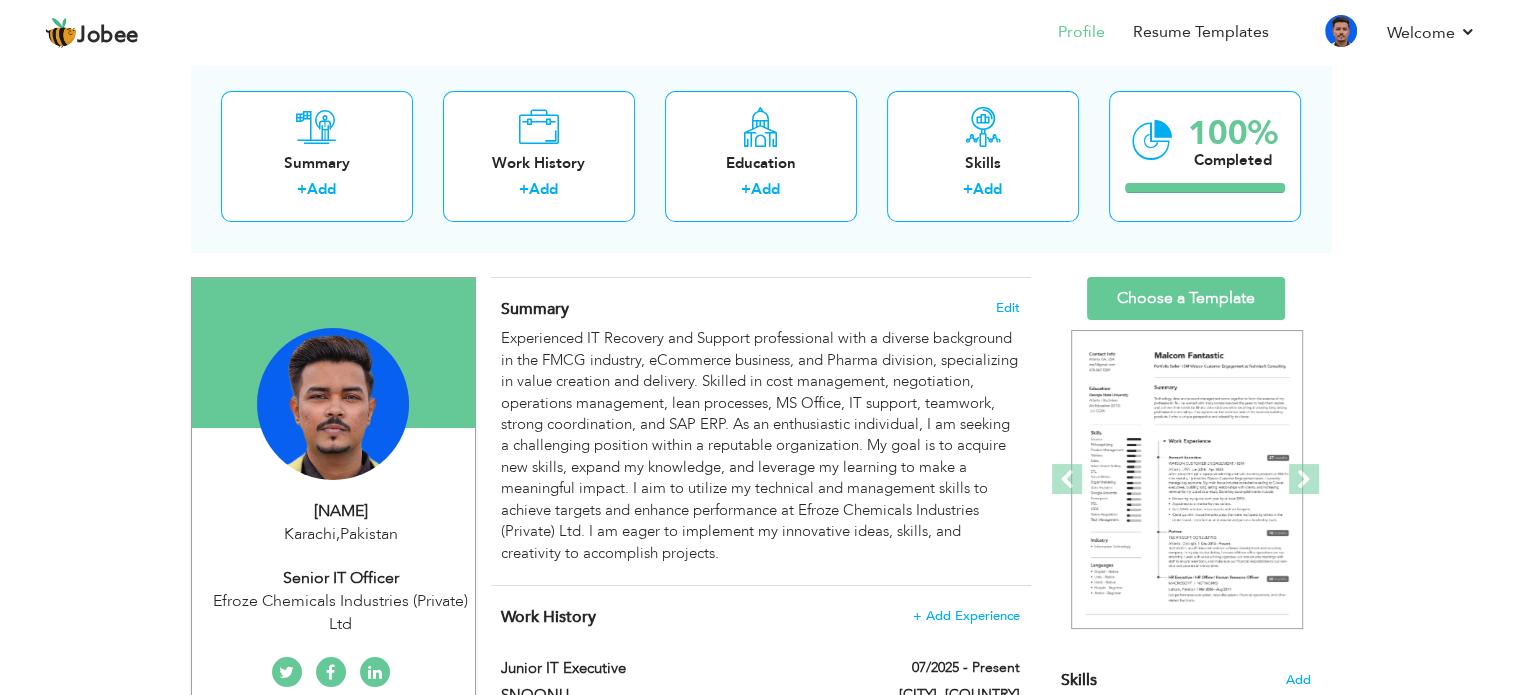 click on "Senior IT Officer" at bounding box center (341, 578) 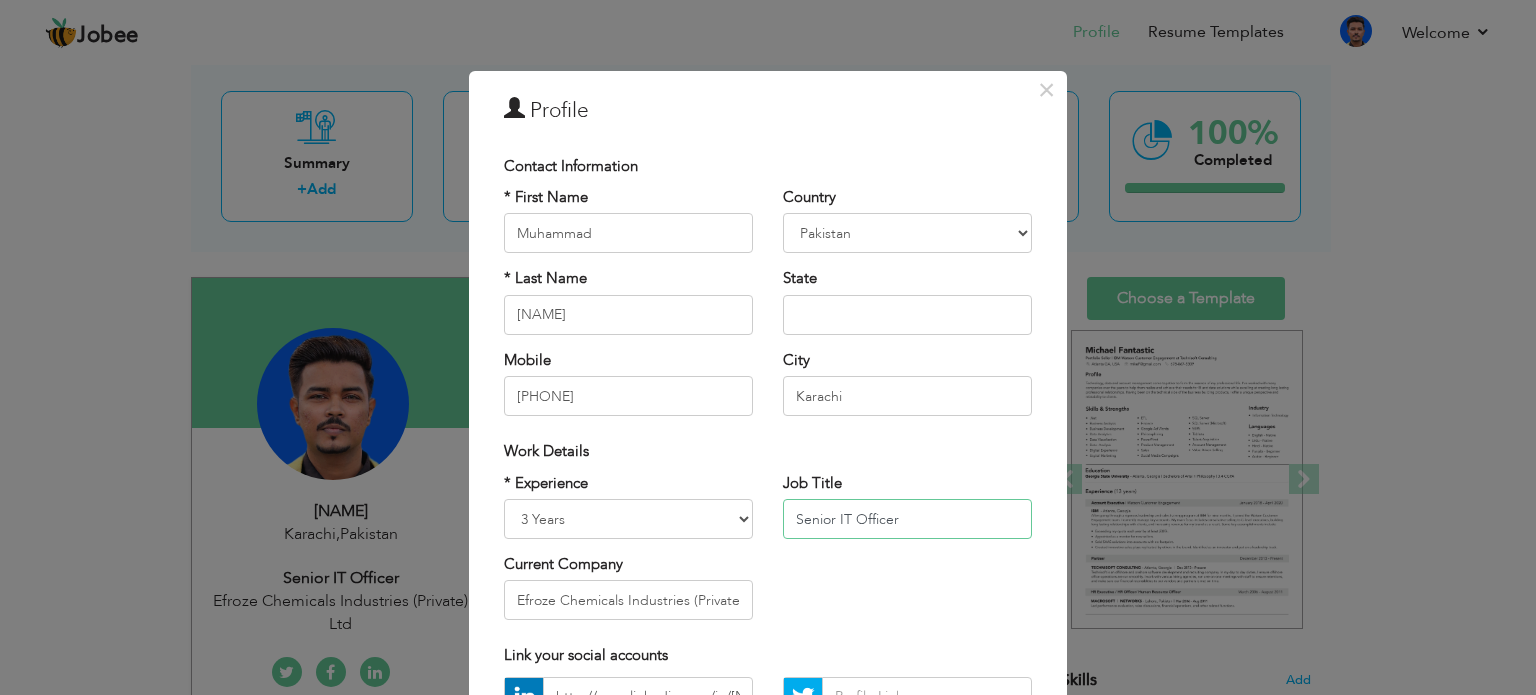 click on "Senior IT Officer" at bounding box center [907, 519] 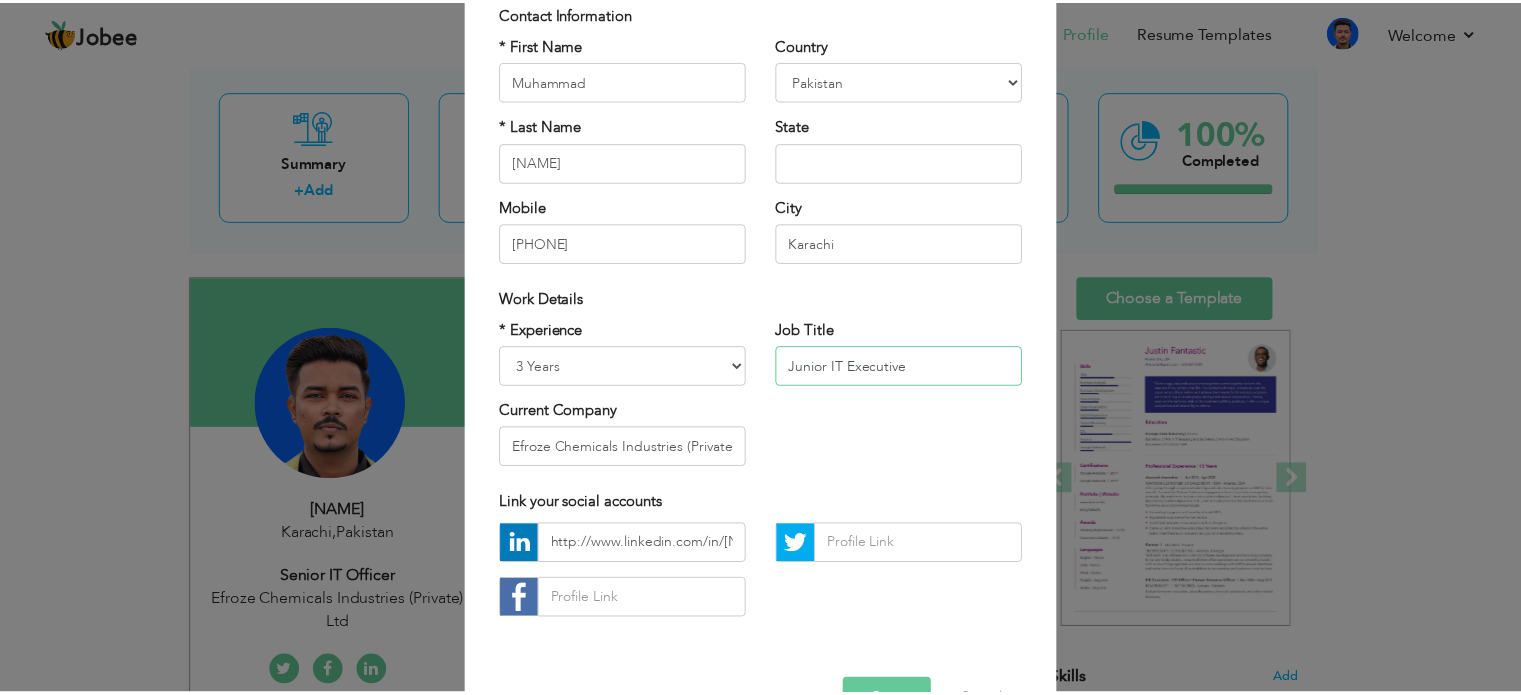 scroll, scrollTop: 200, scrollLeft: 0, axis: vertical 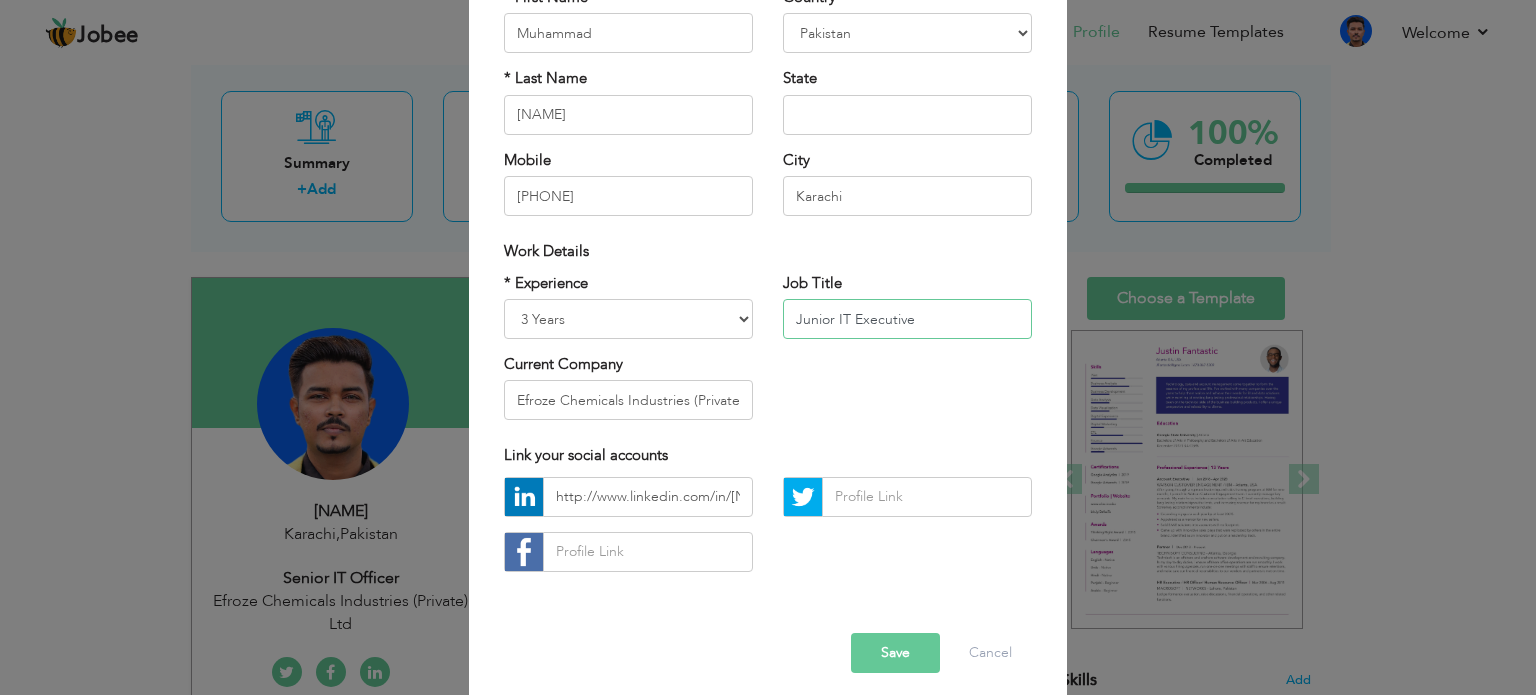 type on "Junior IT Executive" 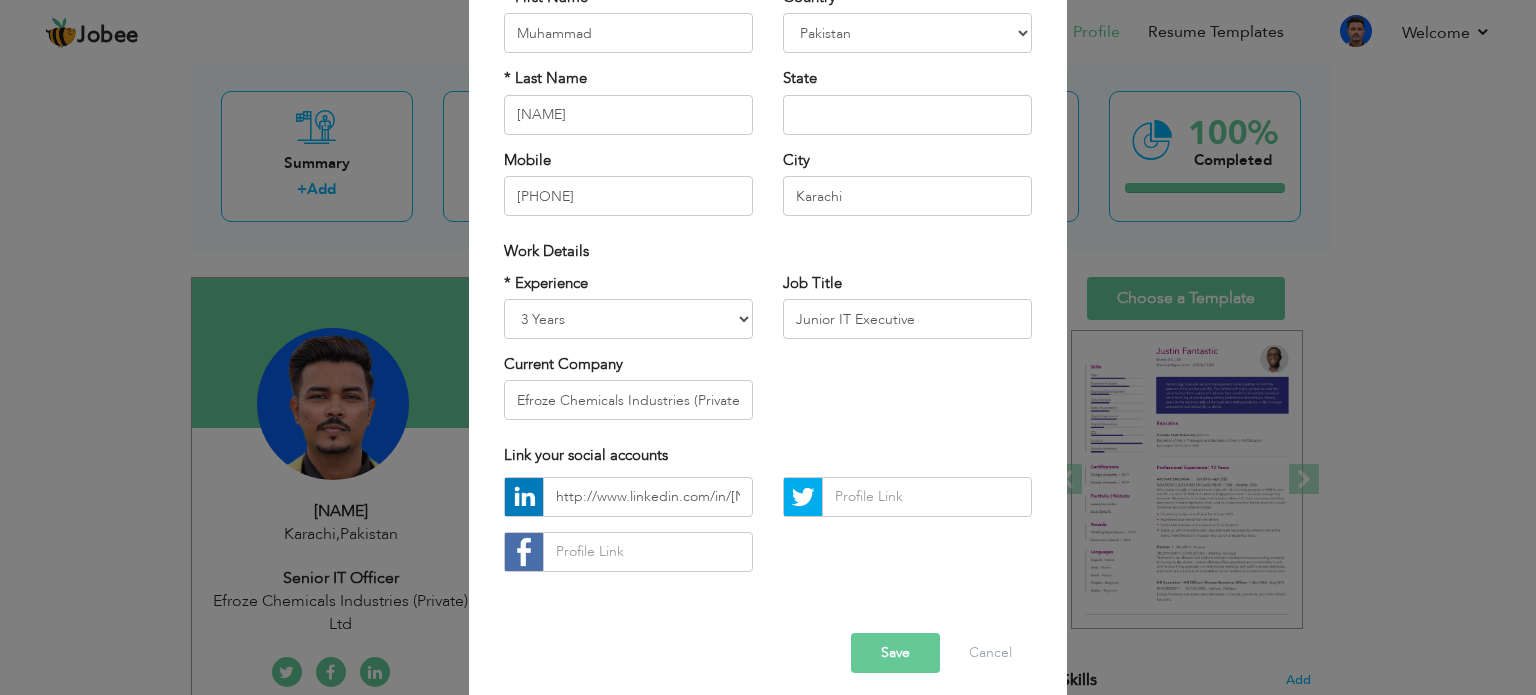 click on "Save" at bounding box center (895, 653) 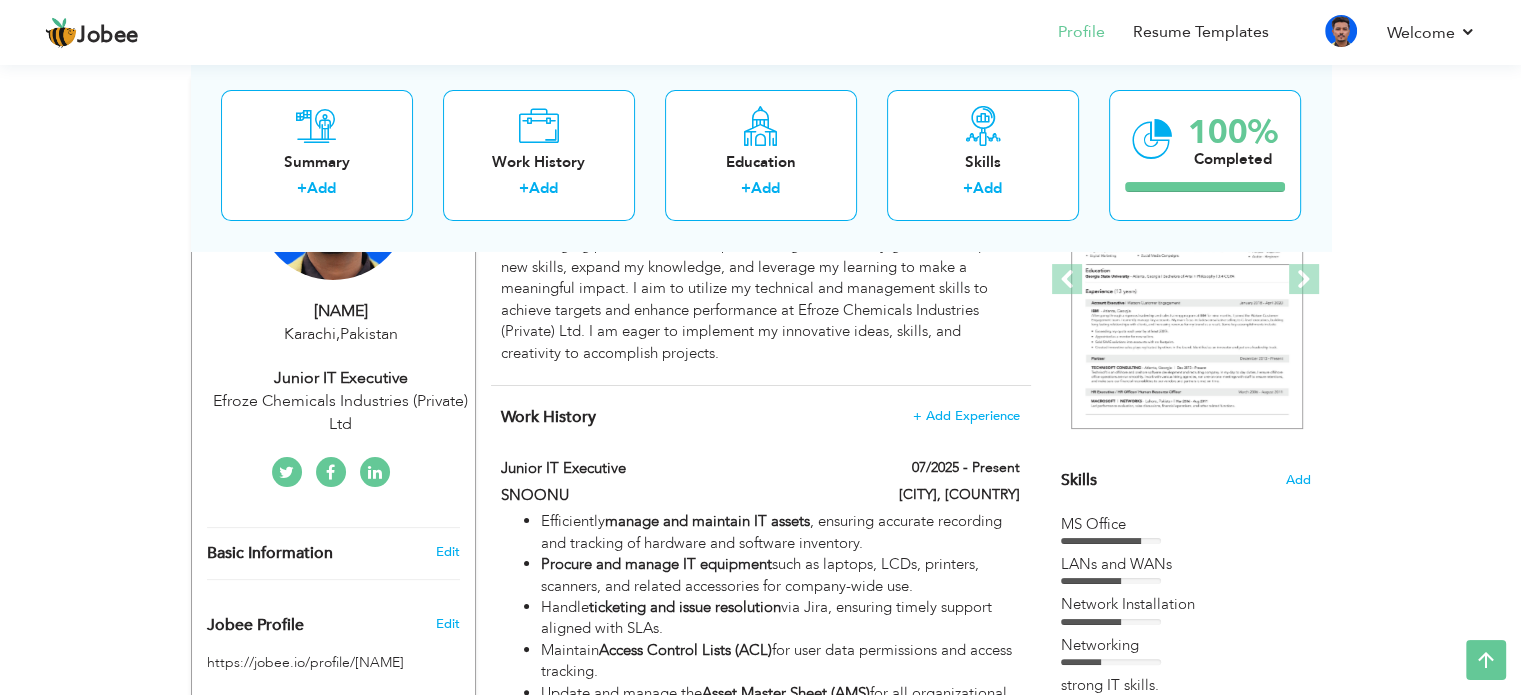 scroll, scrollTop: 0, scrollLeft: 0, axis: both 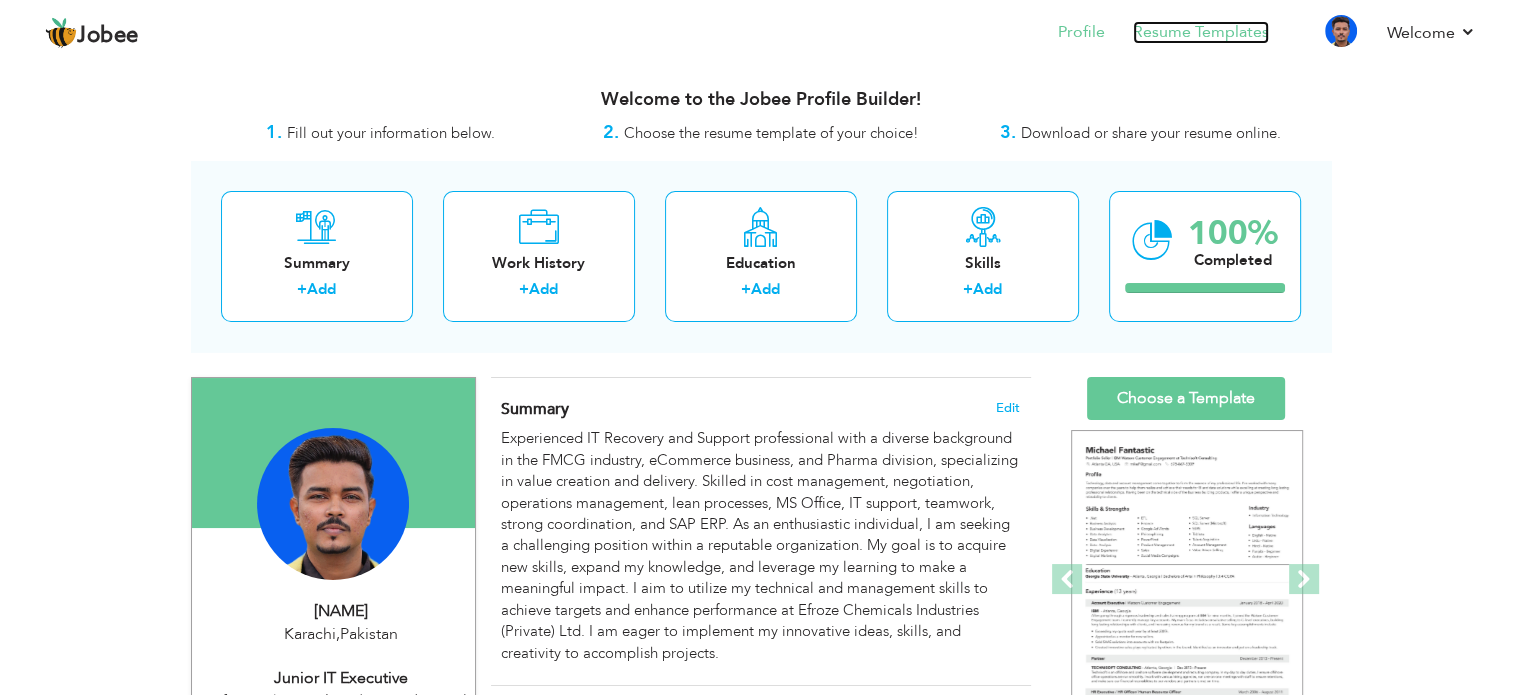 click on "Resume Templates" at bounding box center [1201, 32] 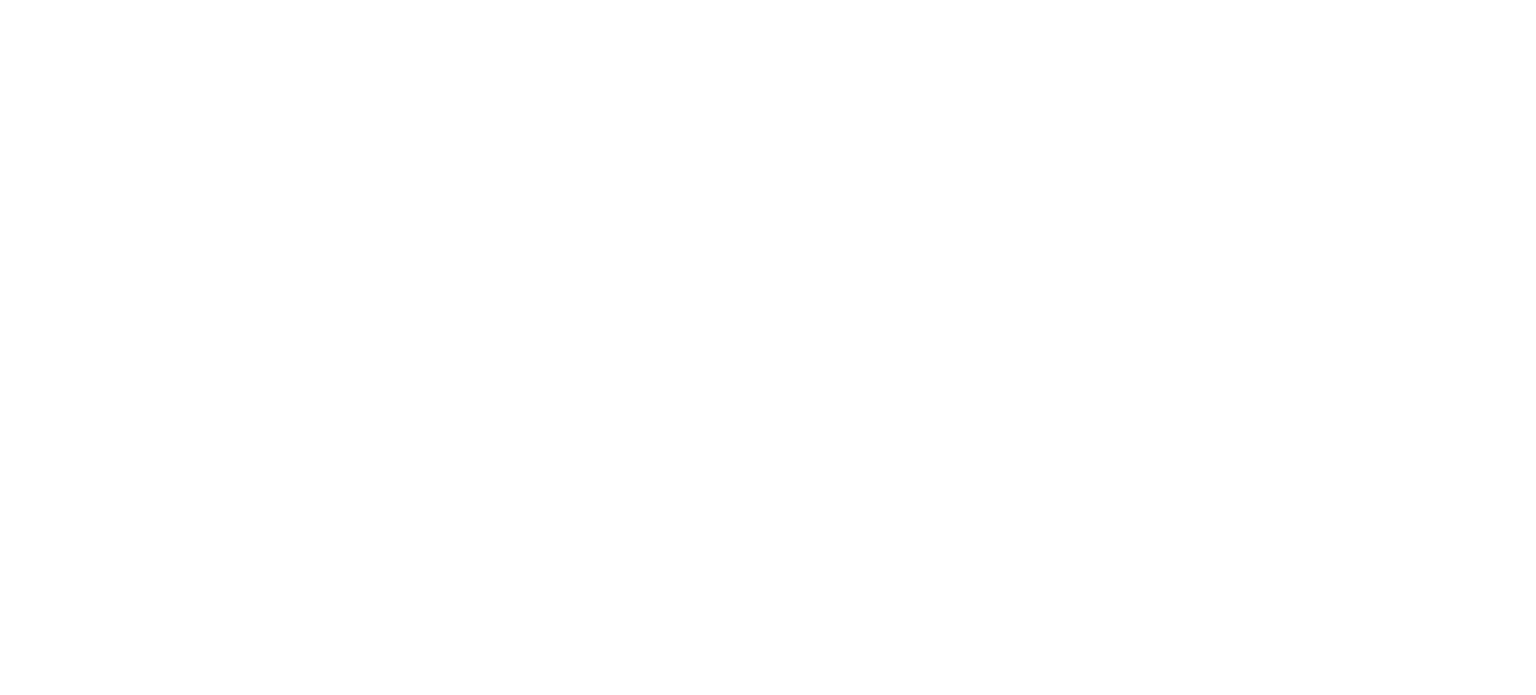 scroll, scrollTop: 0, scrollLeft: 0, axis: both 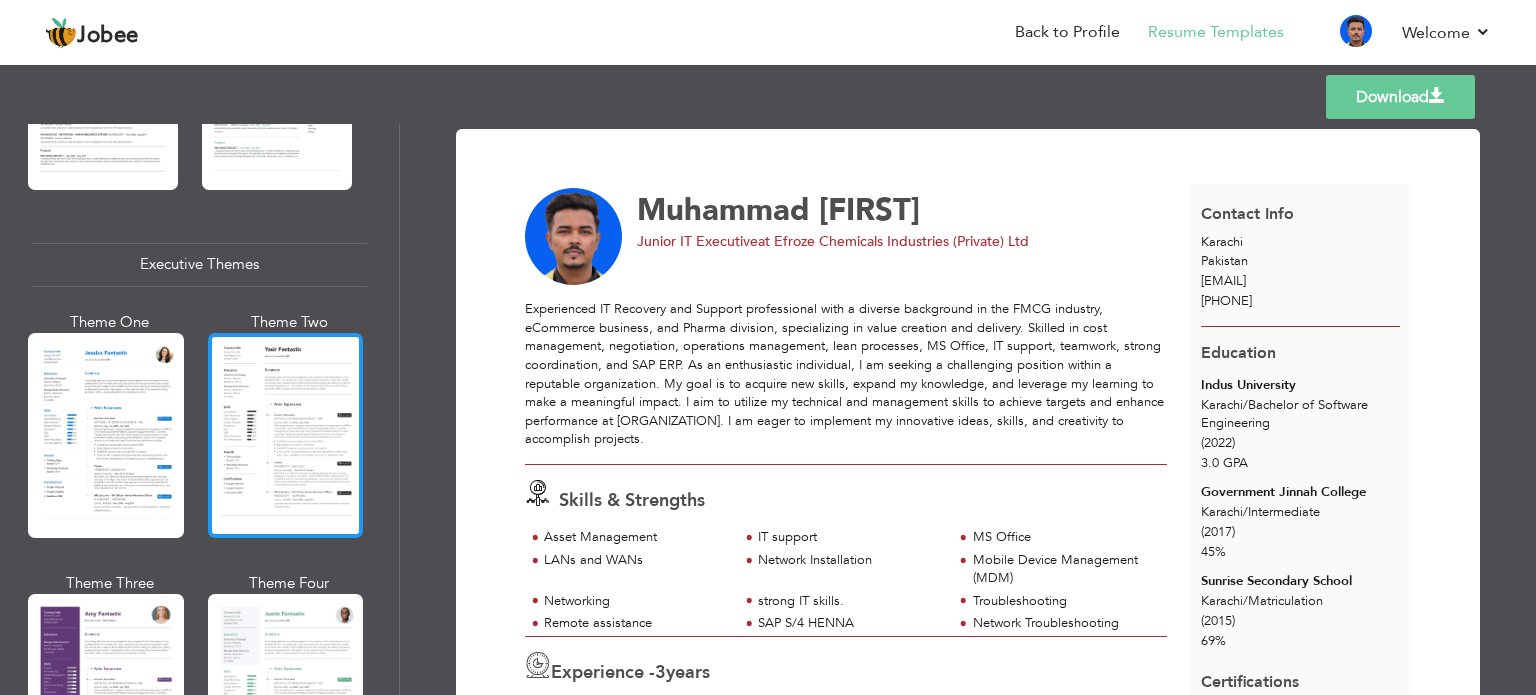 click at bounding box center [286, 435] 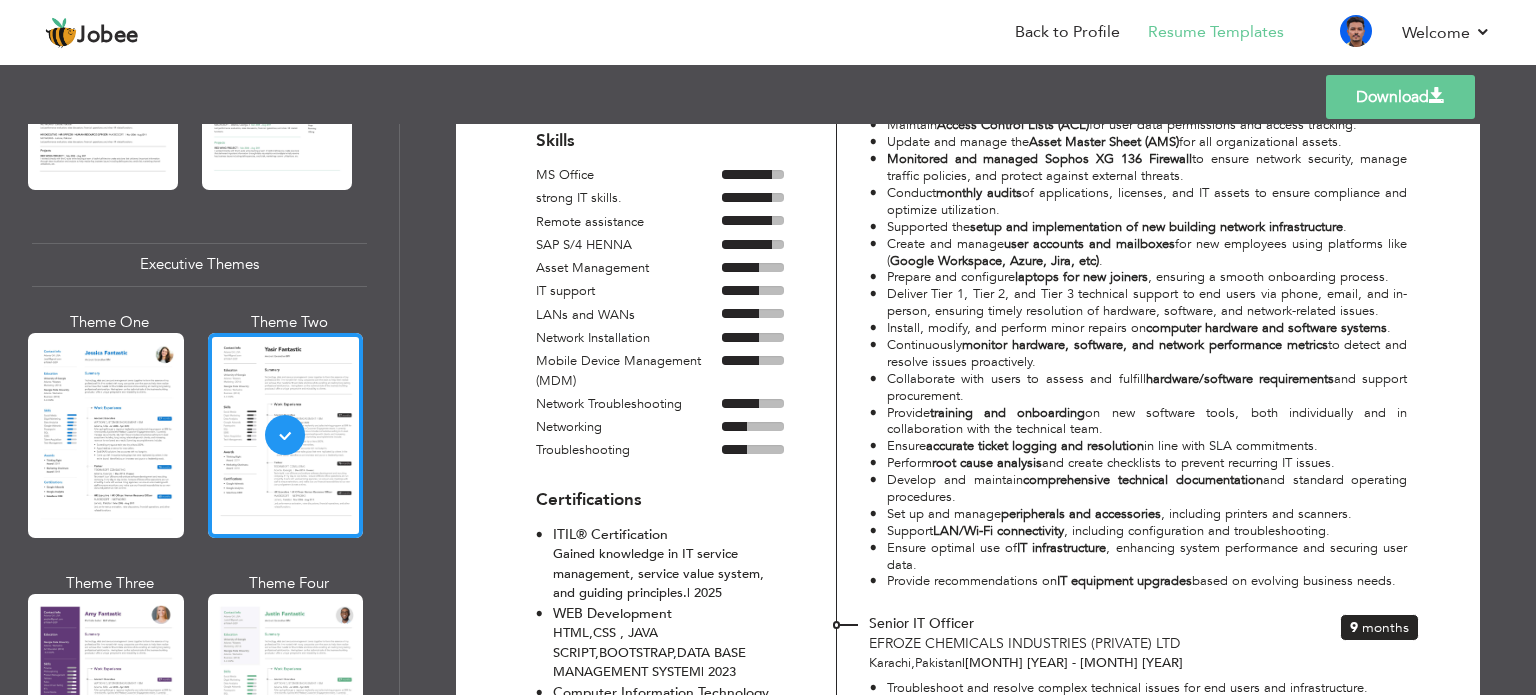 scroll, scrollTop: 600, scrollLeft: 0, axis: vertical 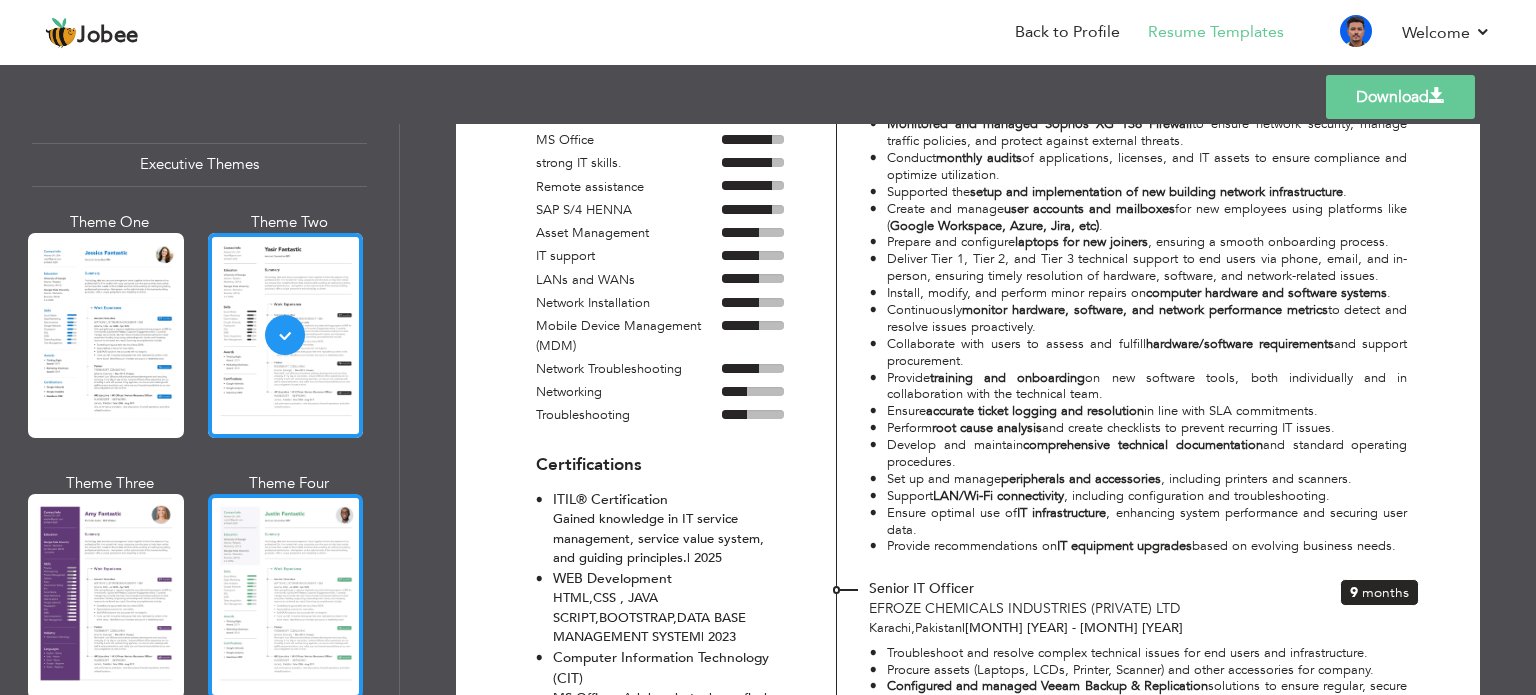 click at bounding box center (286, 596) 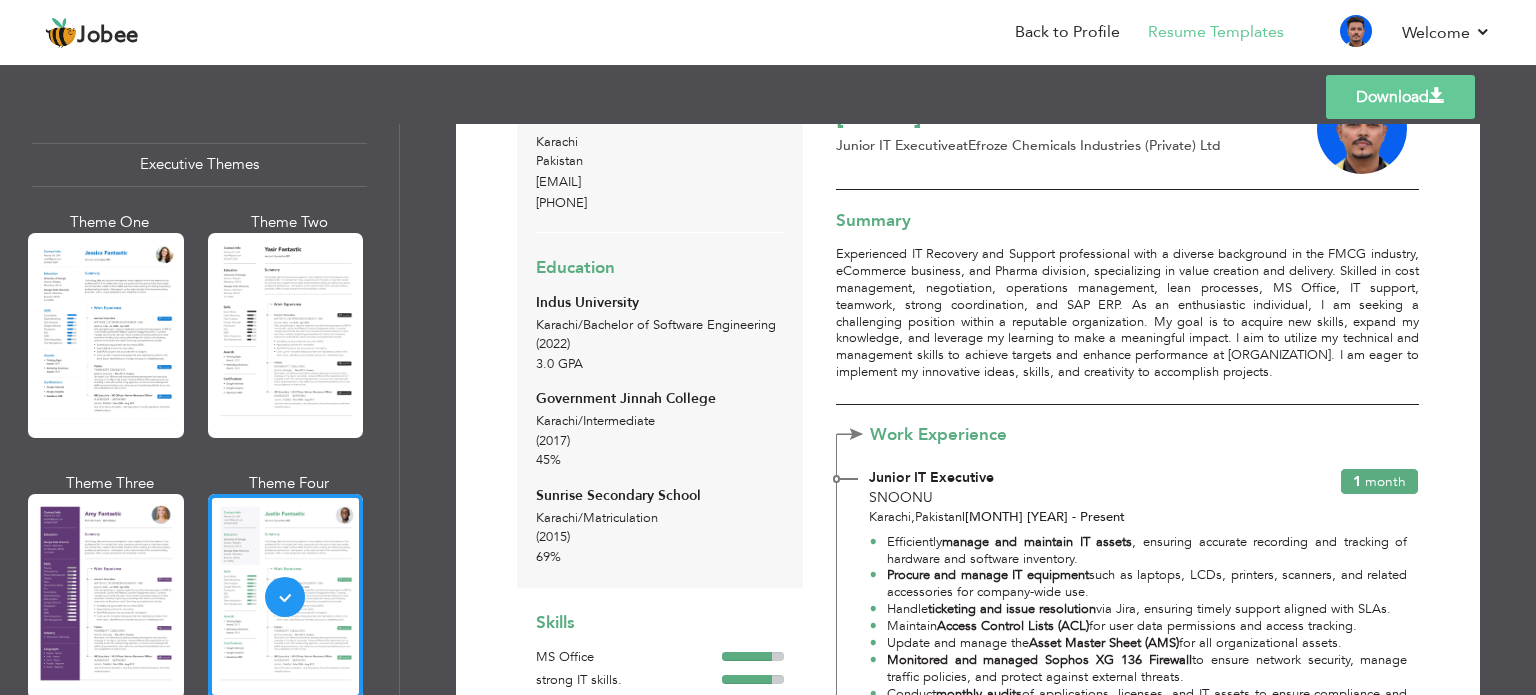 scroll, scrollTop: 0, scrollLeft: 0, axis: both 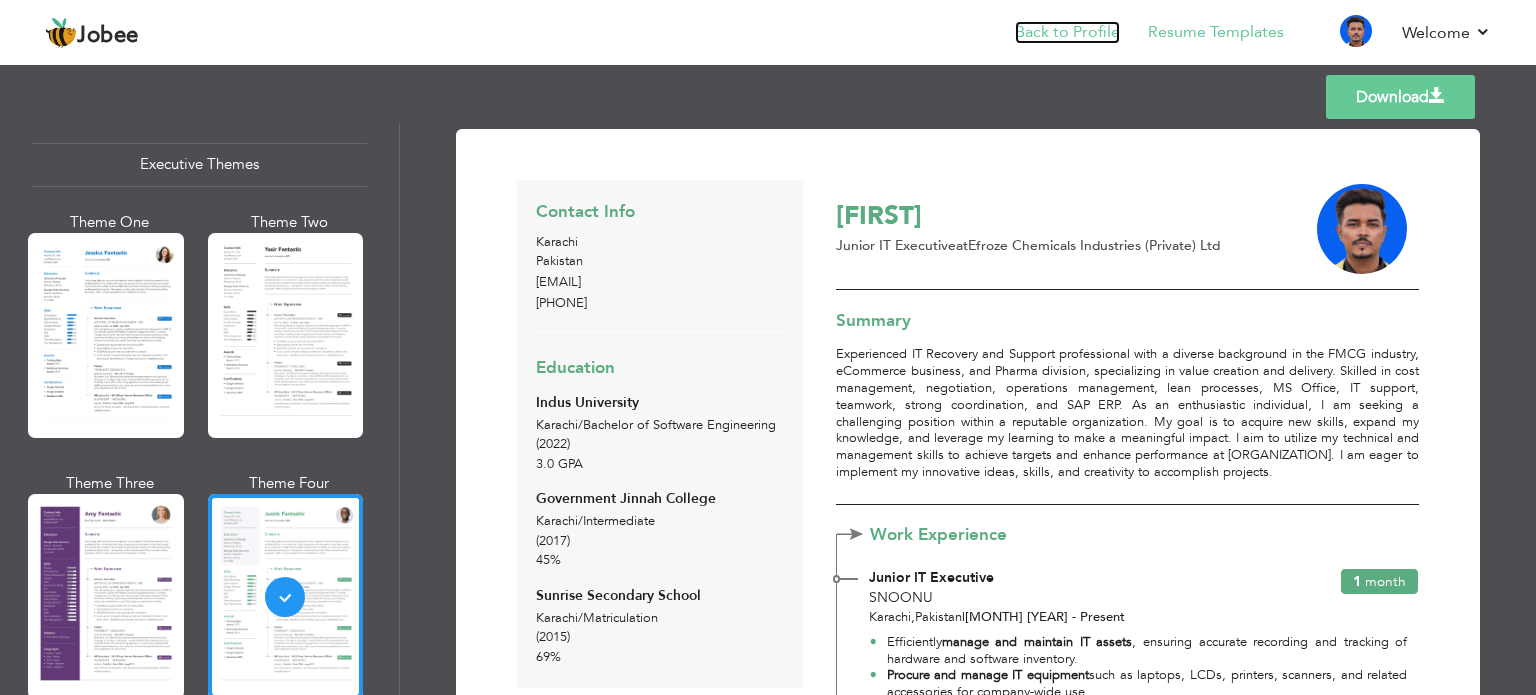 click on "Back to Profile" at bounding box center [1067, 32] 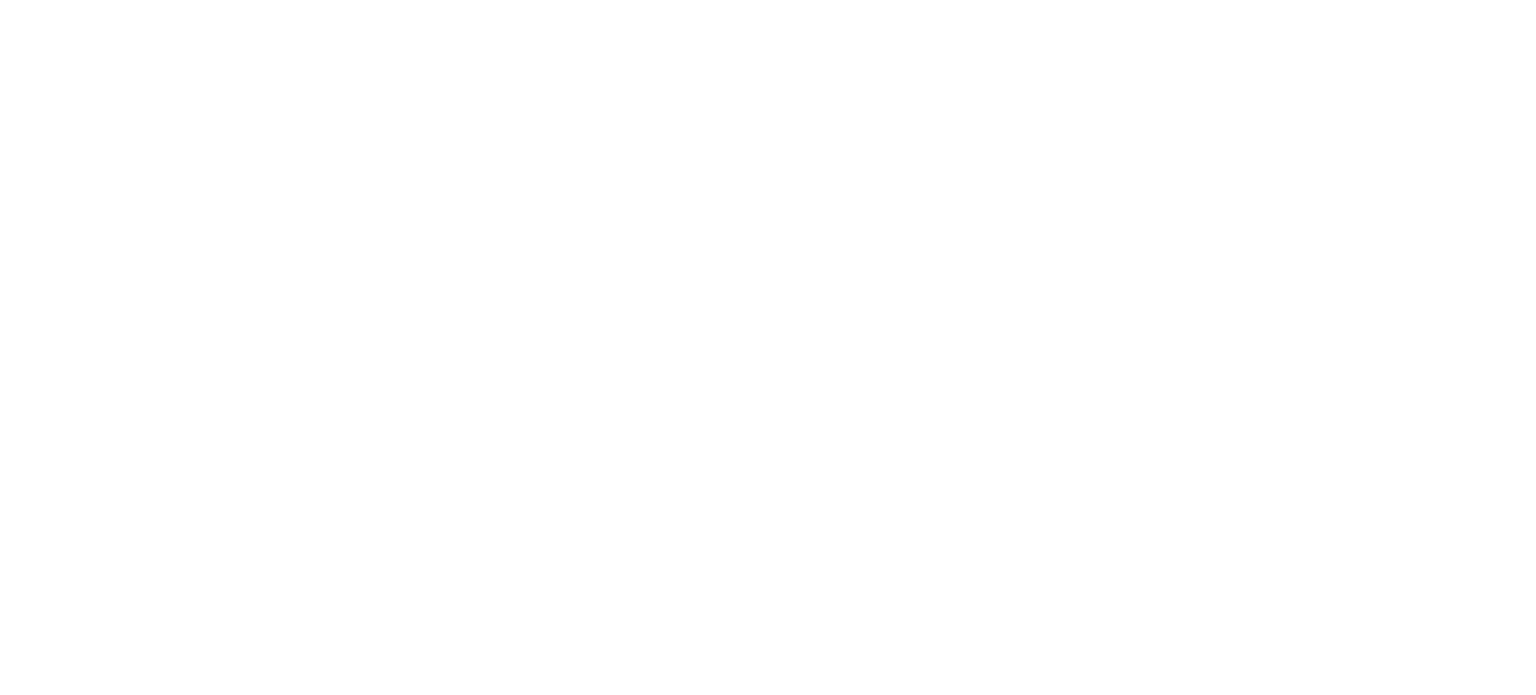 scroll, scrollTop: 0, scrollLeft: 0, axis: both 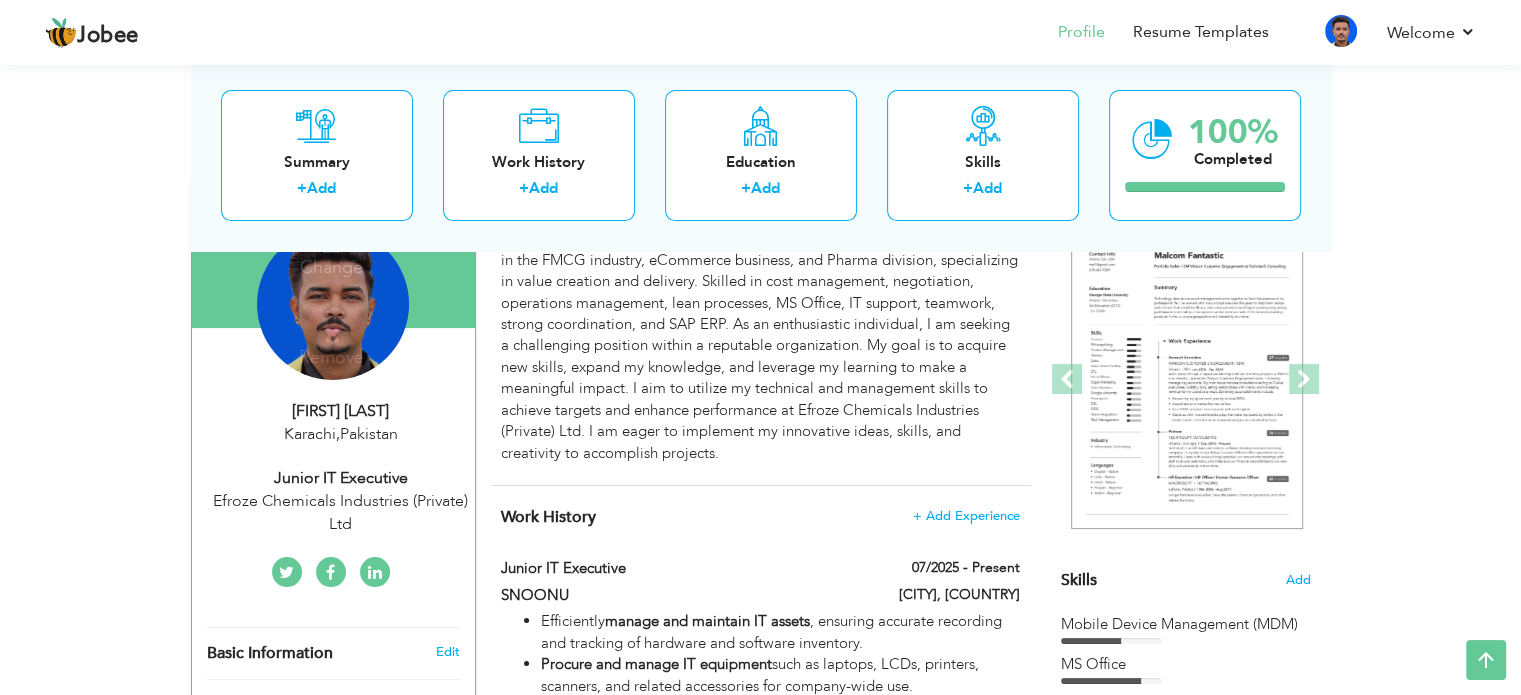 click on "Efroze Chemicals Industries (Private) Ltd" at bounding box center [341, 513] 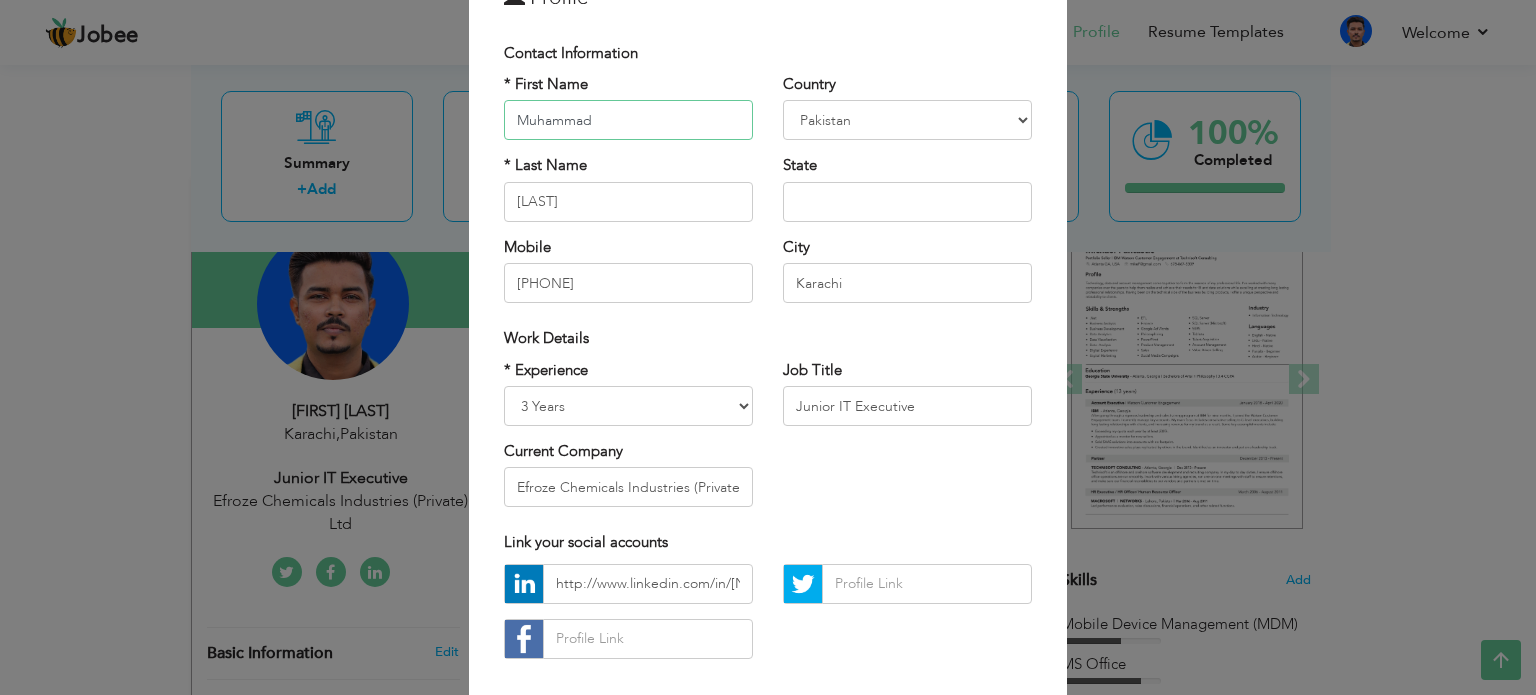 scroll, scrollTop: 200, scrollLeft: 0, axis: vertical 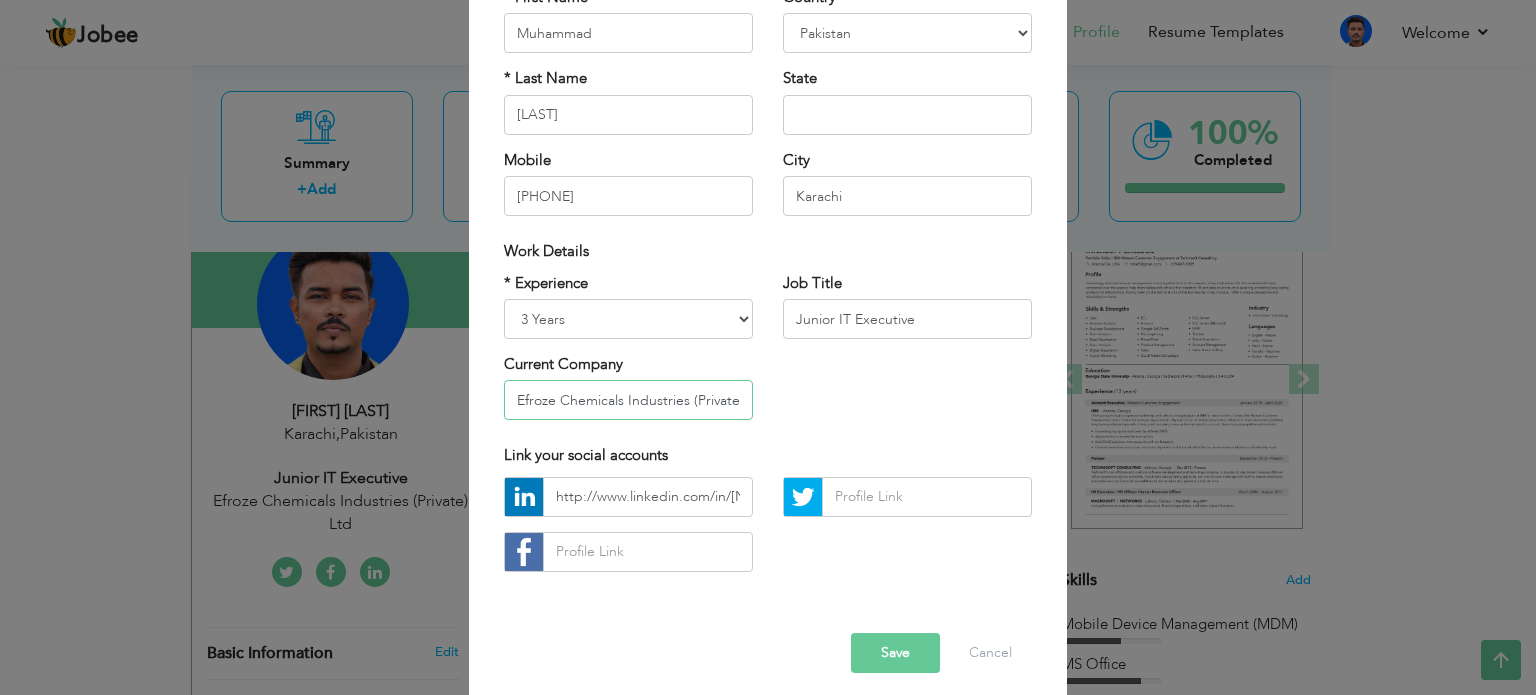 click on "Efroze Chemicals Industries (Private) Ltd" at bounding box center (628, 400) 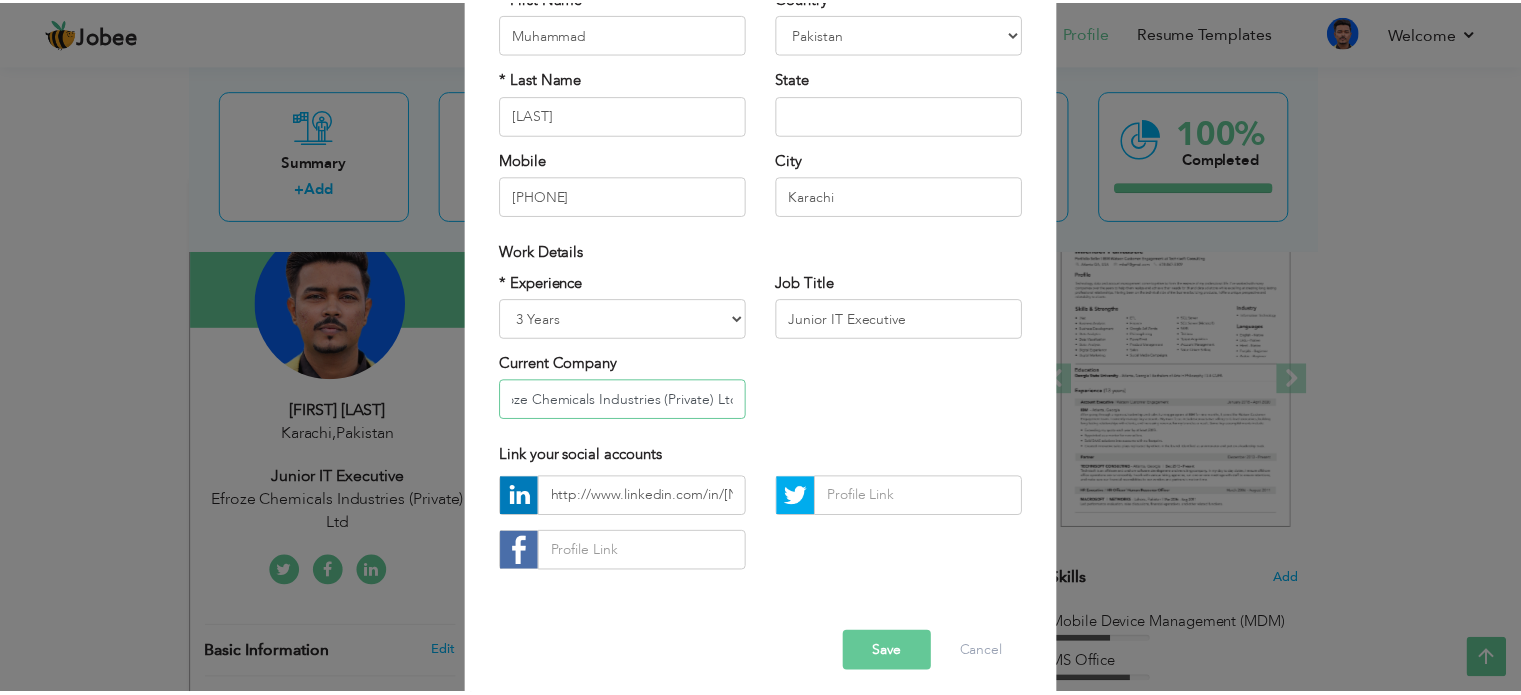 scroll, scrollTop: 0, scrollLeft: 0, axis: both 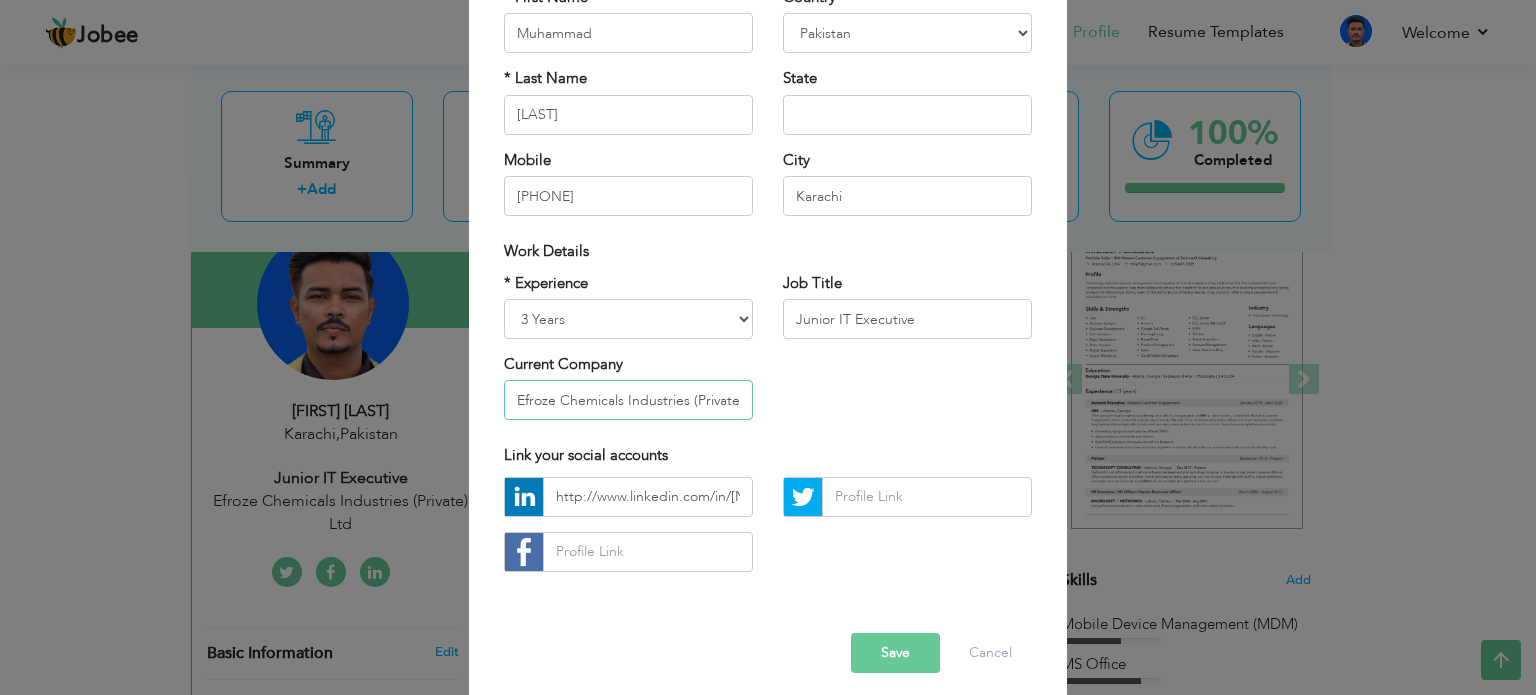 drag, startPoint x: 736, startPoint y: 403, endPoint x: 284, endPoint y: 399, distance: 452.0177 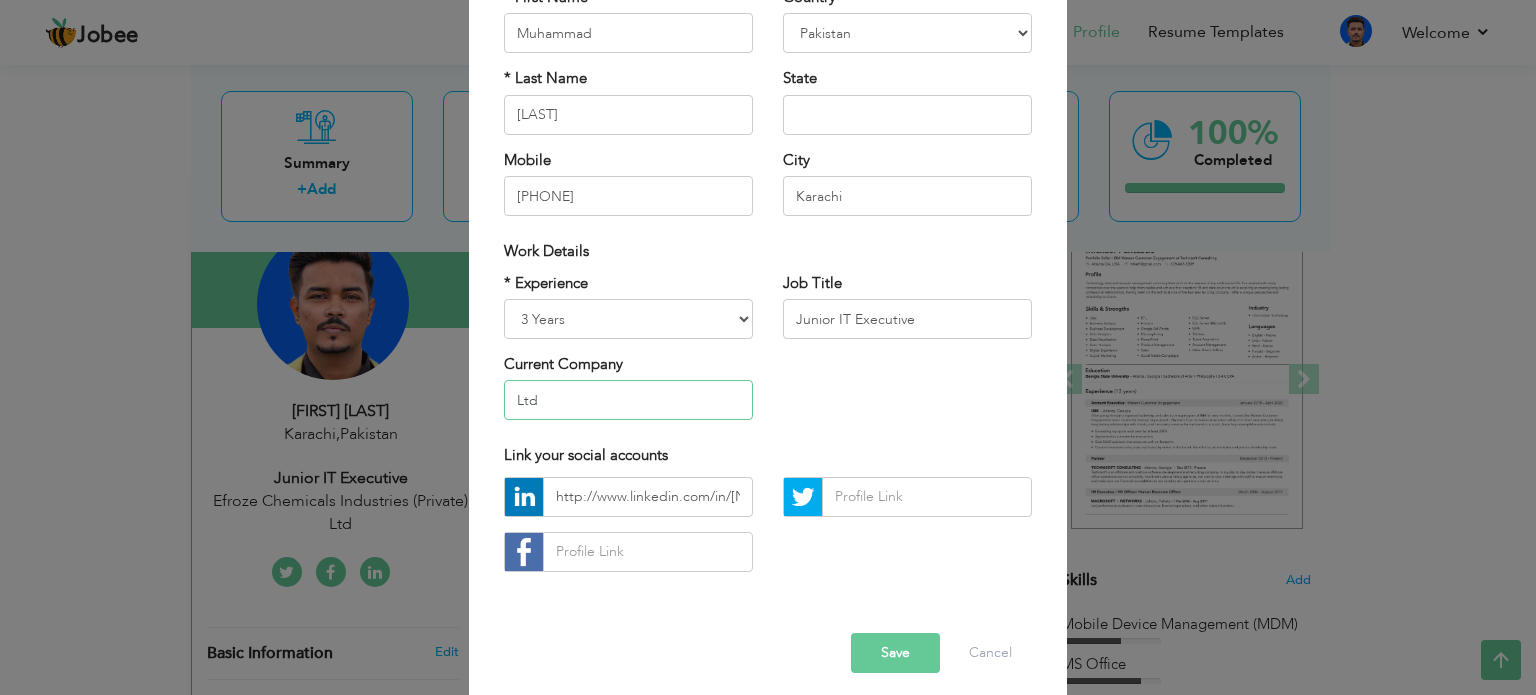 drag, startPoint x: 629, startPoint y: 411, endPoint x: 272, endPoint y: 391, distance: 357.55978 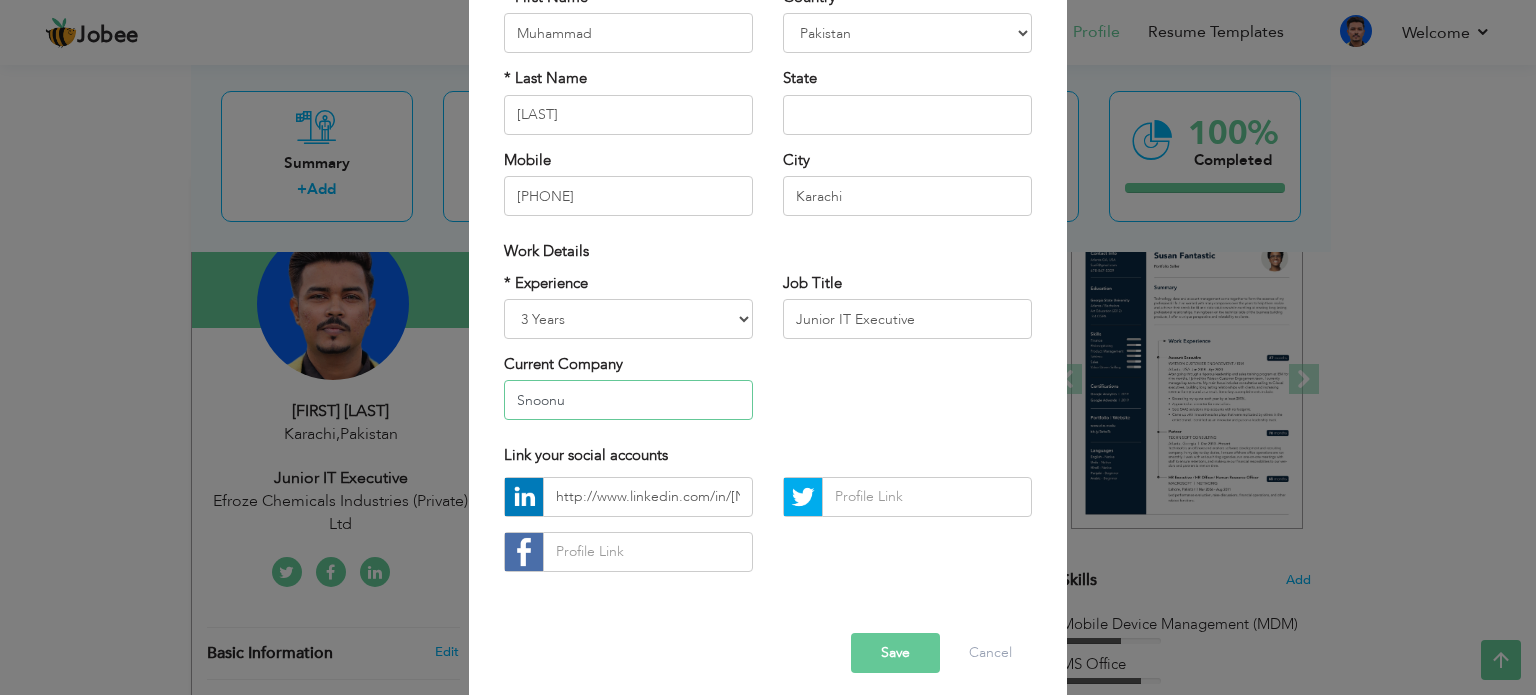 type on "Snoonu" 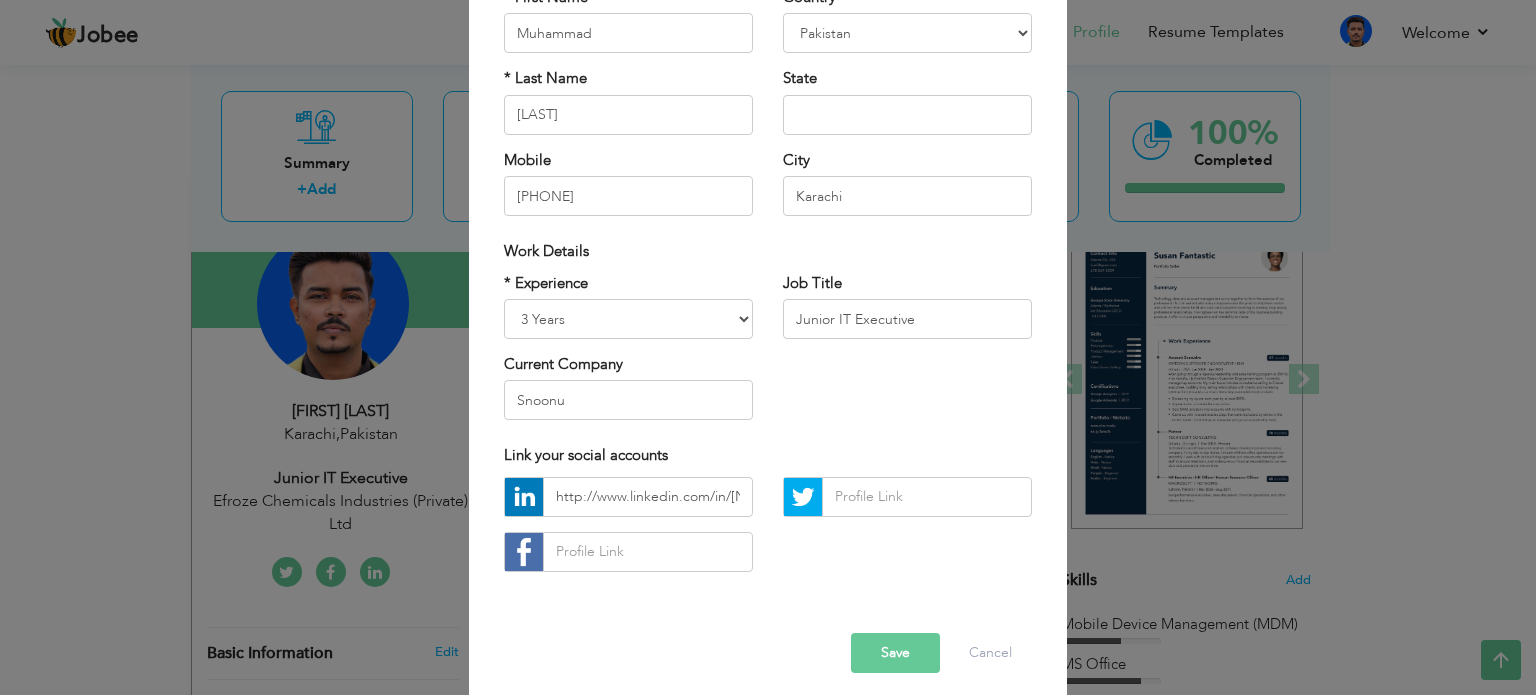 click on "Save" at bounding box center (895, 653) 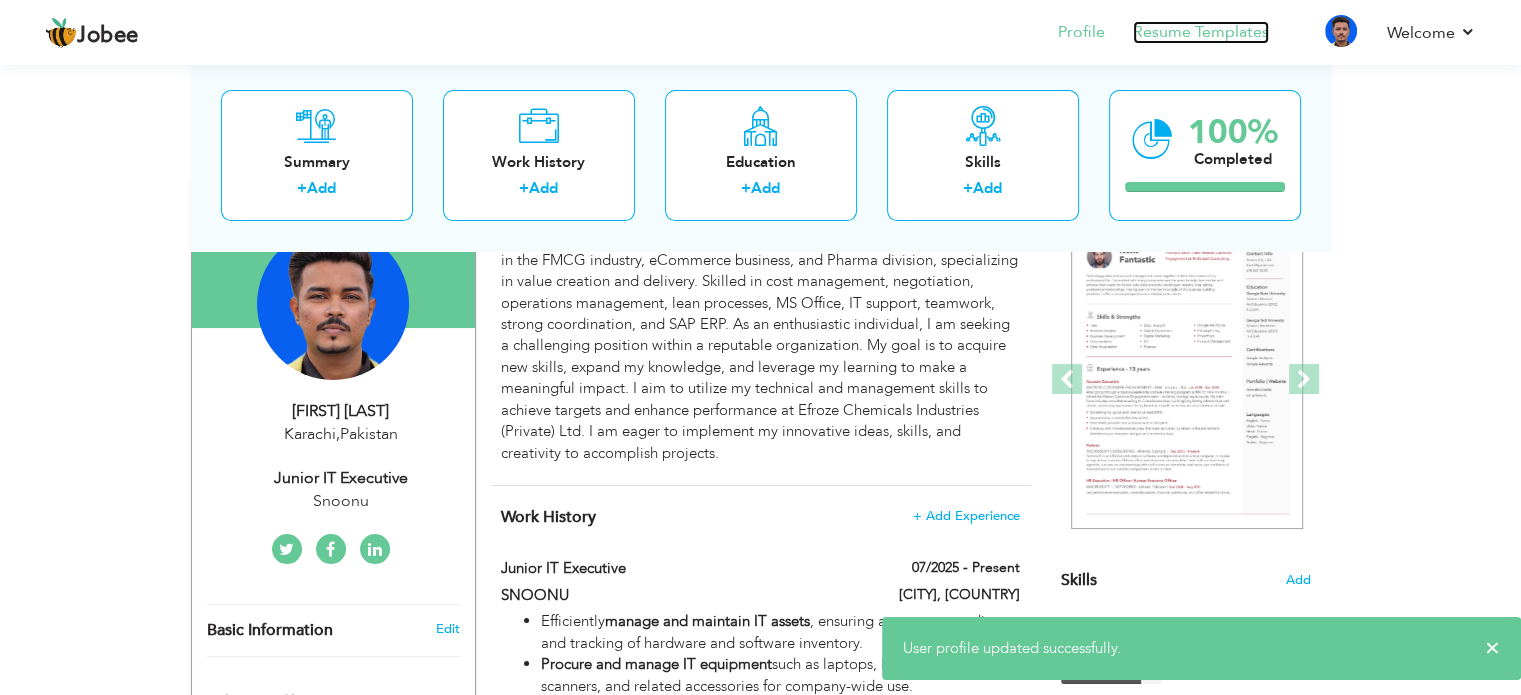 click on "Resume Templates" at bounding box center [1201, 32] 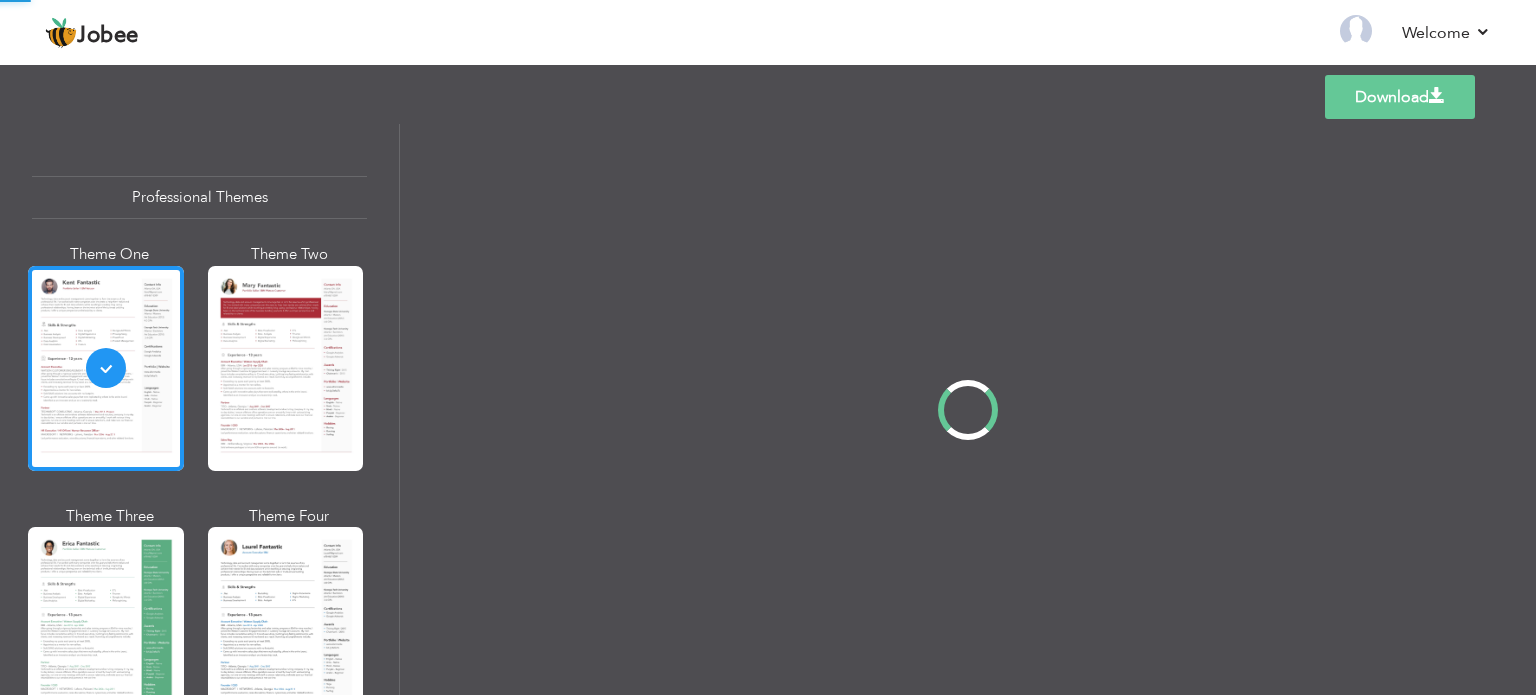 scroll, scrollTop: 0, scrollLeft: 0, axis: both 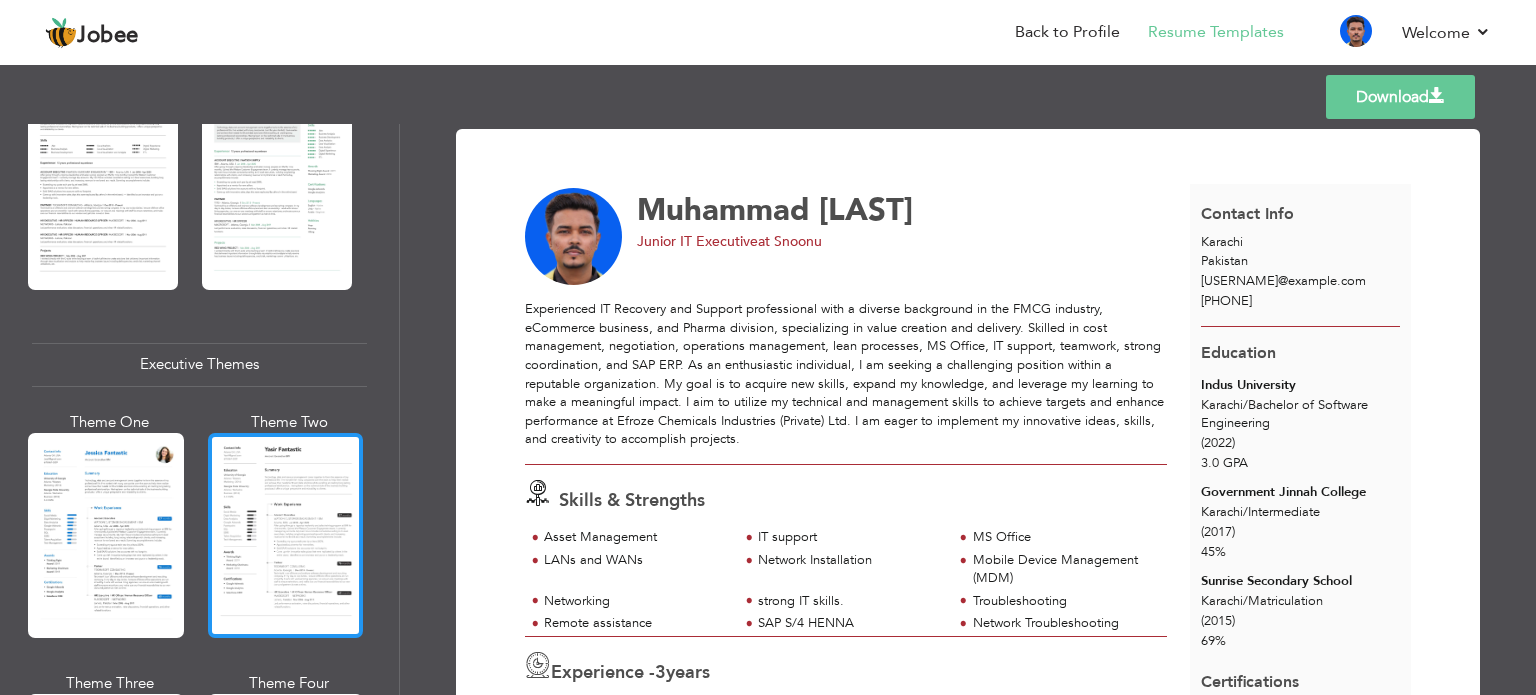 click at bounding box center [286, 535] 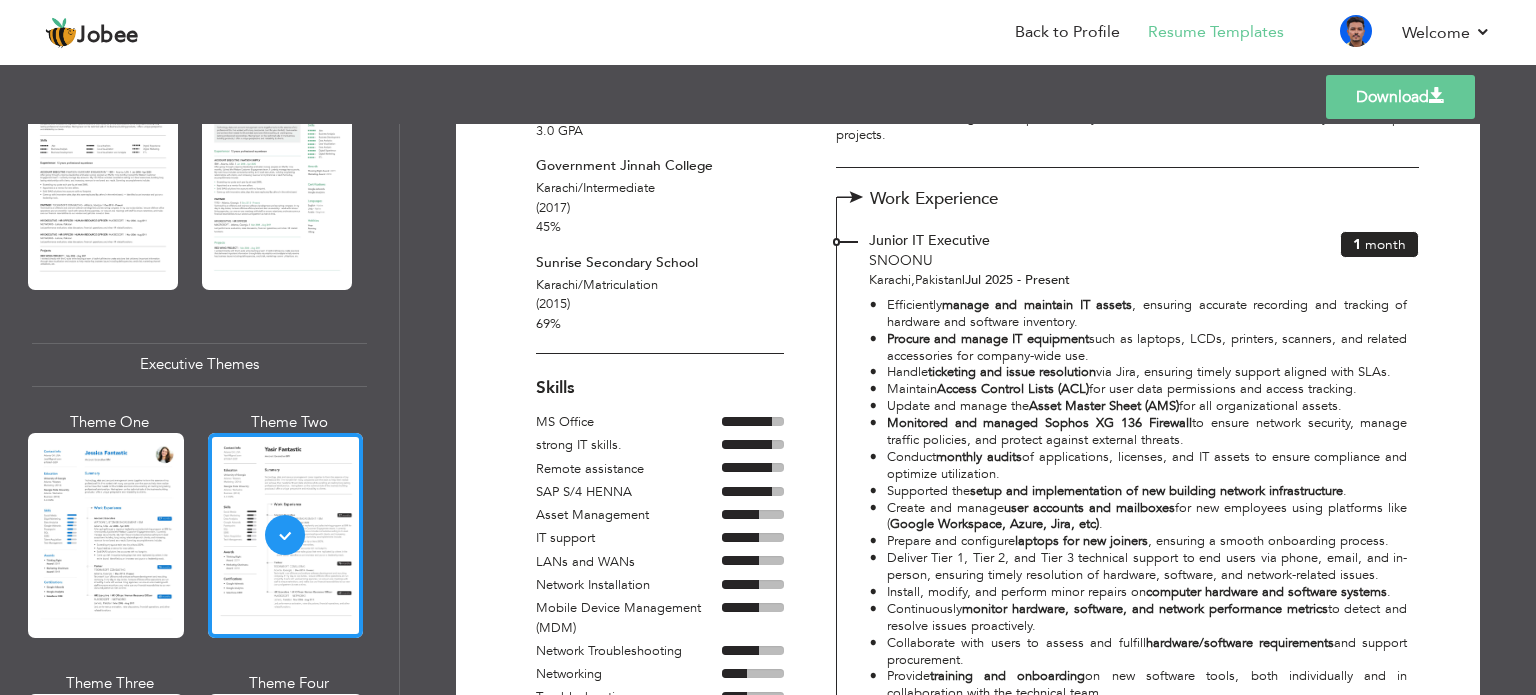 scroll, scrollTop: 500, scrollLeft: 0, axis: vertical 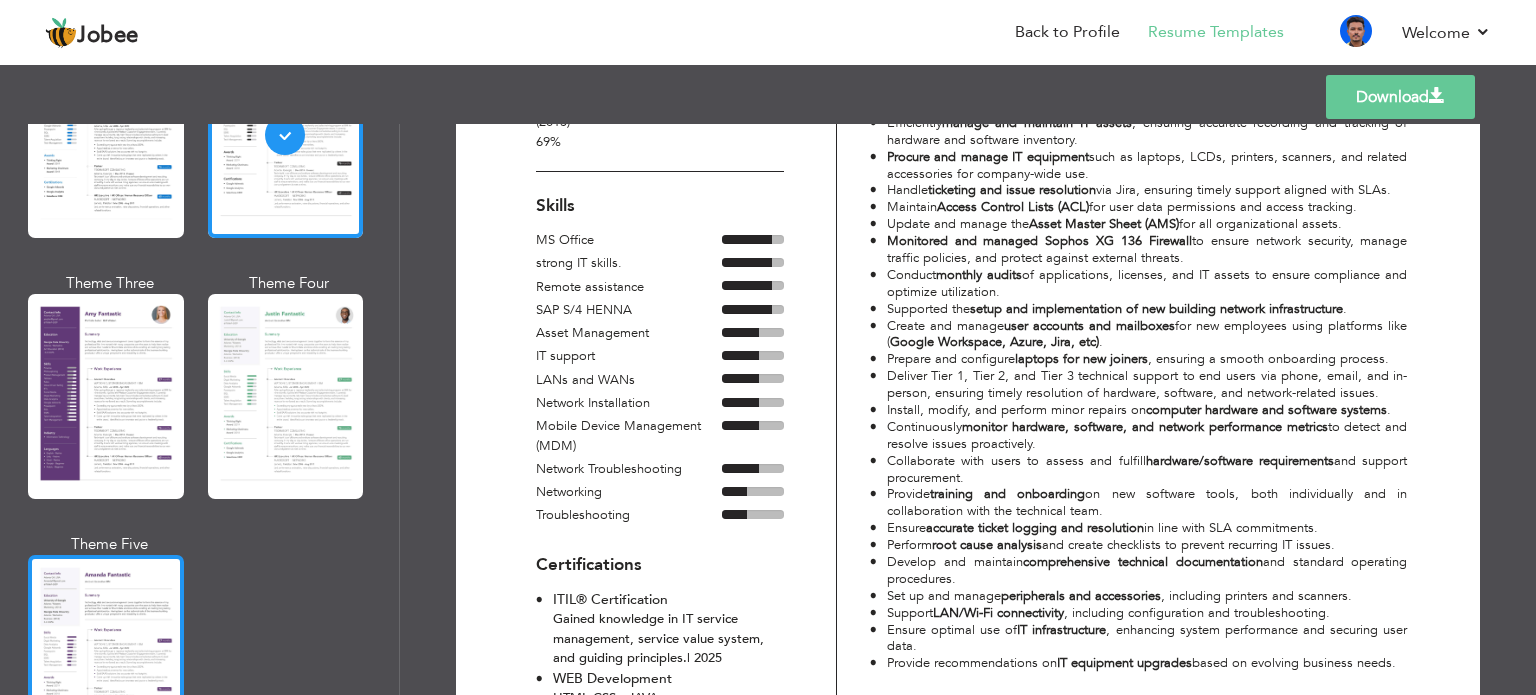 click at bounding box center [106, 657] 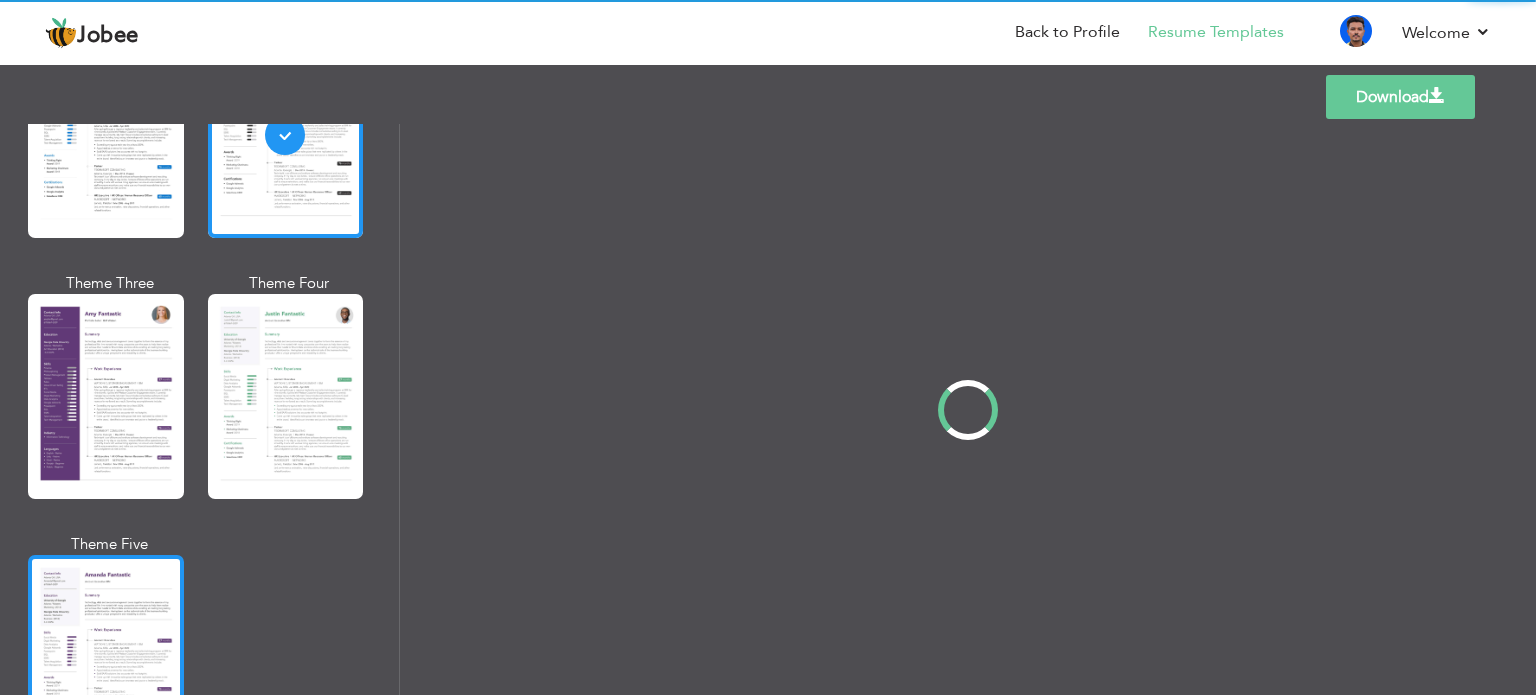 scroll, scrollTop: 0, scrollLeft: 0, axis: both 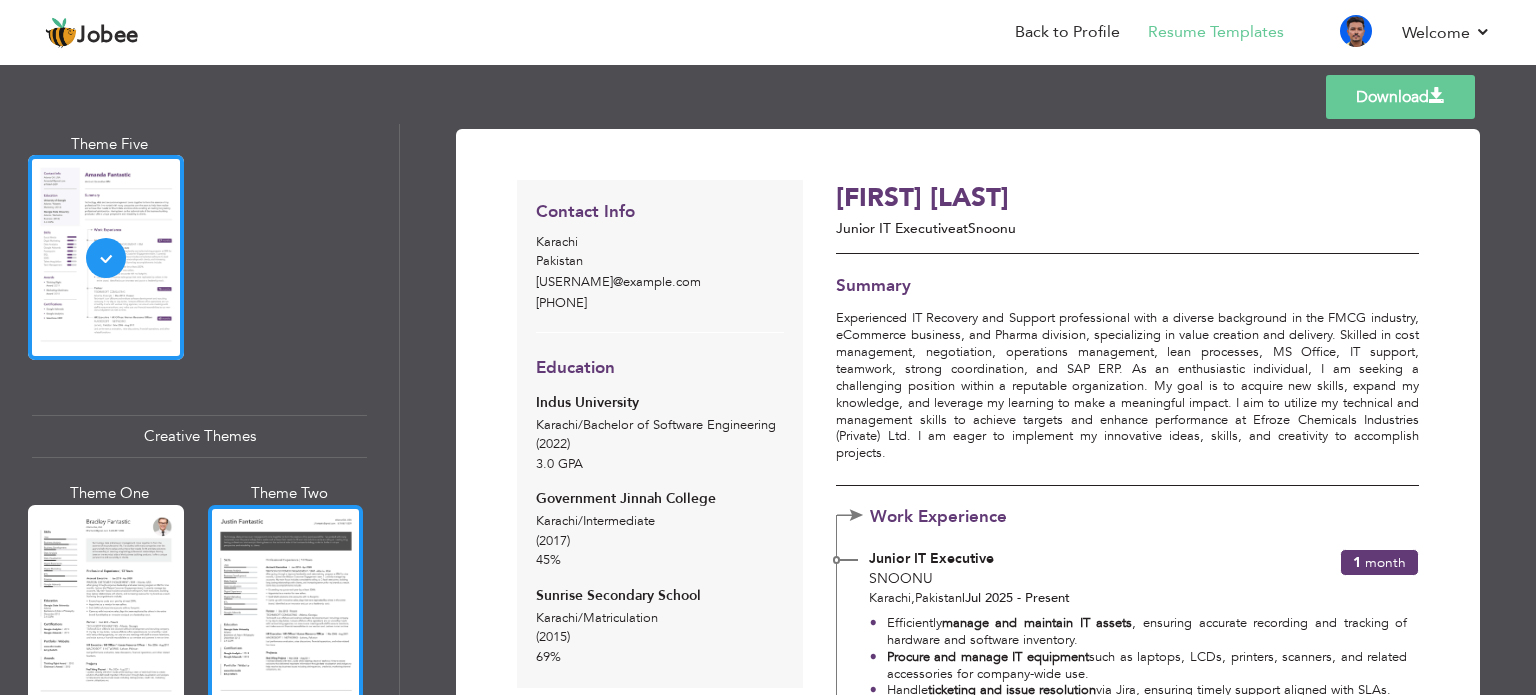 click at bounding box center [286, 607] 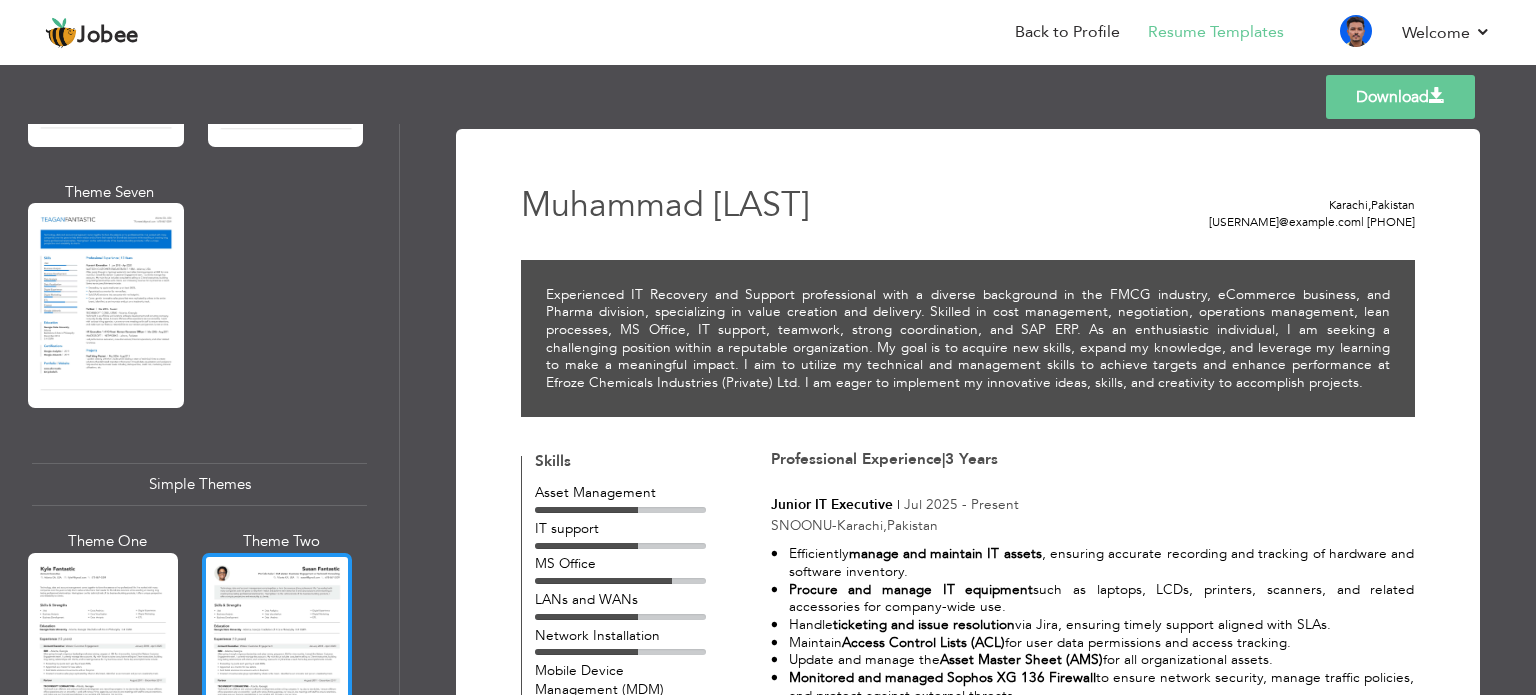 scroll, scrollTop: 3200, scrollLeft: 0, axis: vertical 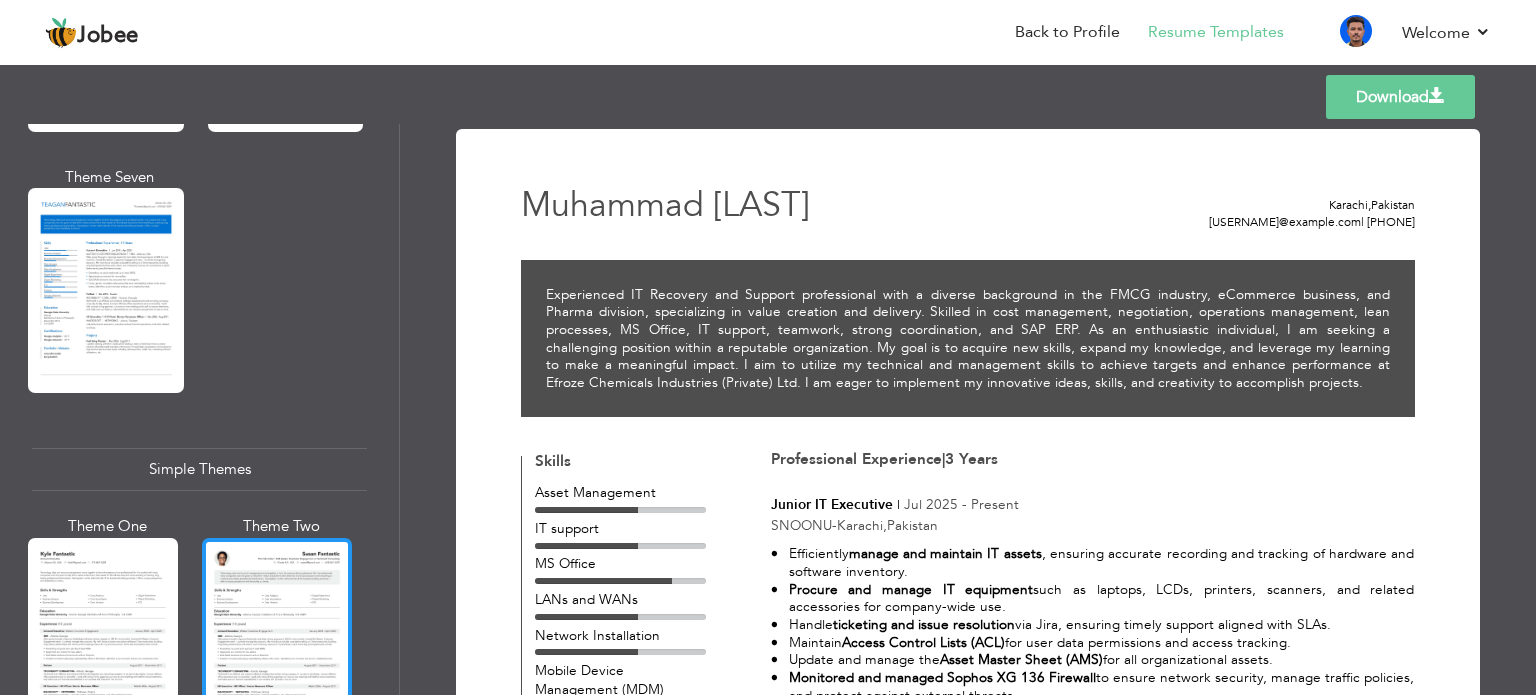 click at bounding box center (277, 637) 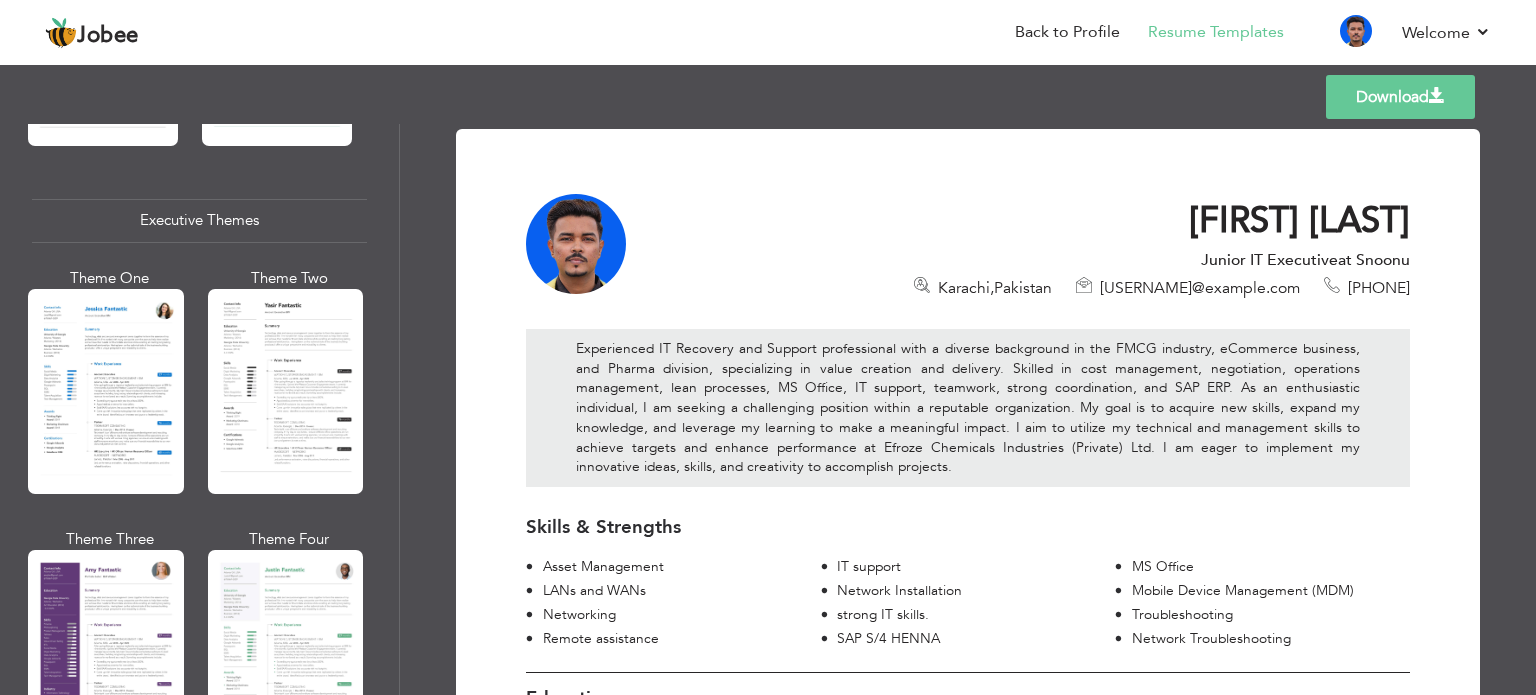 scroll, scrollTop: 1409, scrollLeft: 0, axis: vertical 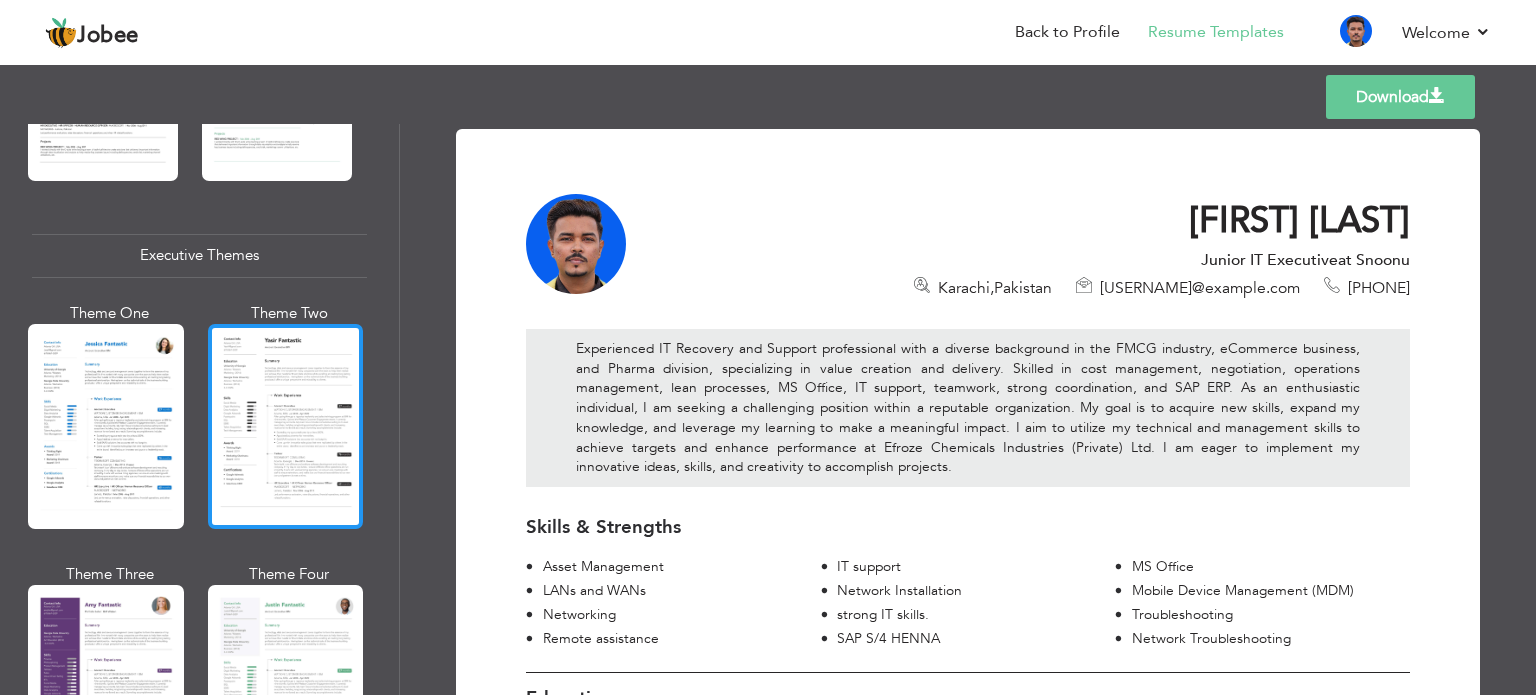 click at bounding box center (286, 426) 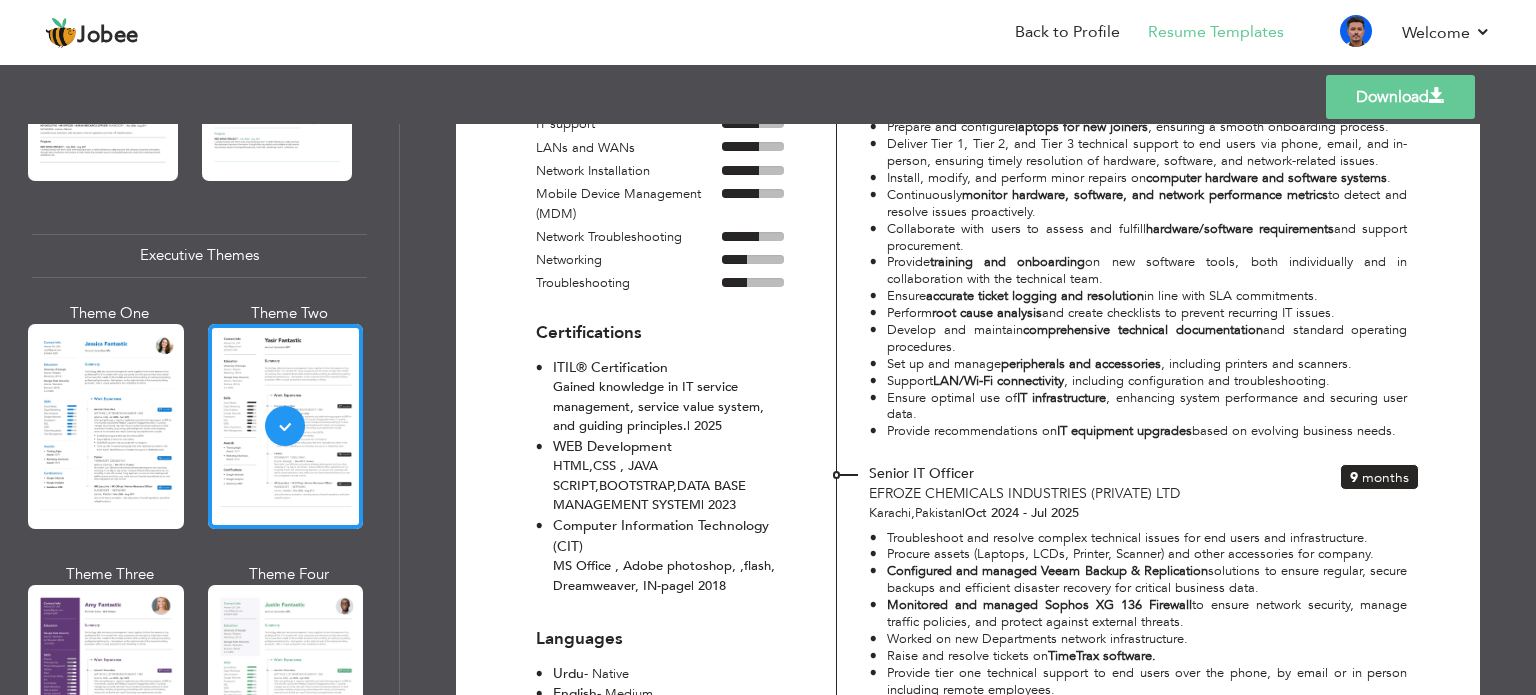 scroll, scrollTop: 800, scrollLeft: 0, axis: vertical 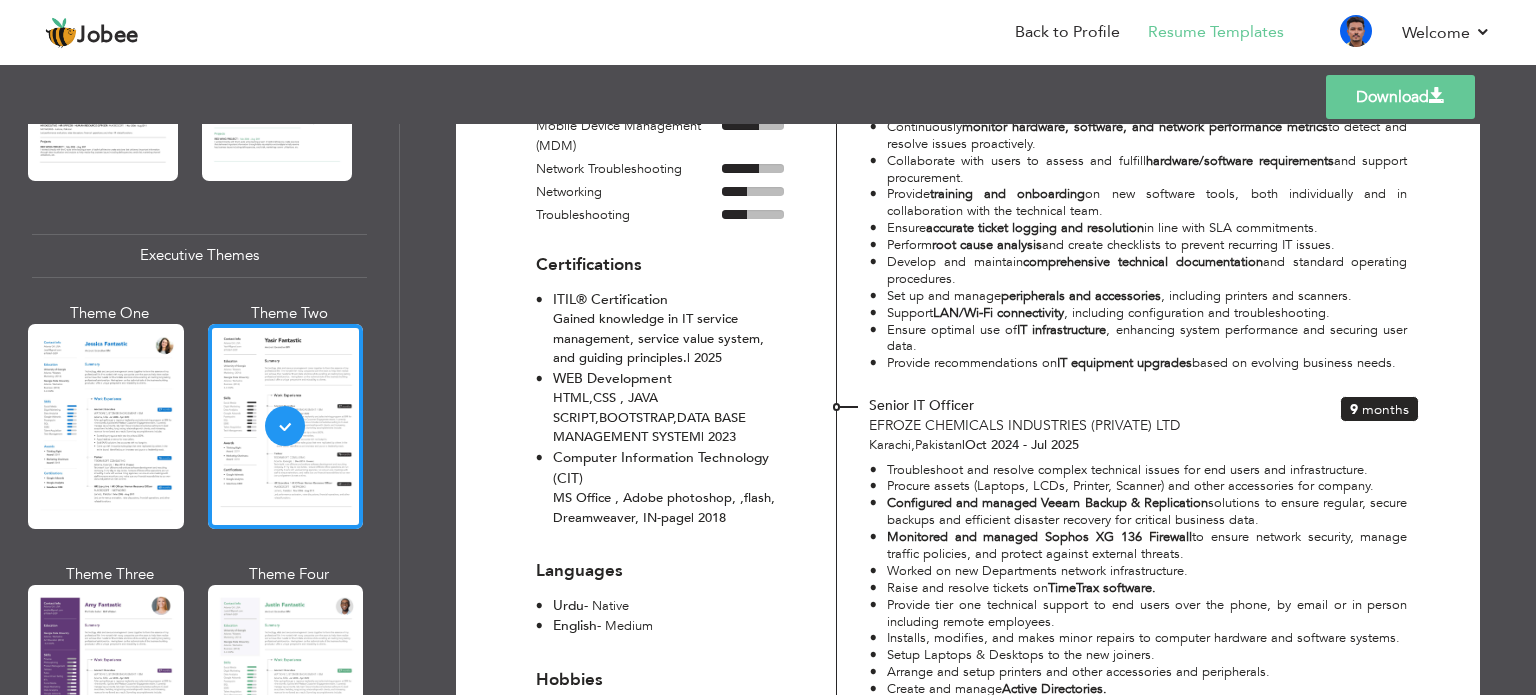 click on "Download" at bounding box center [1400, 97] 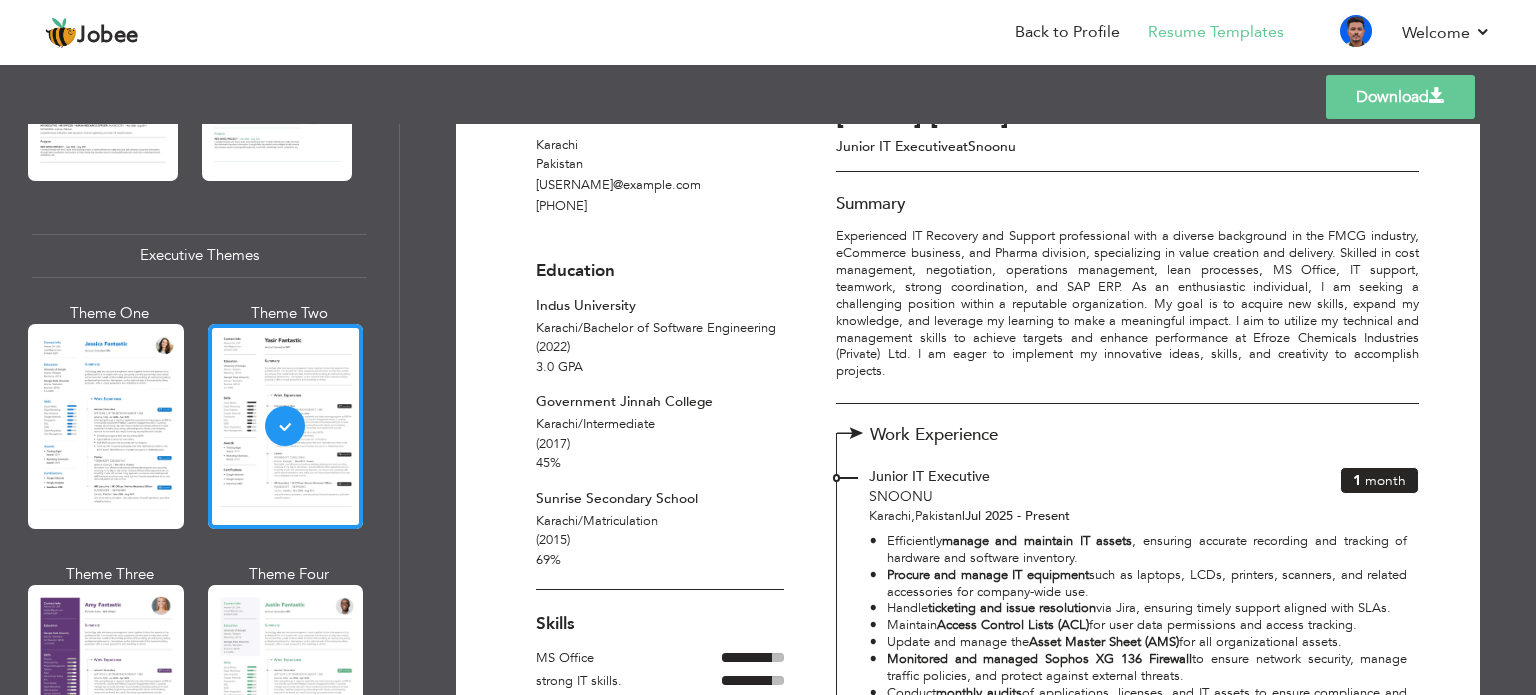 scroll, scrollTop: 0, scrollLeft: 0, axis: both 